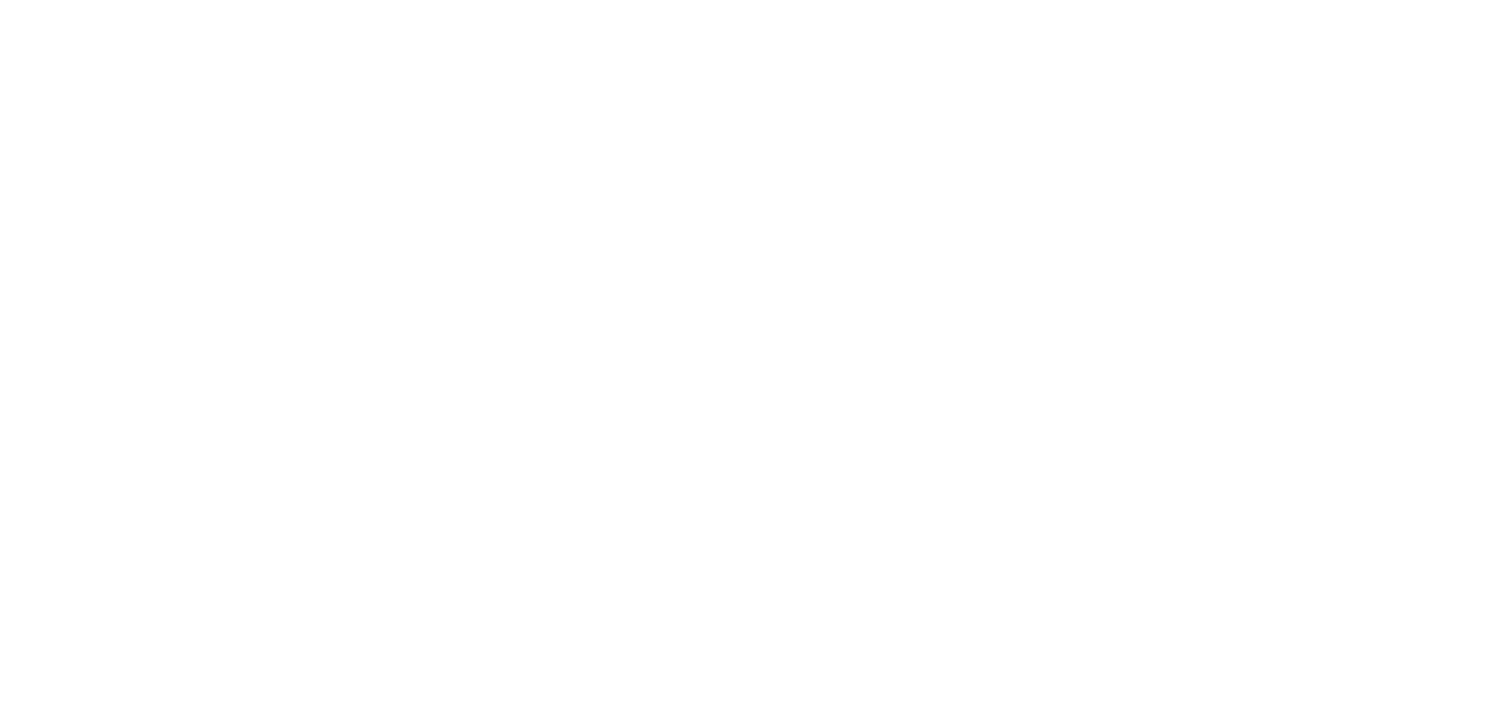 scroll, scrollTop: 0, scrollLeft: 0, axis: both 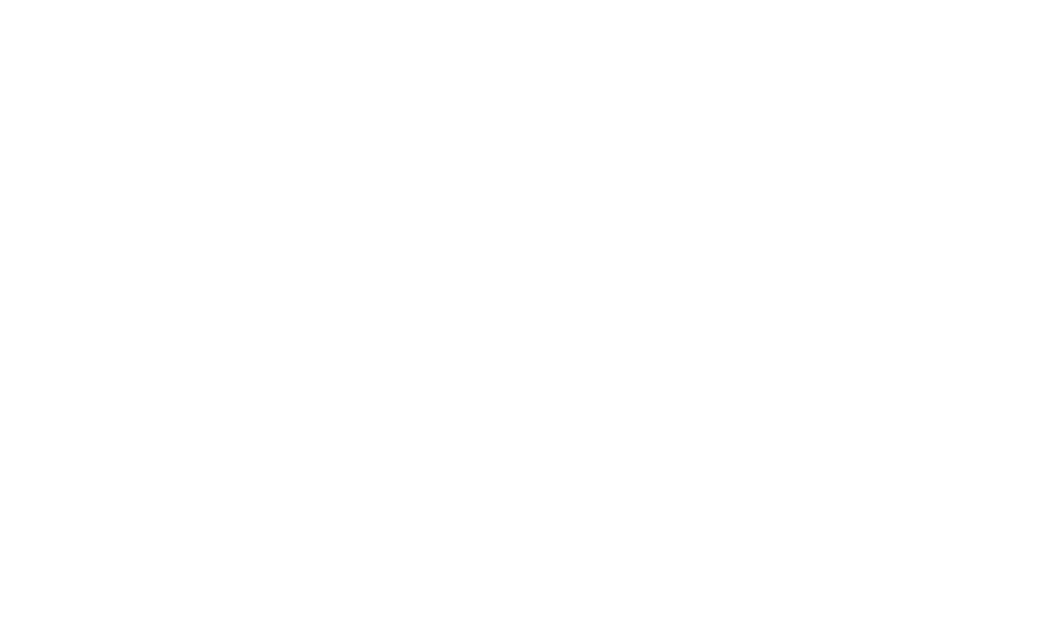select on "message" 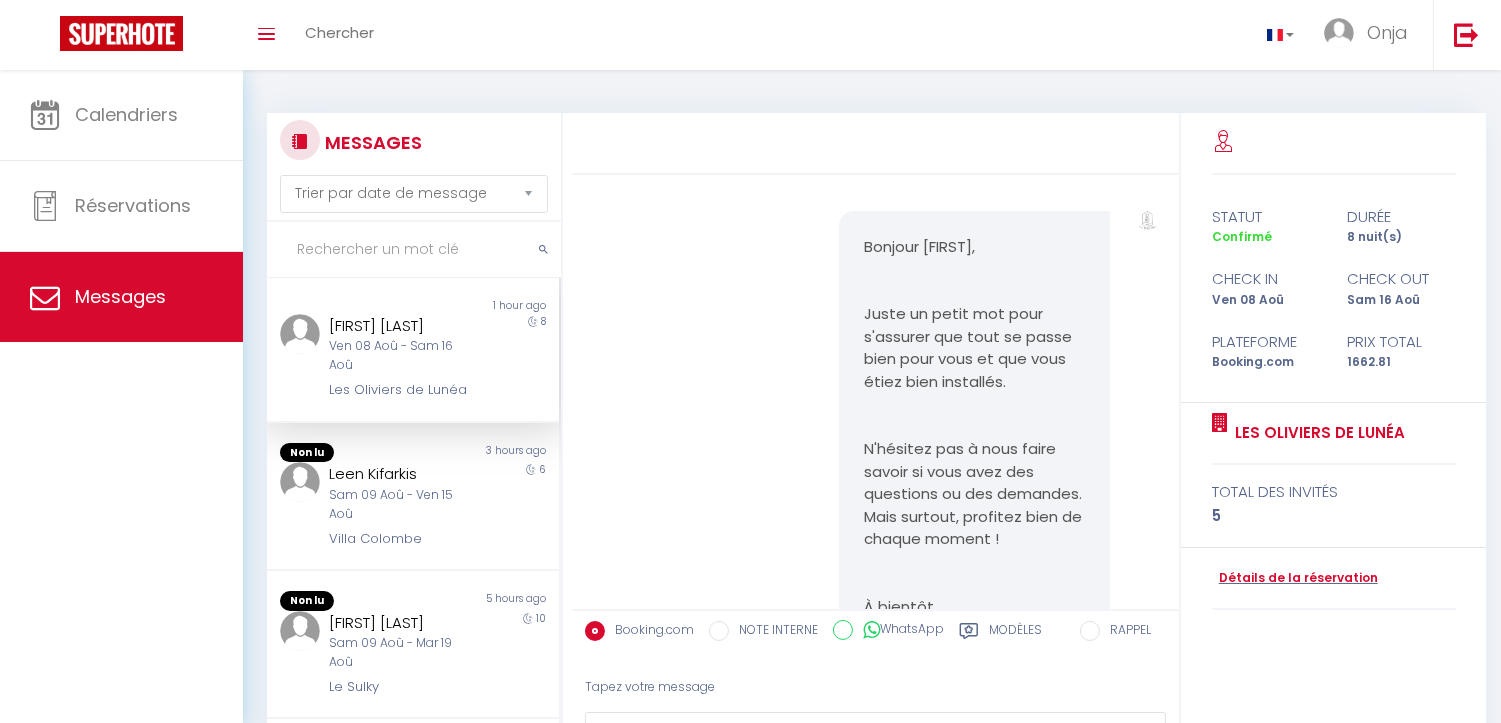 scroll, scrollTop: 9232, scrollLeft: 0, axis: vertical 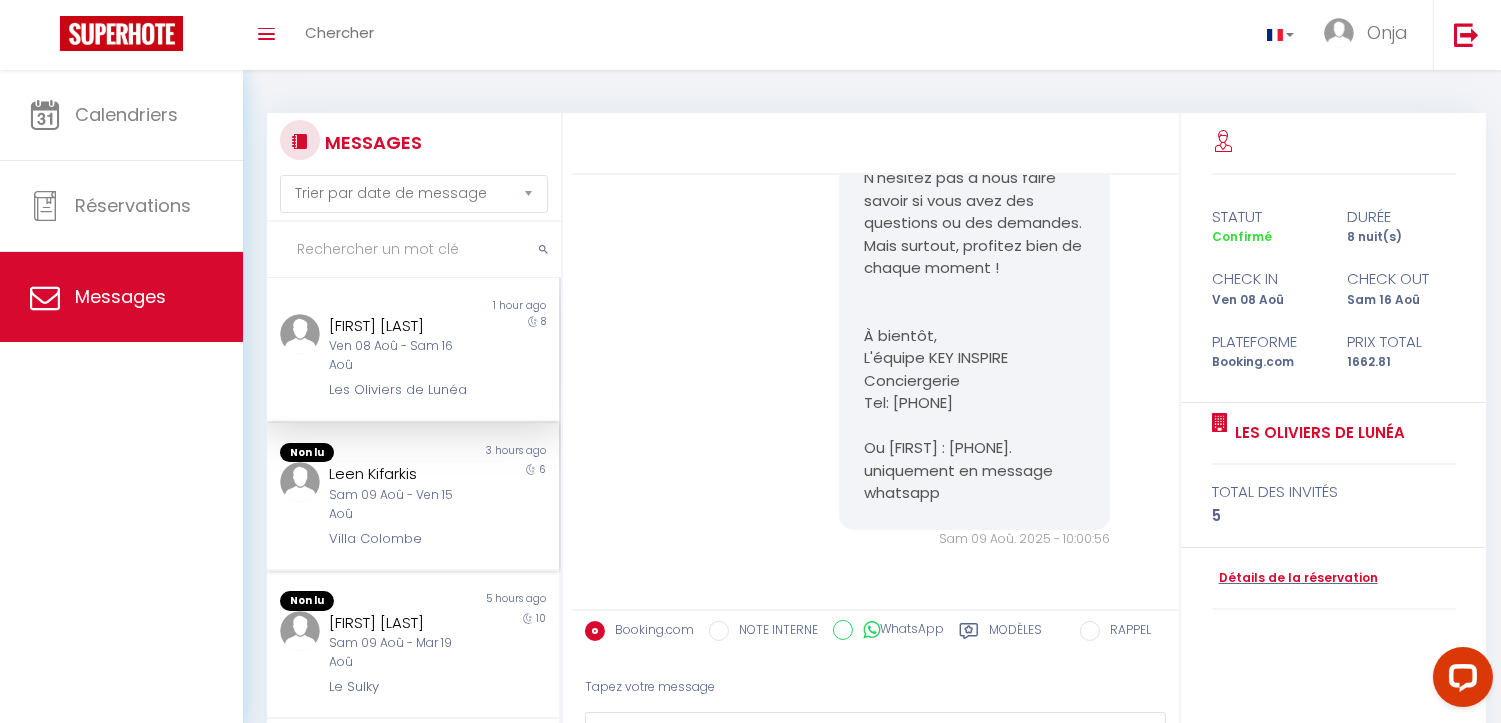 click on "Sam 09 Aoû - Ven 15 Aoû" at bounding box center (401, 505) 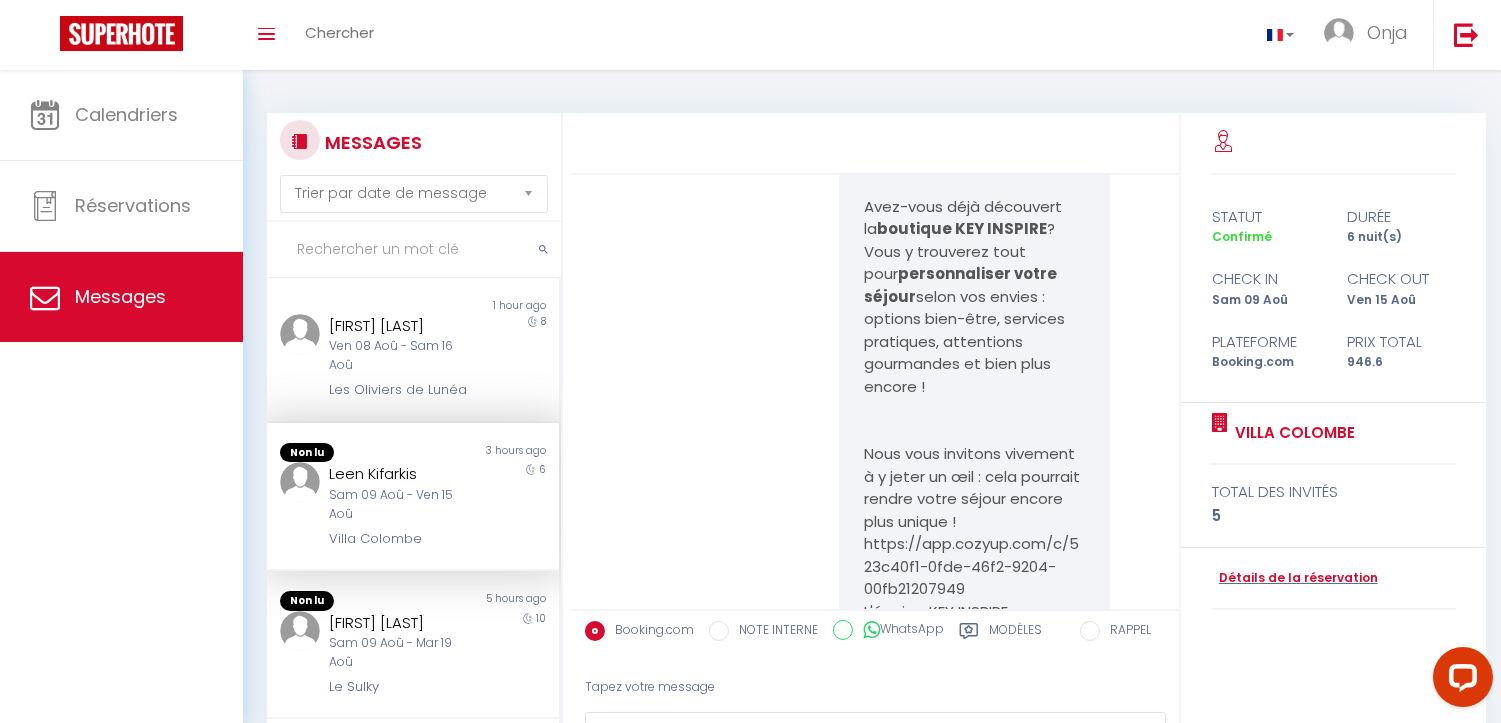 scroll, scrollTop: 8453, scrollLeft: 0, axis: vertical 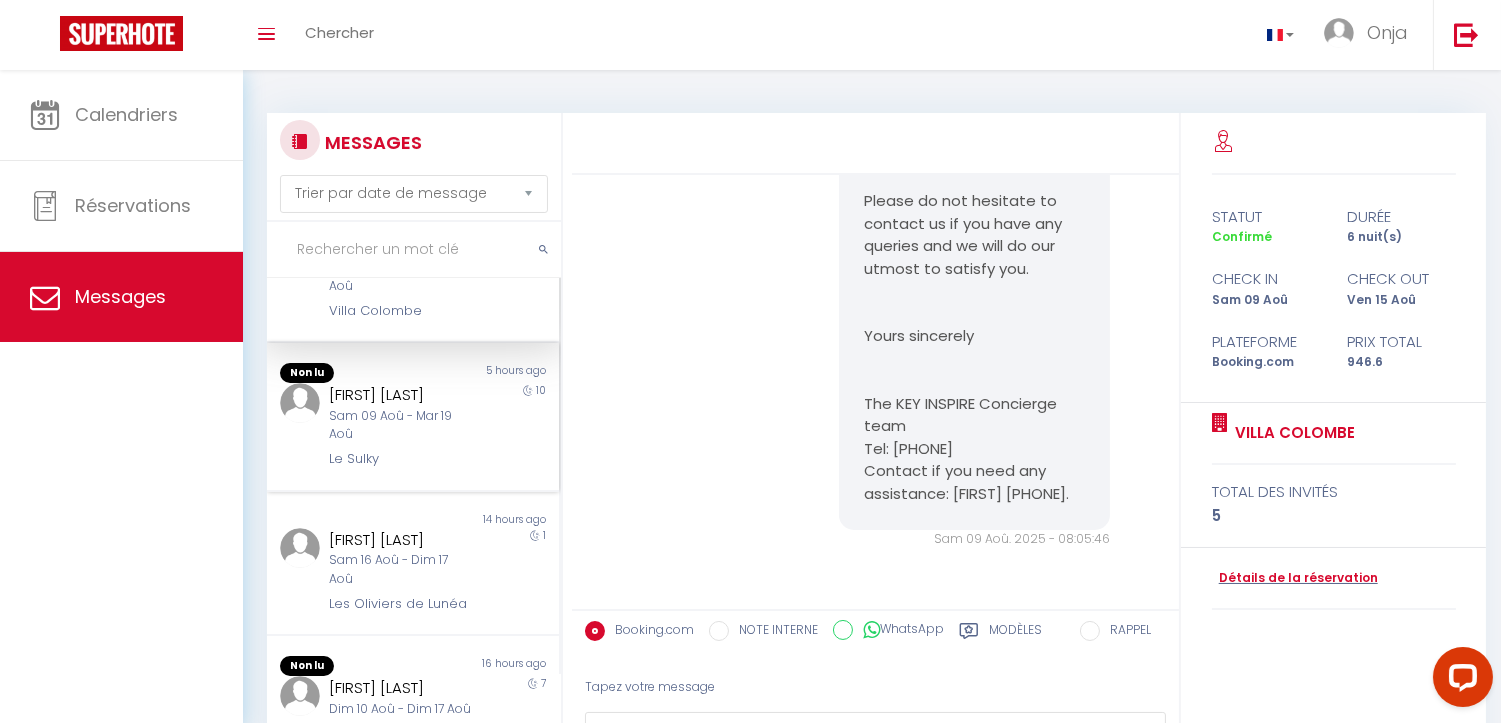 click on "Sam 09 Aoû - Mar 19 Aoû" at bounding box center [401, 426] 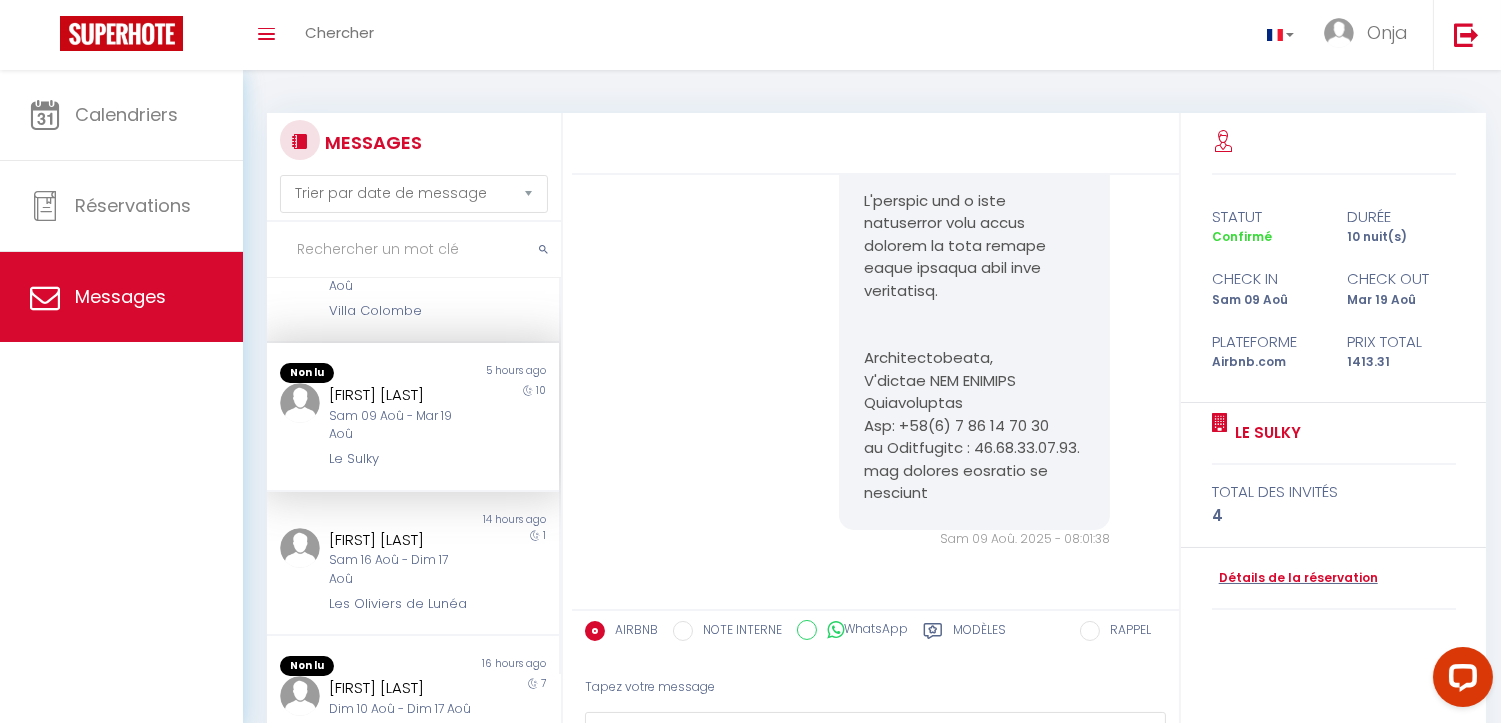 scroll, scrollTop: 7627, scrollLeft: 0, axis: vertical 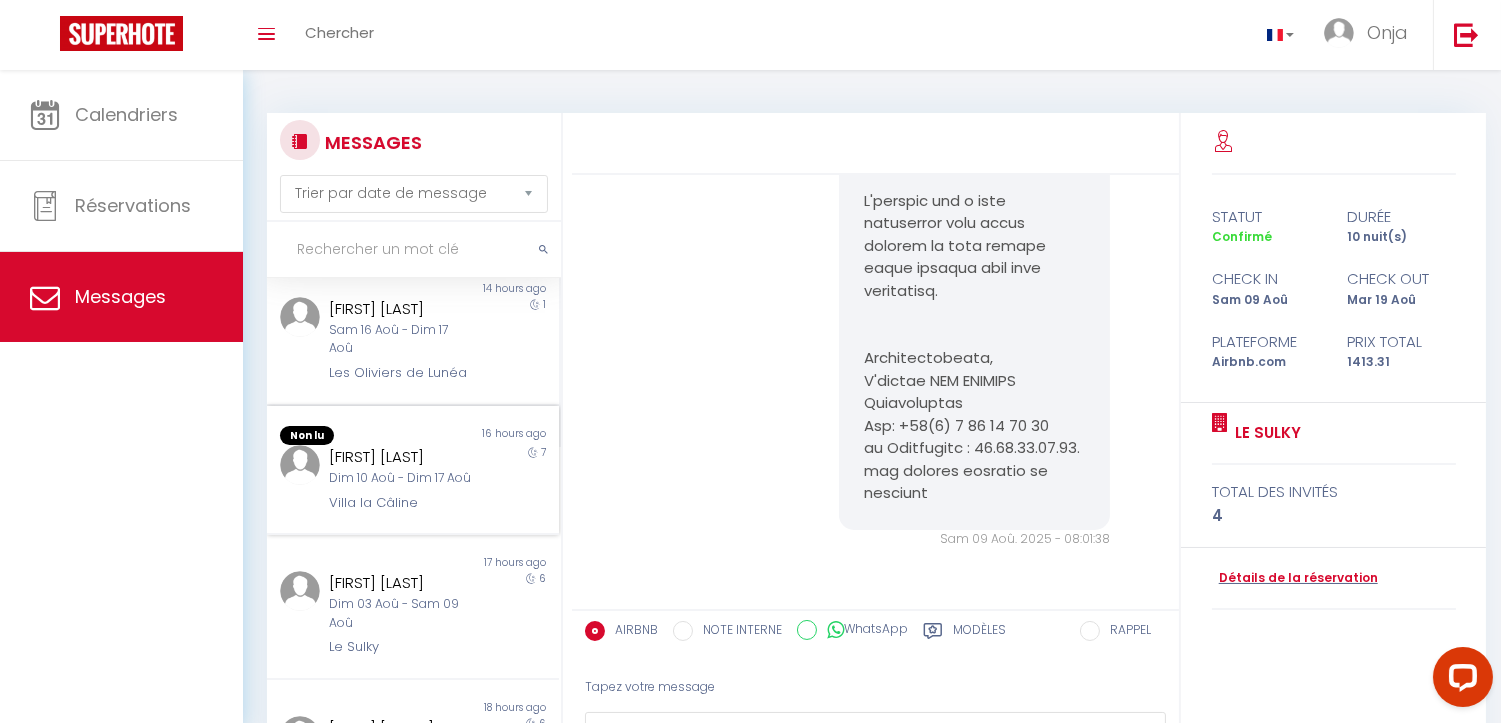 click on "Dim 10 Aoû - Dim 17 Aoû" at bounding box center [401, 478] 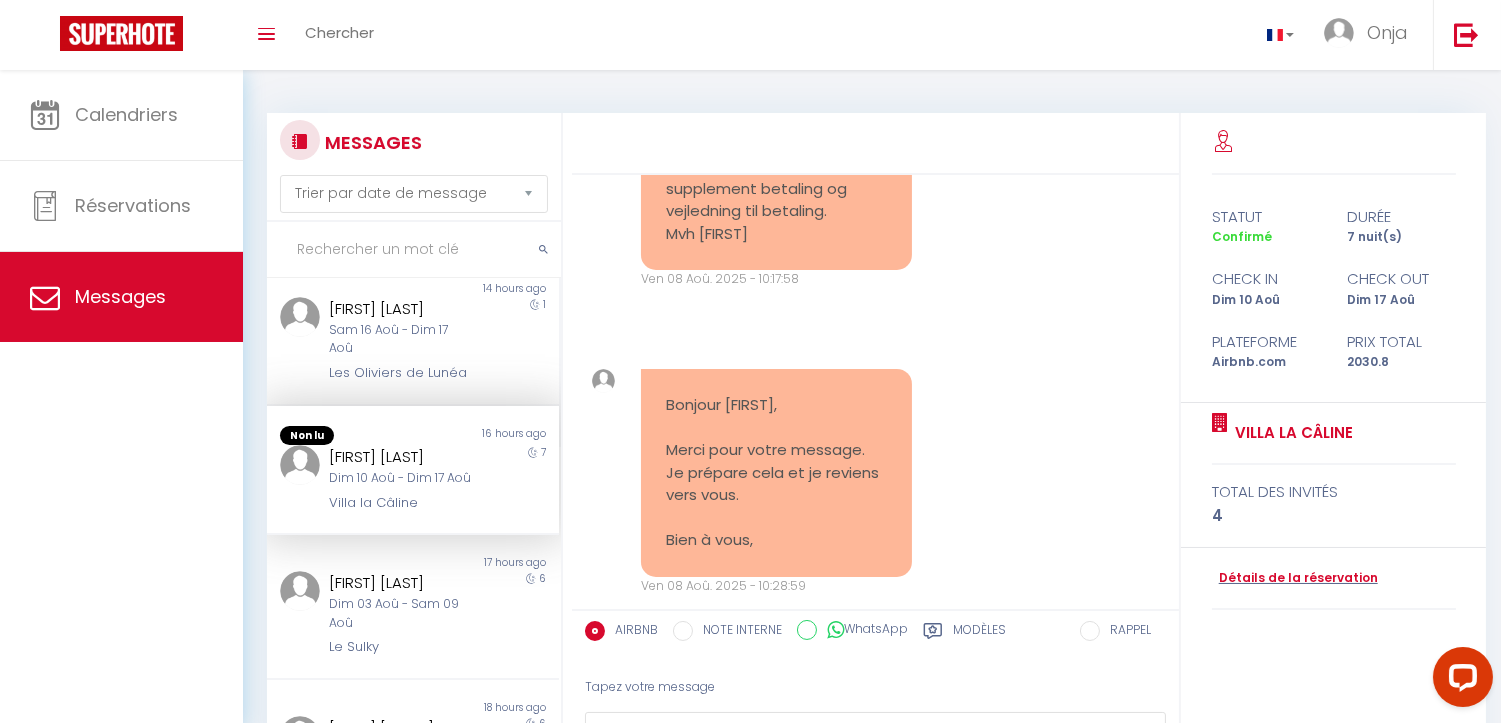 scroll, scrollTop: 7612, scrollLeft: 0, axis: vertical 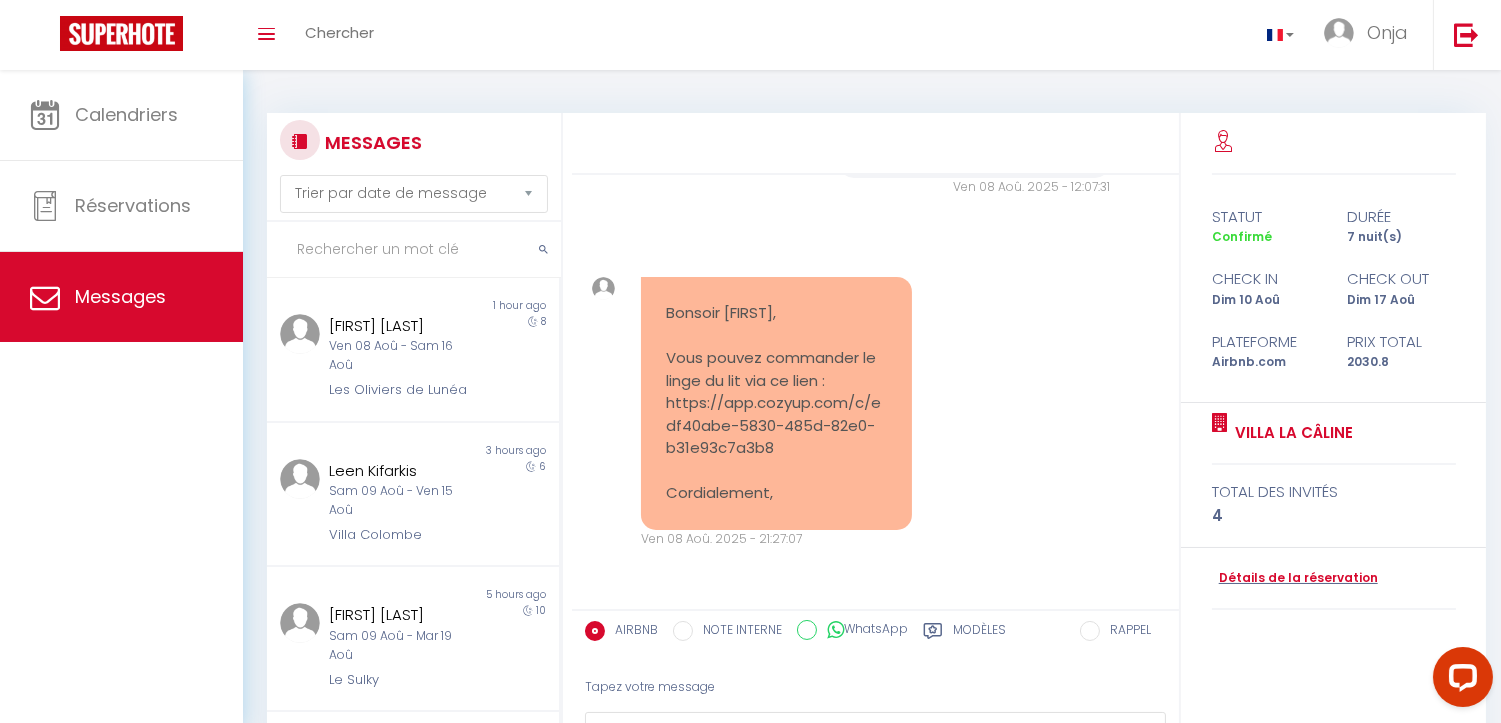 click at bounding box center [414, 250] 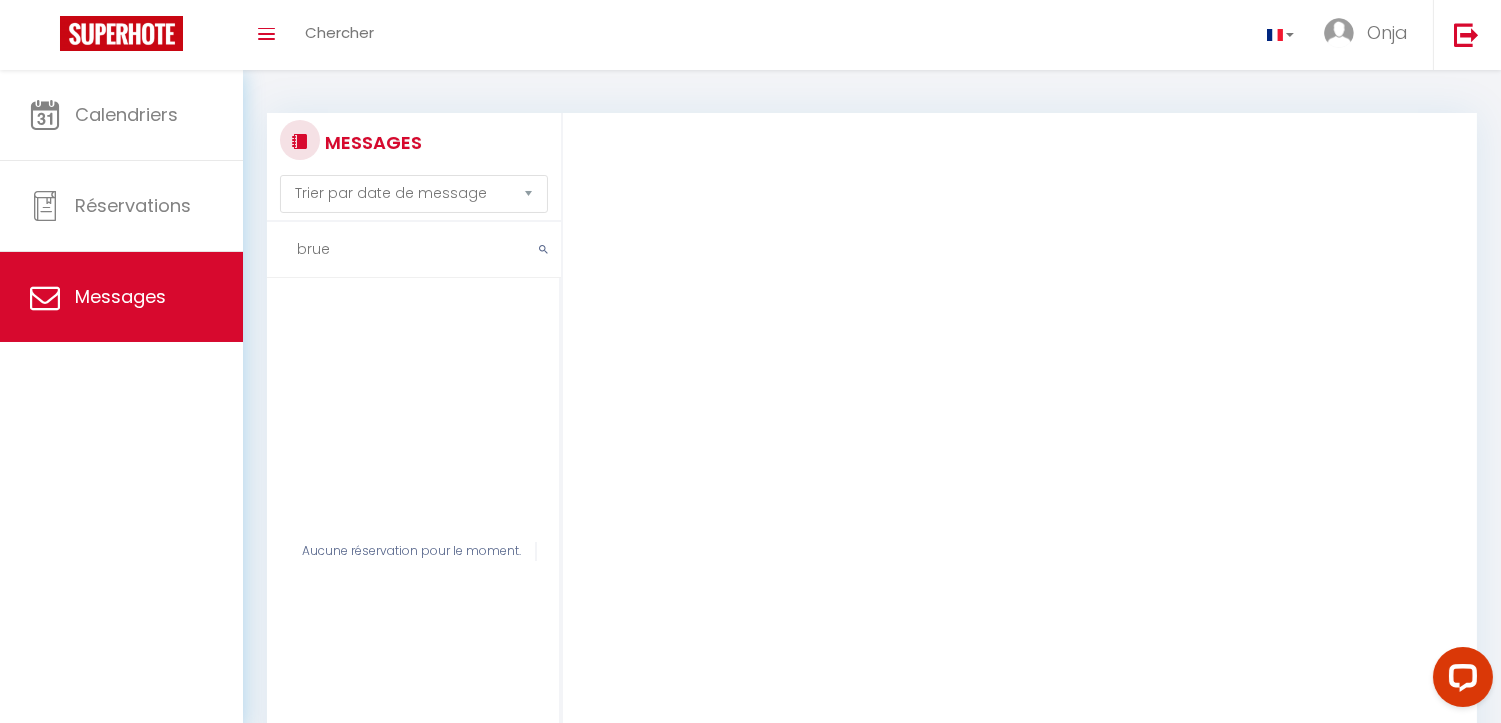 scroll, scrollTop: 0, scrollLeft: 0, axis: both 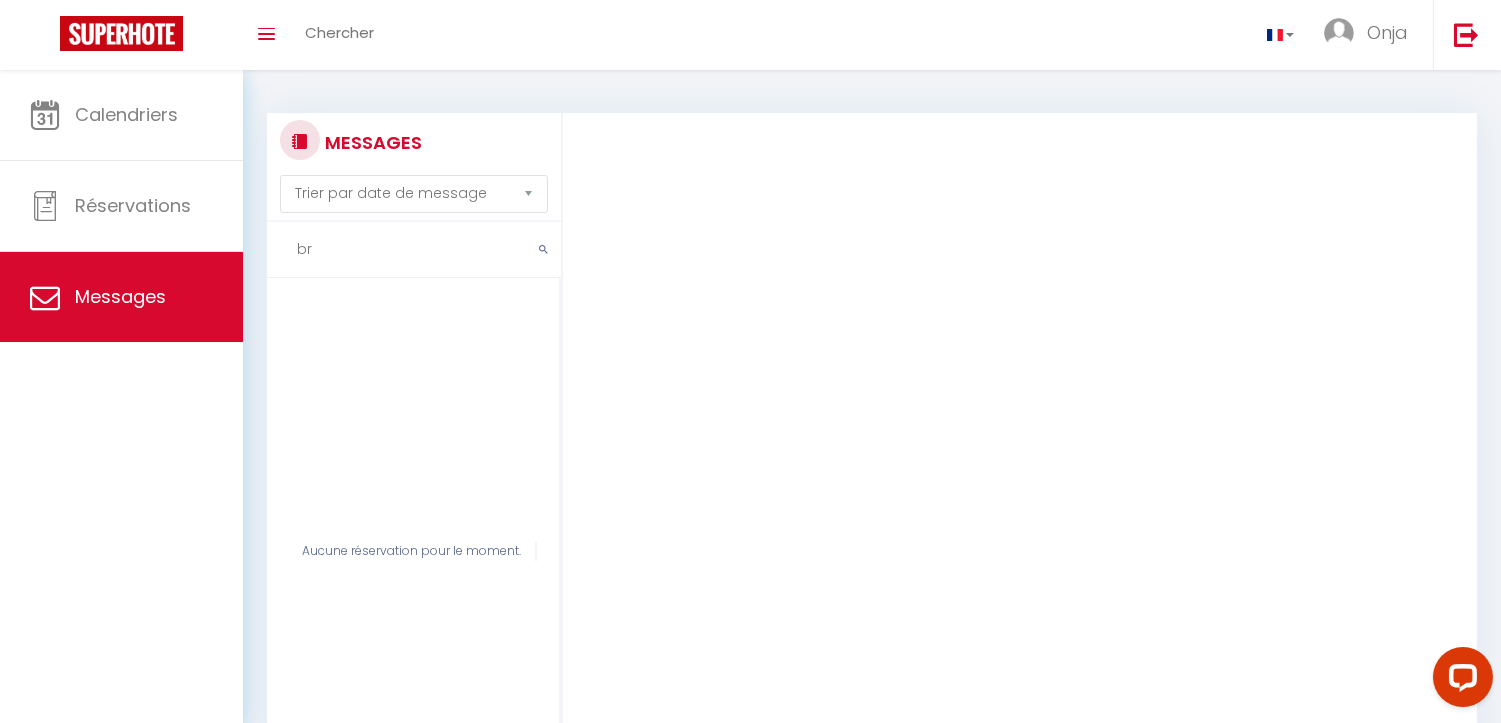 type on "b" 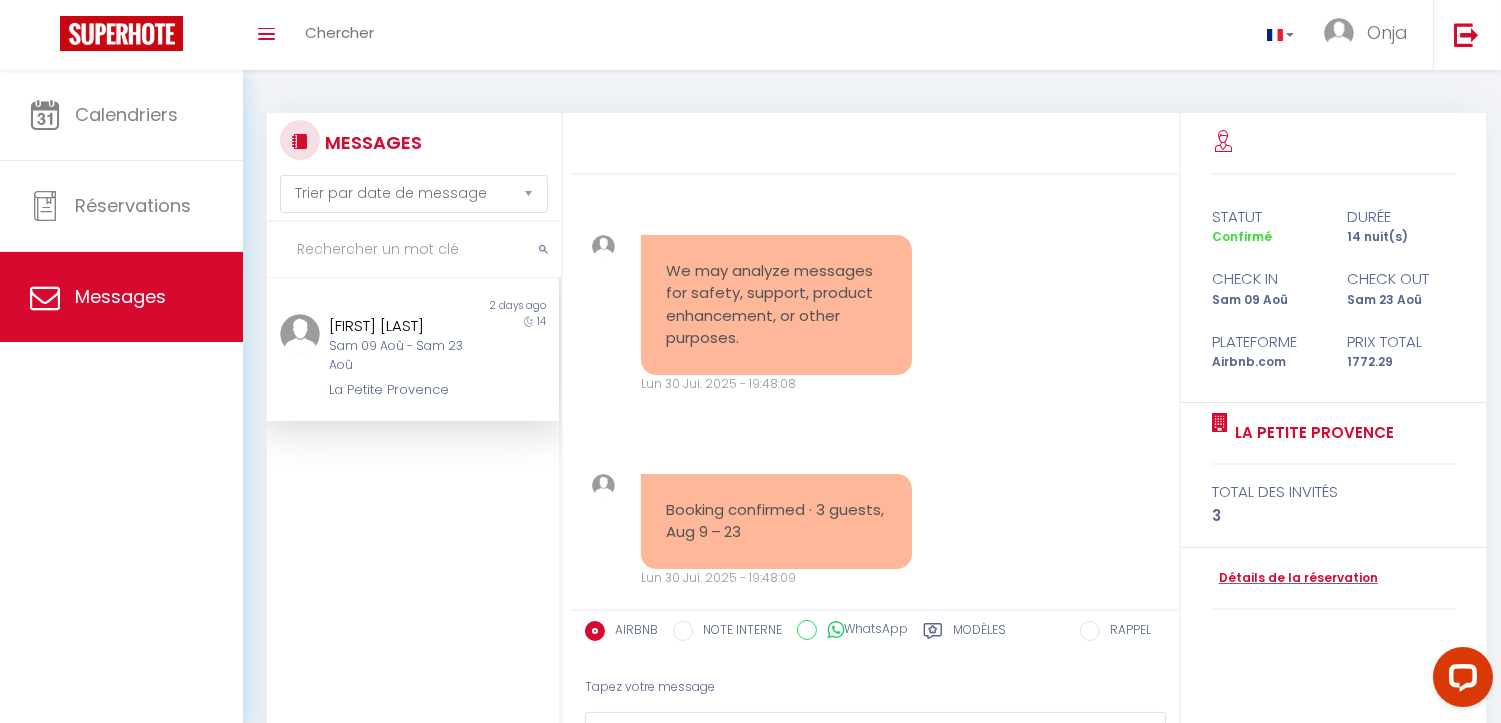 scroll, scrollTop: 7397, scrollLeft: 0, axis: vertical 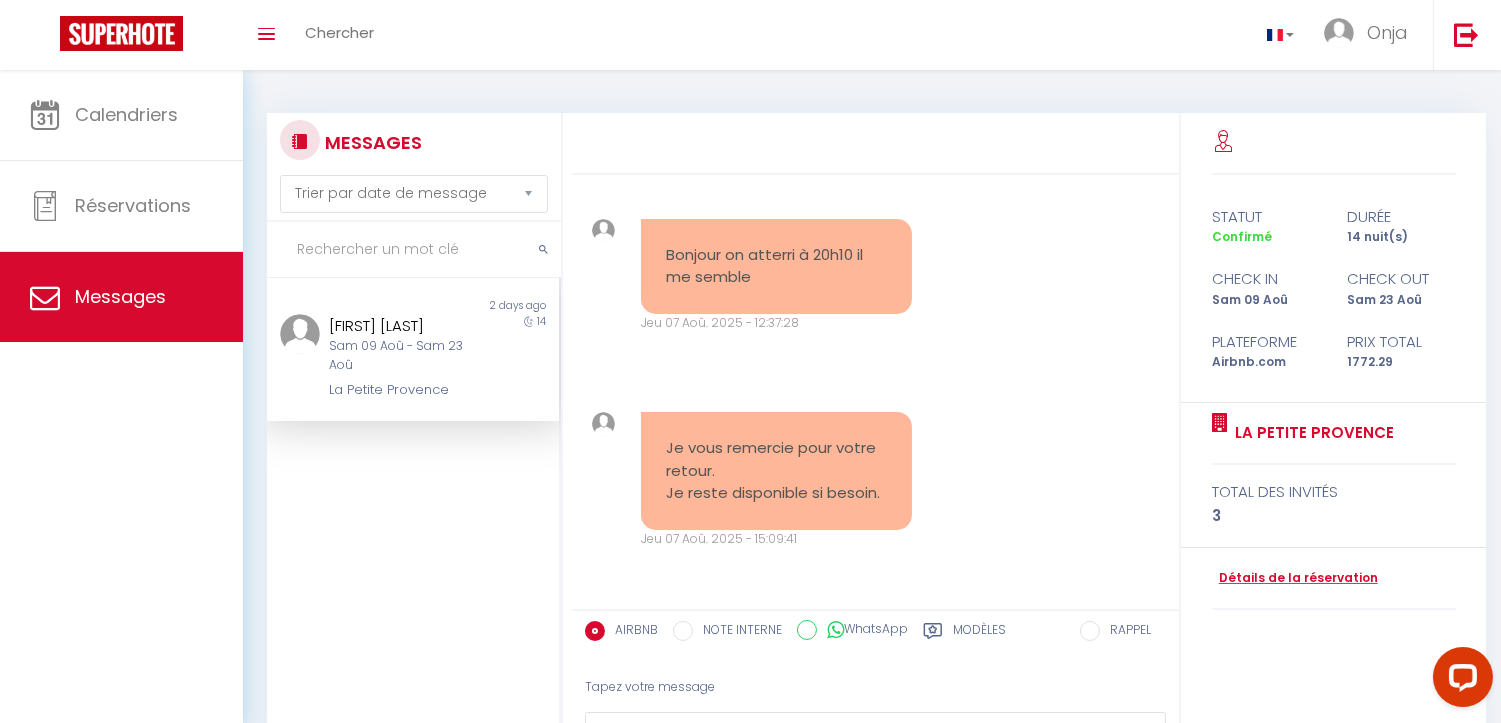 type 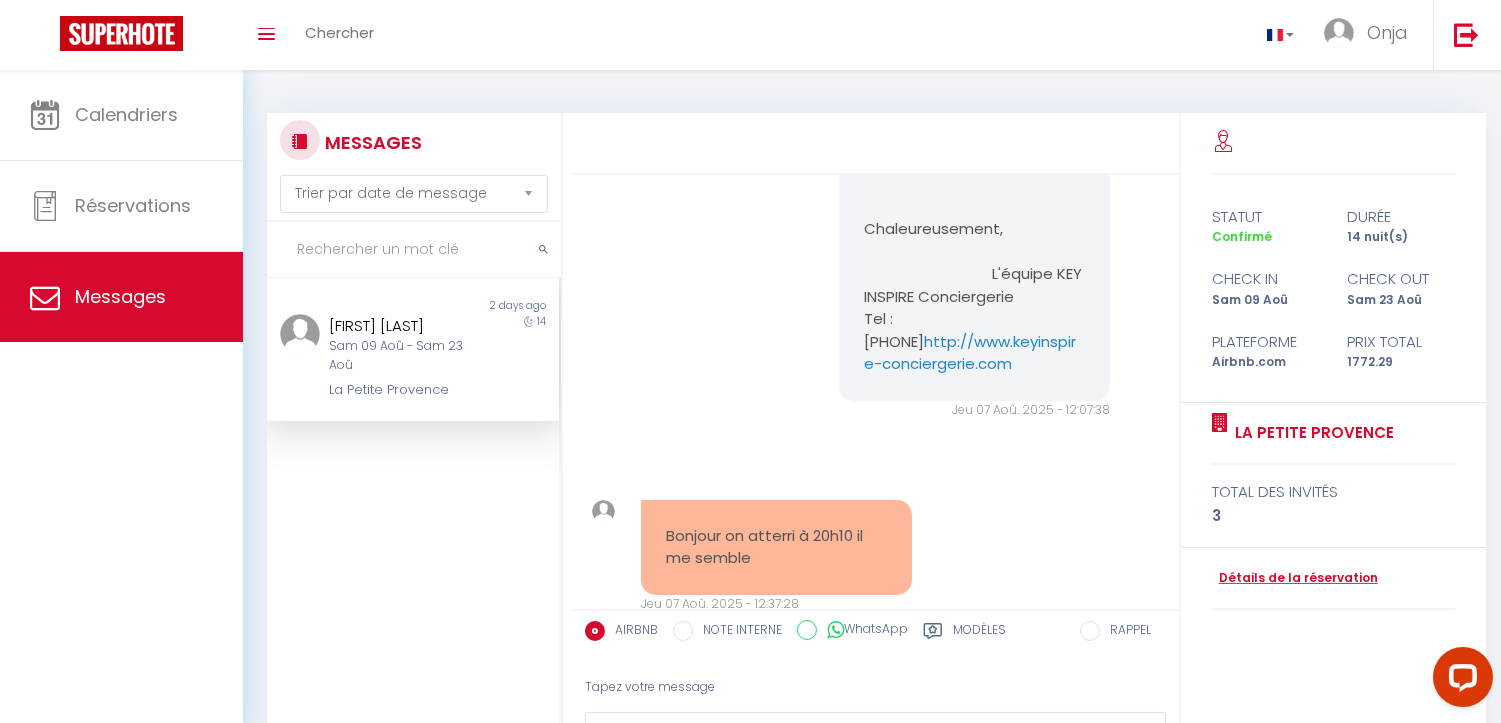 scroll, scrollTop: 6713, scrollLeft: 0, axis: vertical 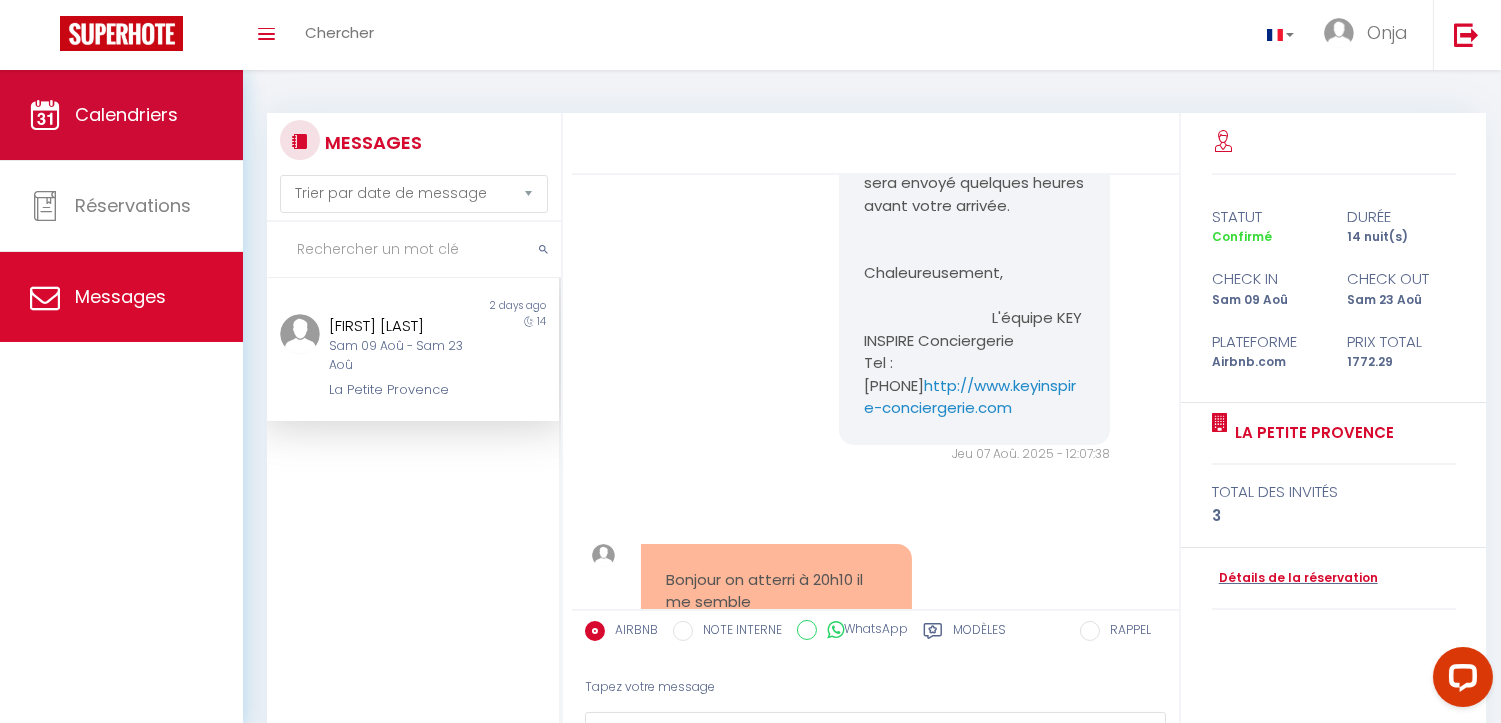click on "Calendriers" at bounding box center [126, 114] 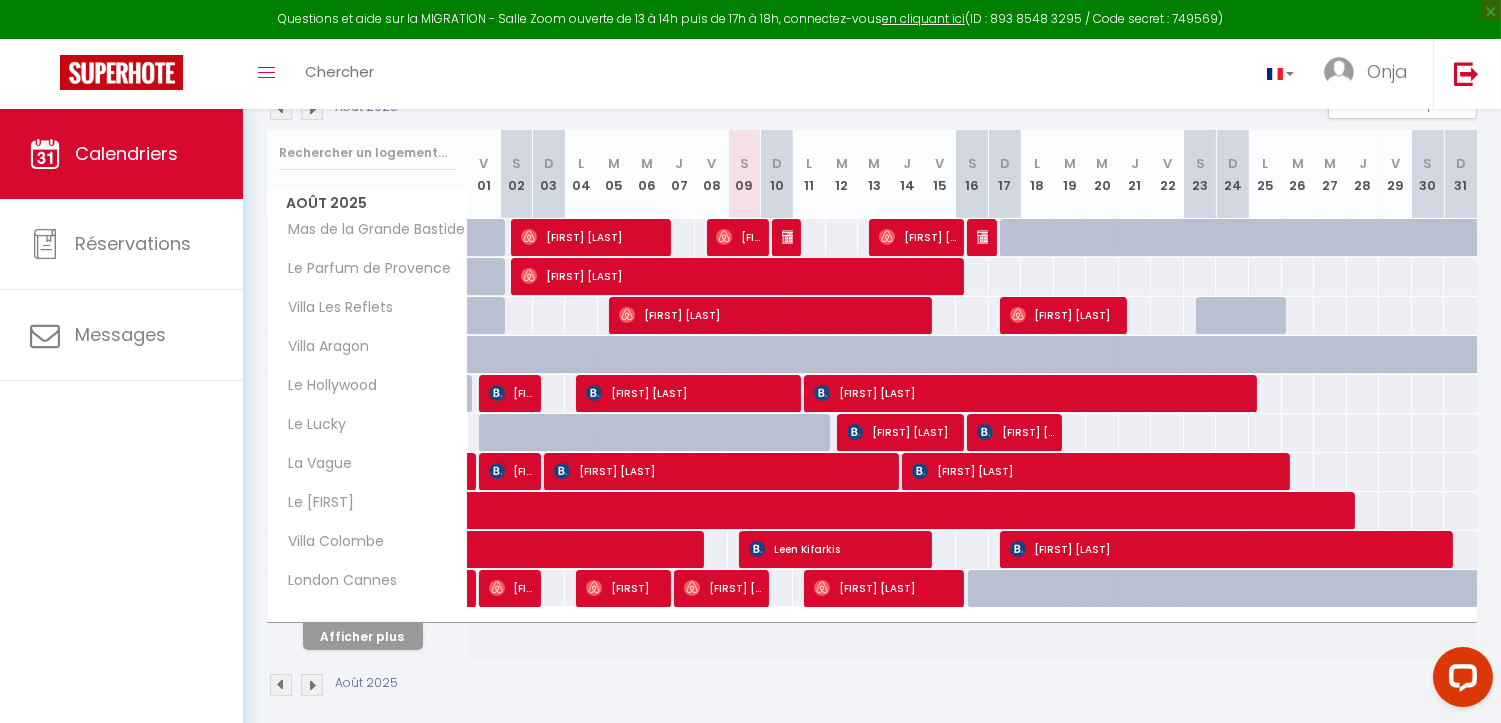 scroll, scrollTop: 244, scrollLeft: 0, axis: vertical 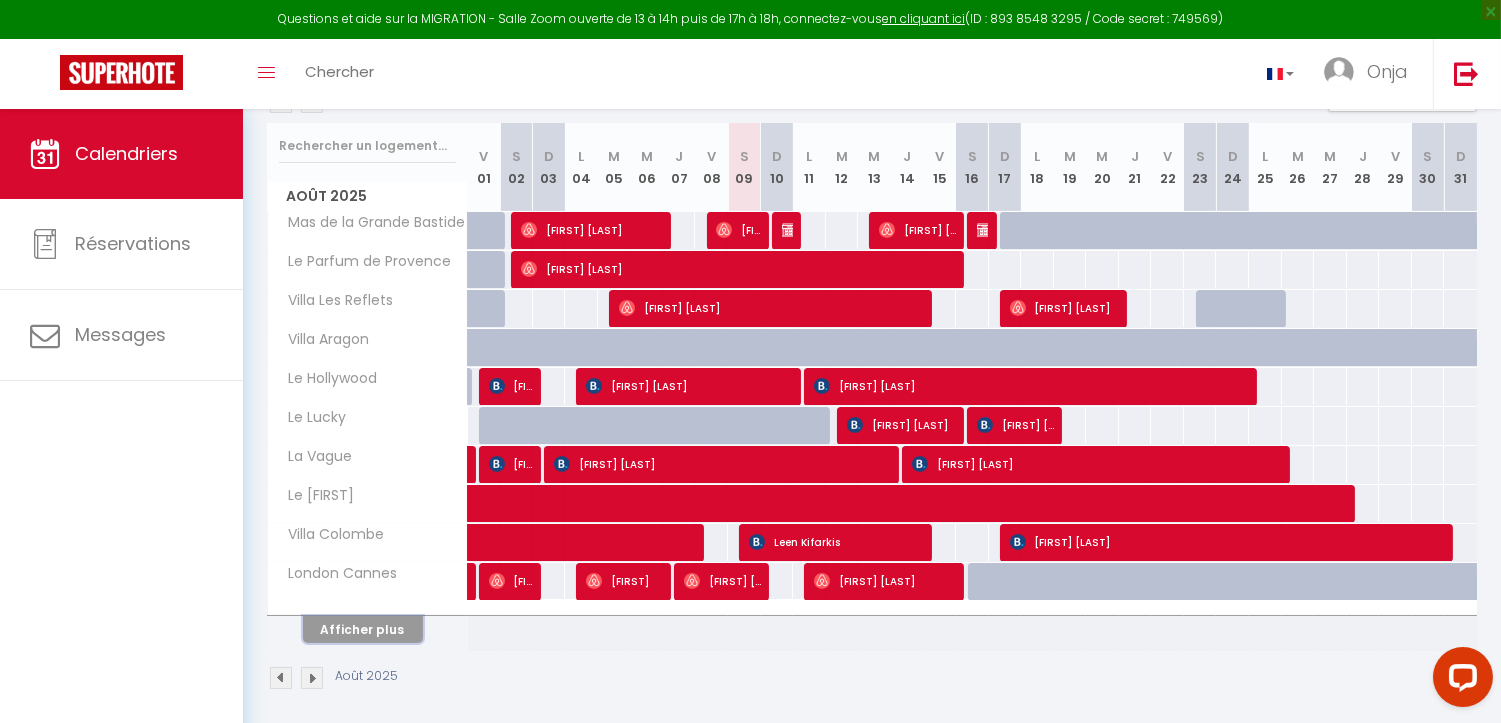 click on "Afficher plus" at bounding box center [363, 629] 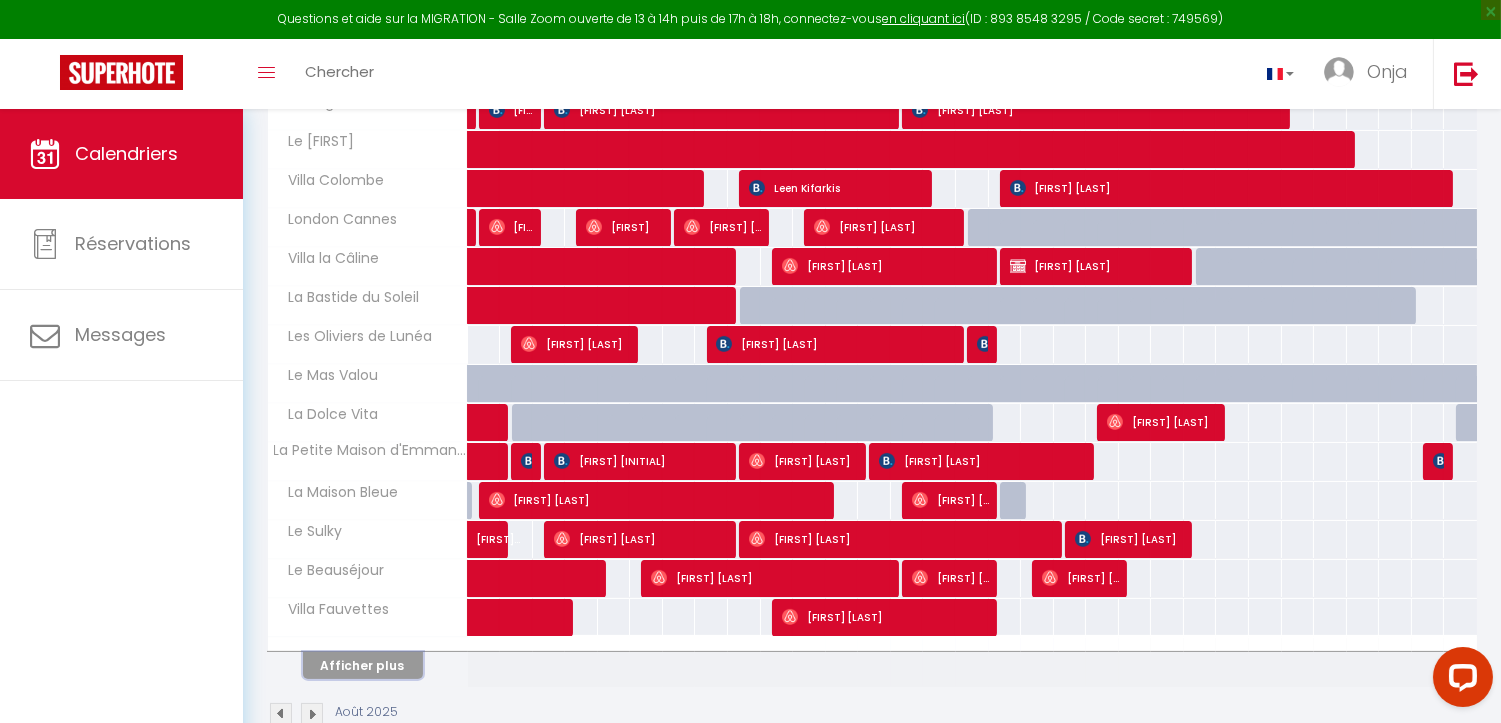 scroll, scrollTop: 646, scrollLeft: 0, axis: vertical 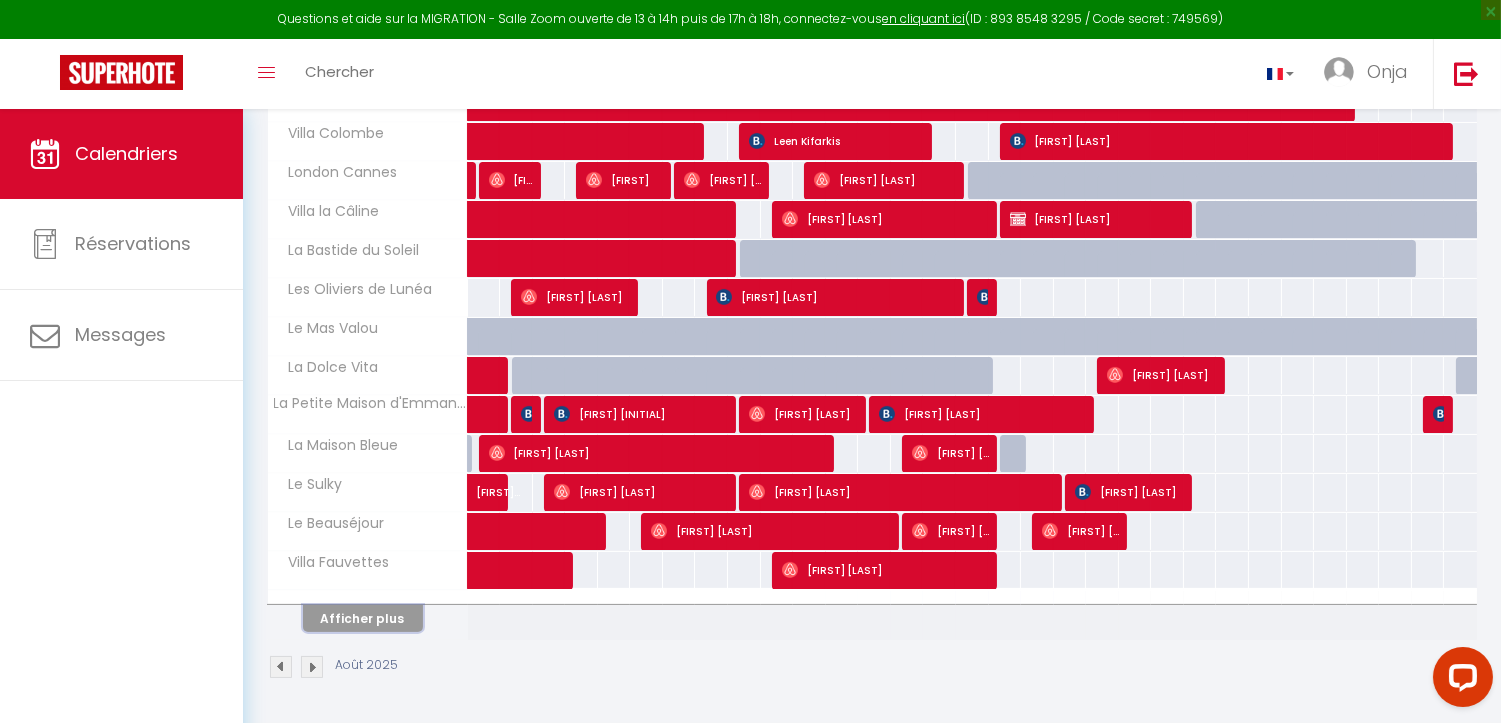 click on "Afficher plus" at bounding box center [363, 618] 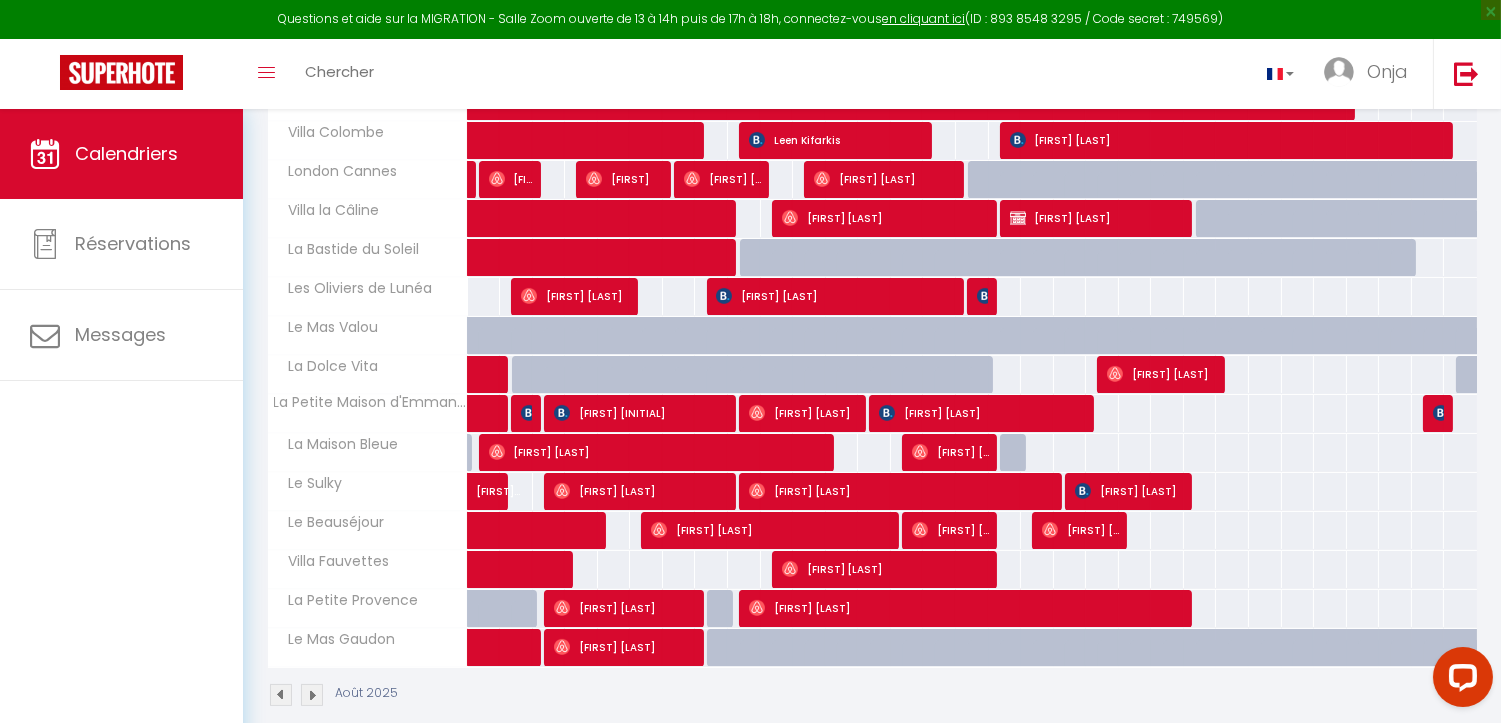 scroll, scrollTop: 675, scrollLeft: 0, axis: vertical 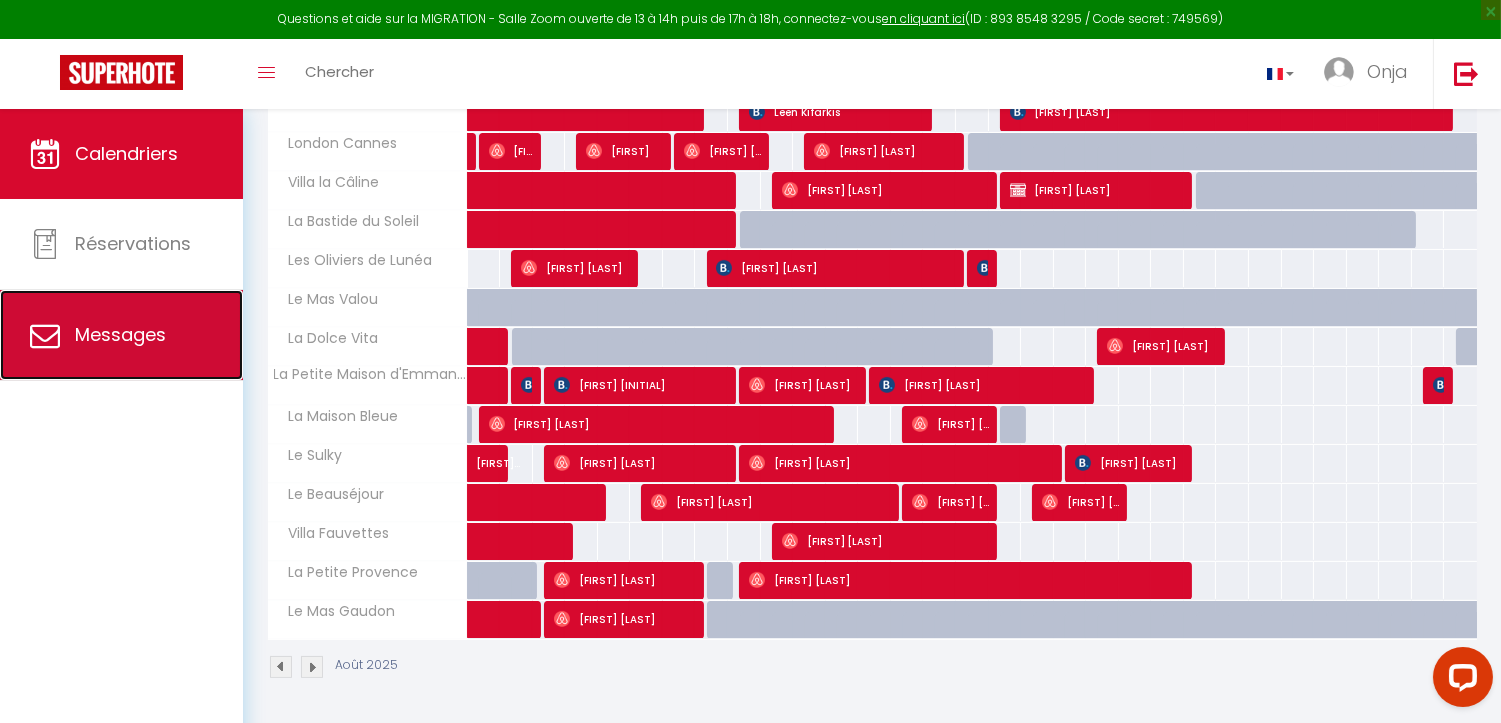 click on "Messages" at bounding box center (121, 335) 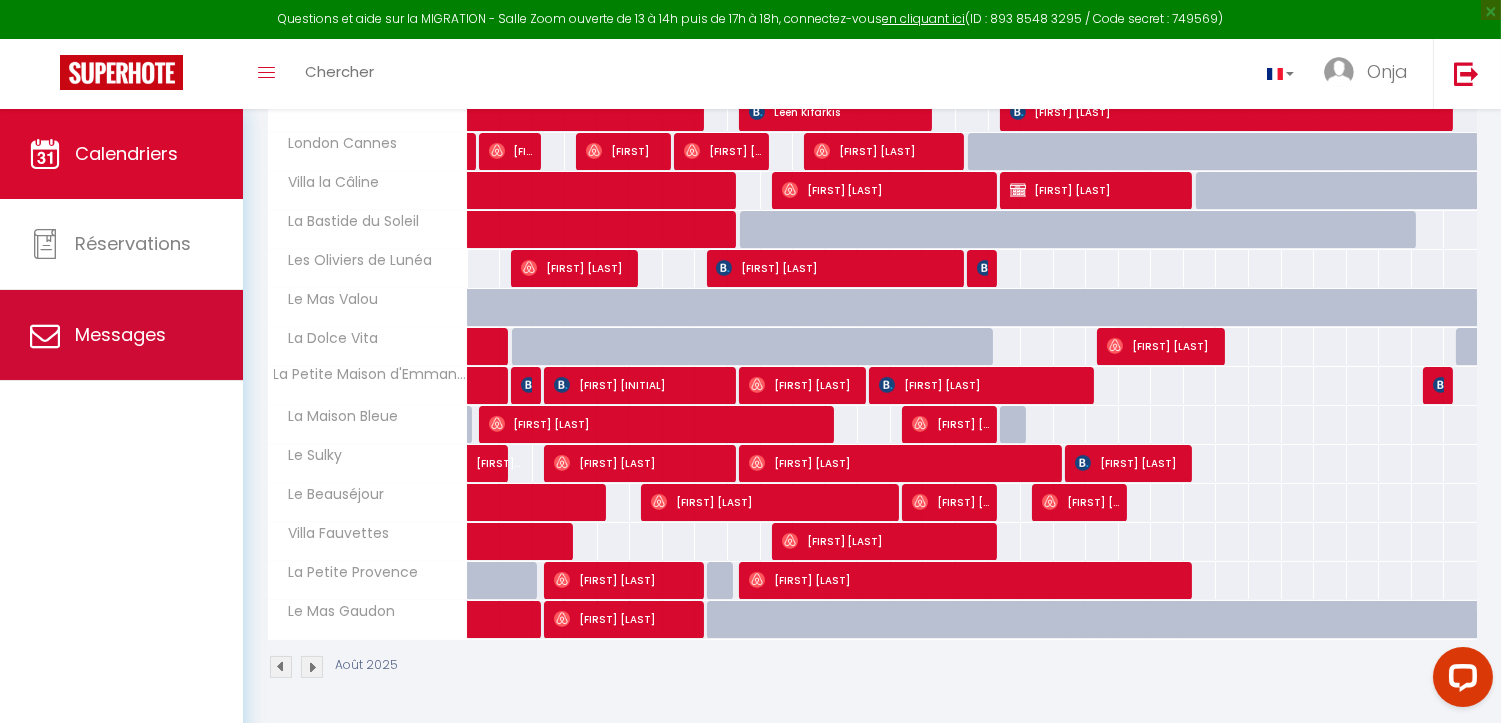 scroll, scrollTop: 0, scrollLeft: 0, axis: both 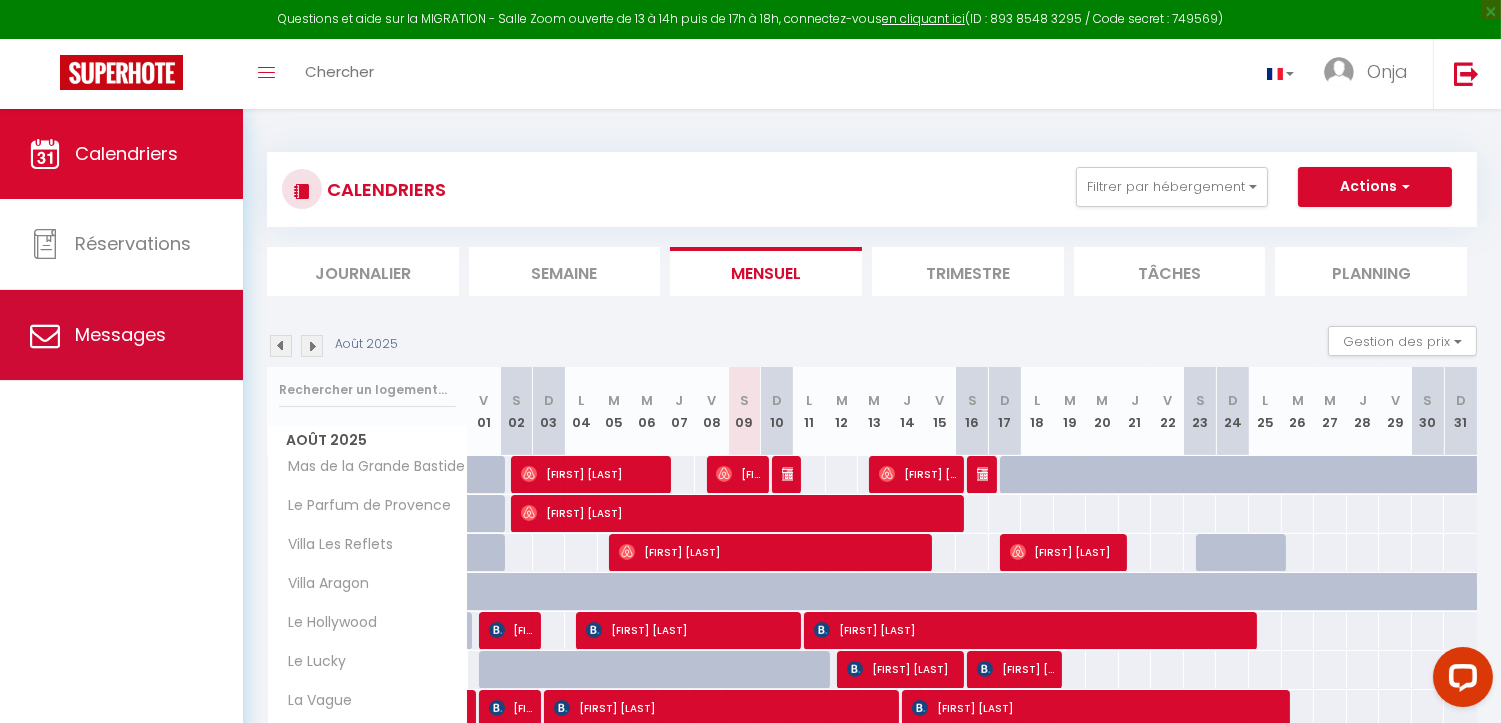 select on "message" 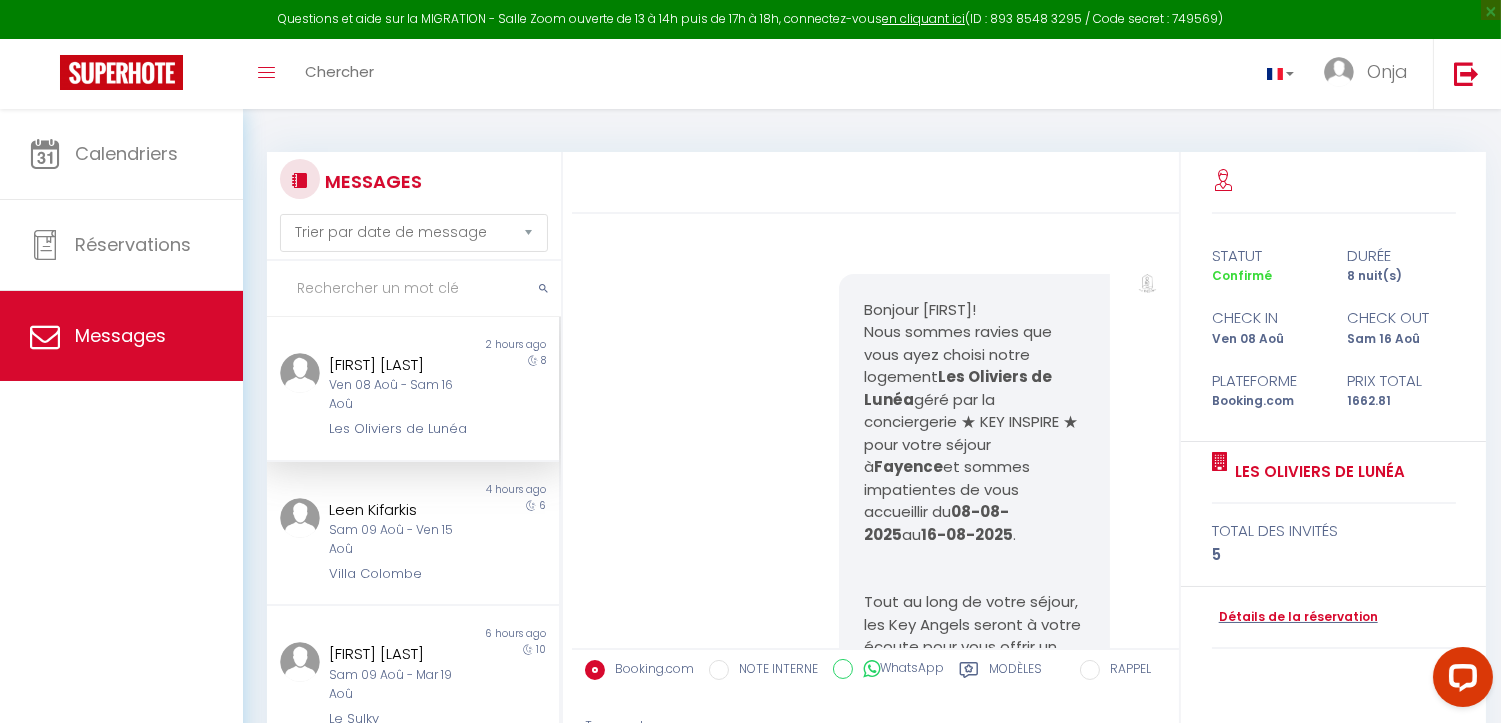 scroll, scrollTop: 9256, scrollLeft: 0, axis: vertical 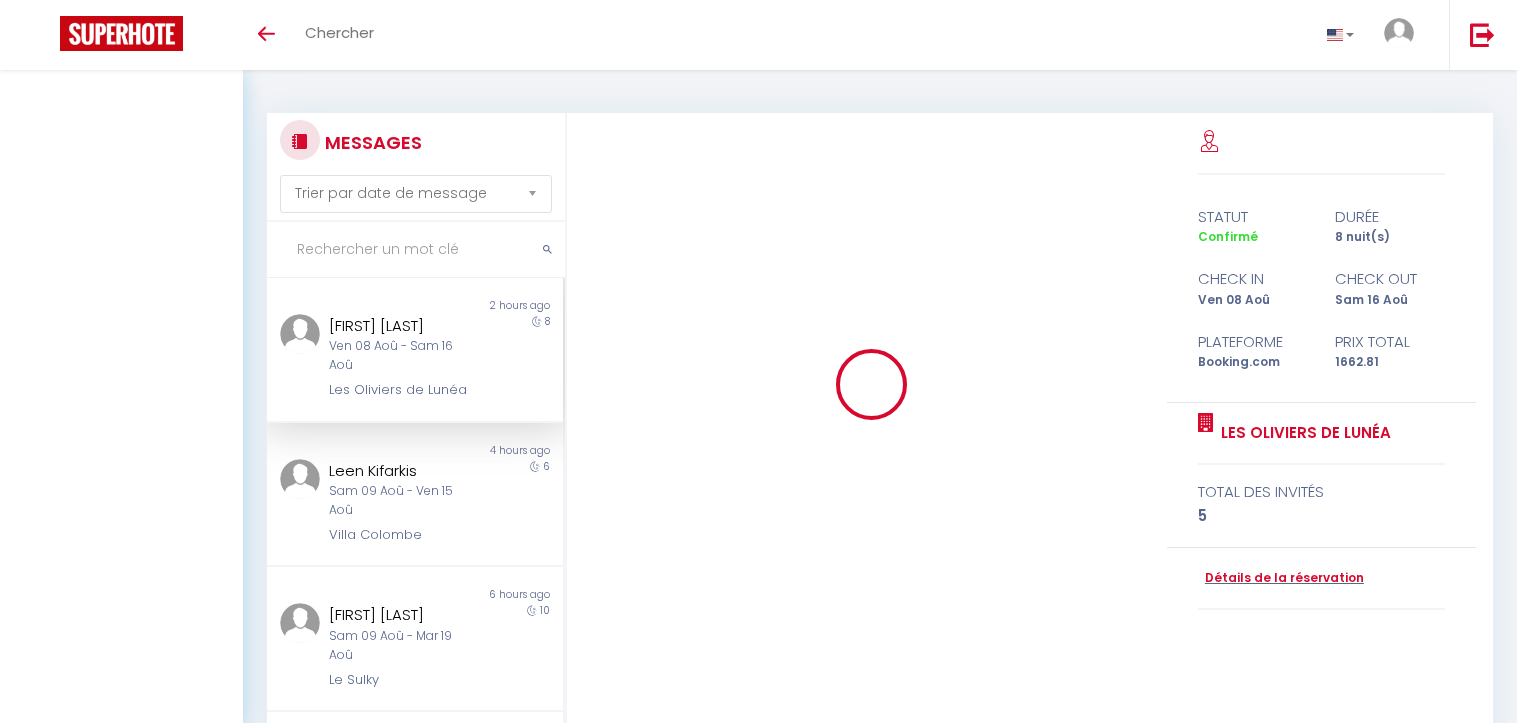 select on "message" 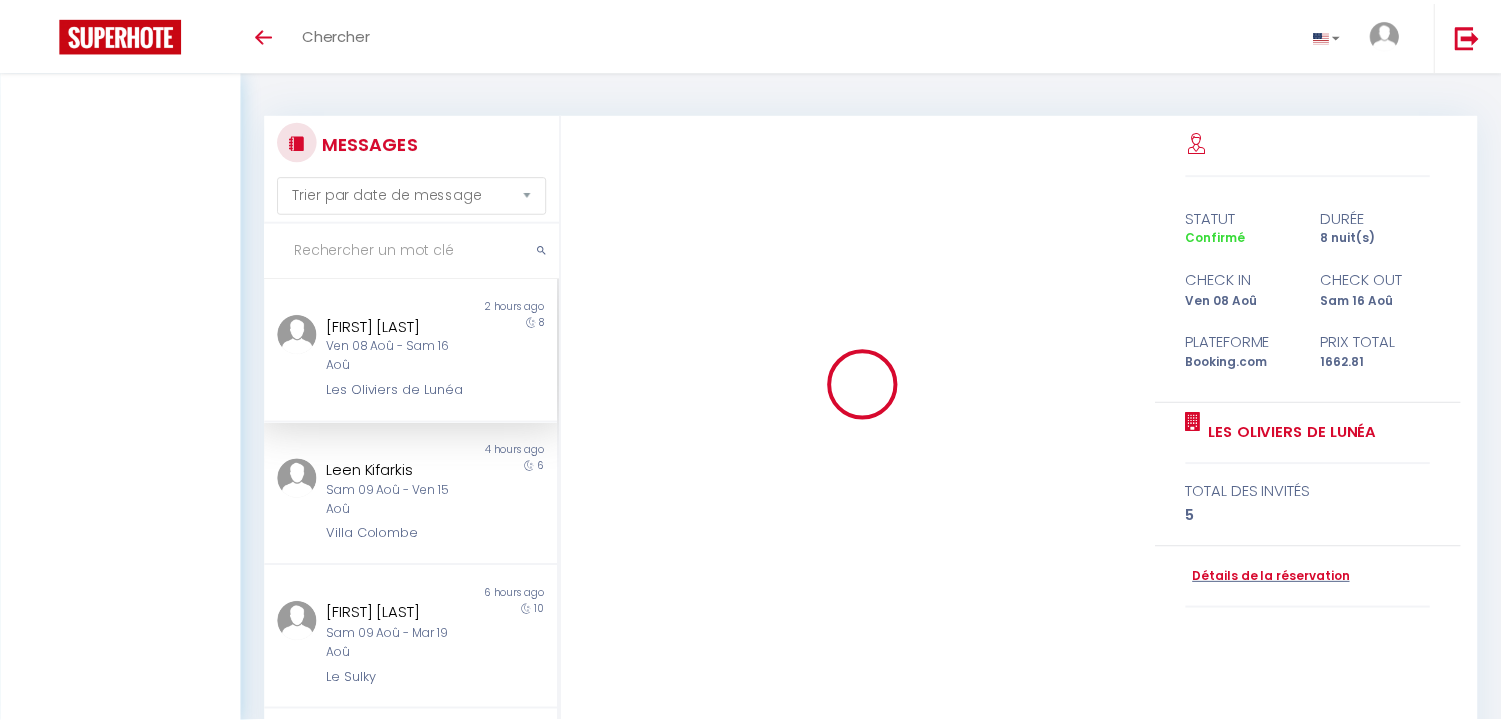 scroll, scrollTop: 0, scrollLeft: 0, axis: both 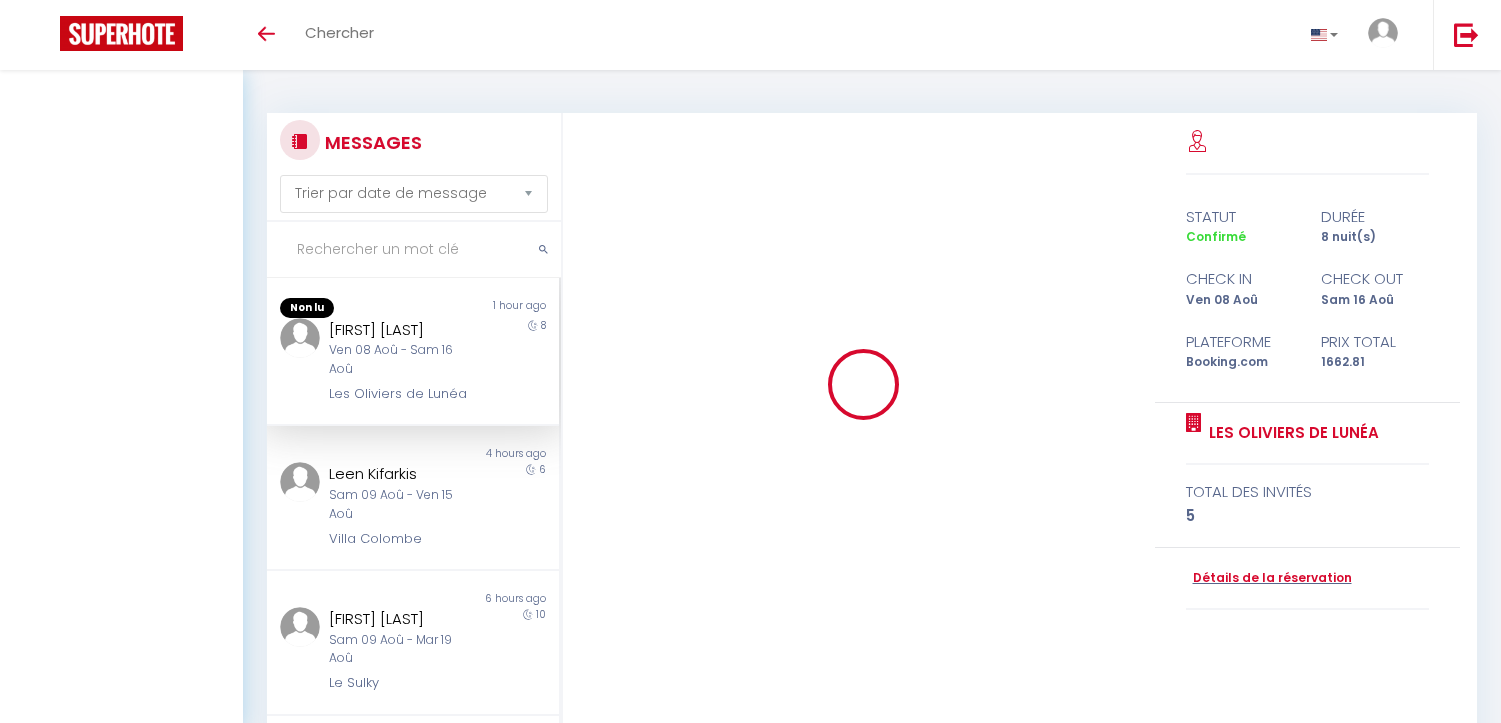 select on "message" 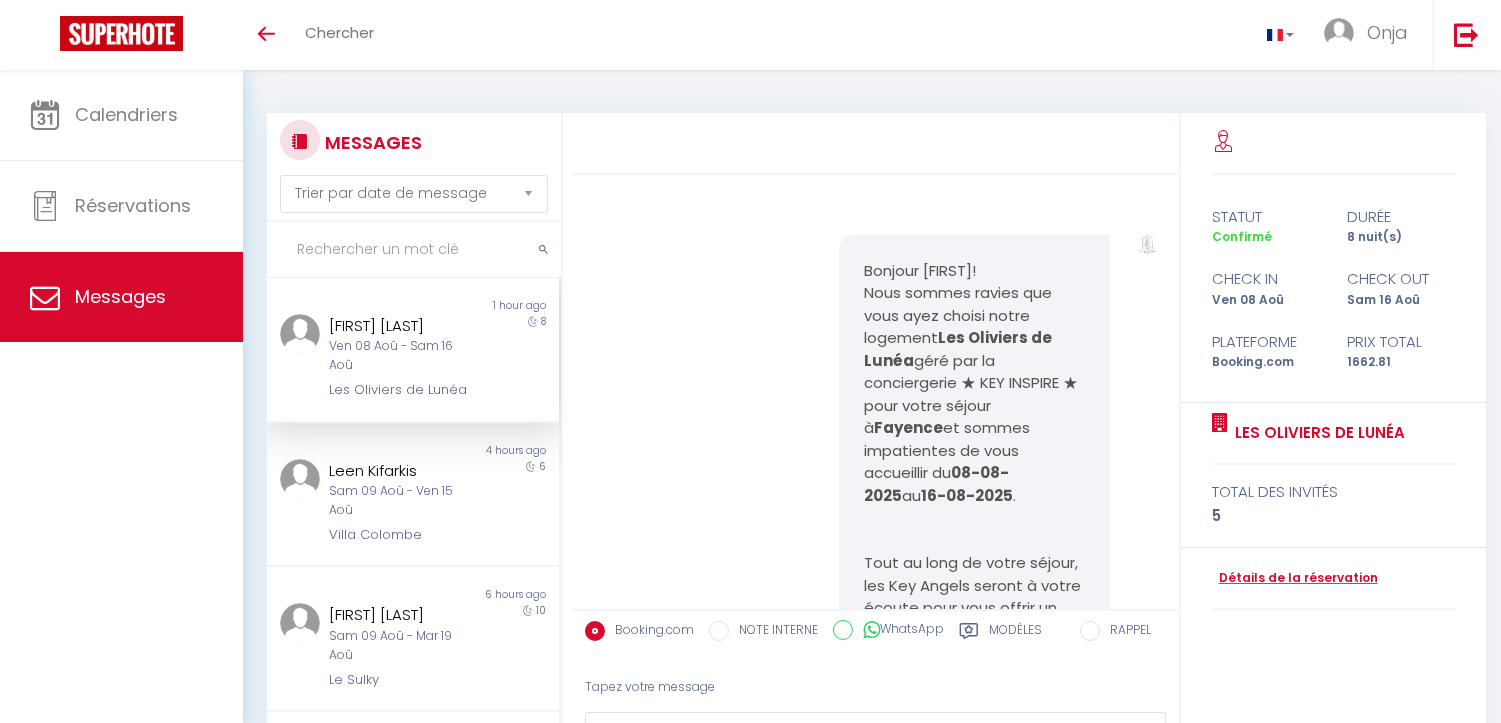 scroll, scrollTop: 9562, scrollLeft: 0, axis: vertical 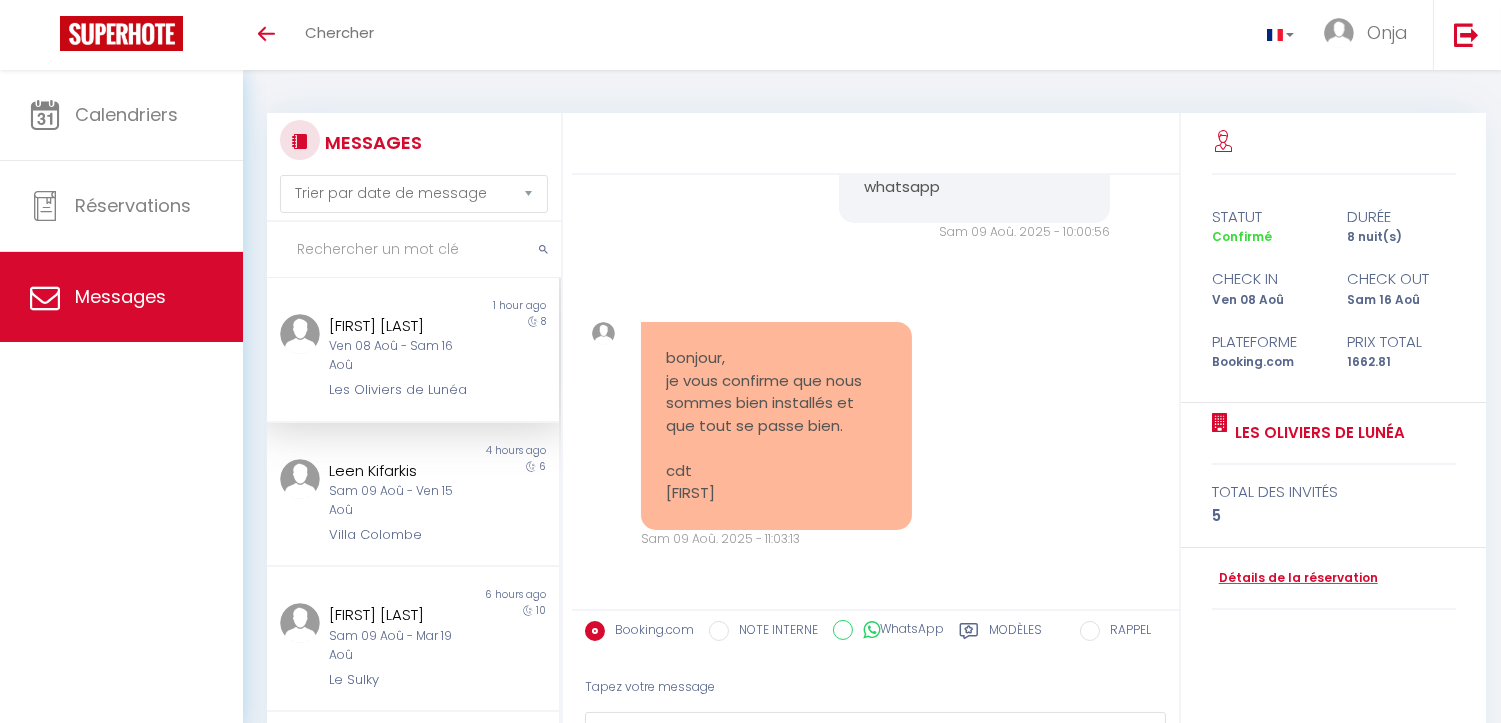 drag, startPoint x: 663, startPoint y: 352, endPoint x: 765, endPoint y: 494, distance: 174.83707 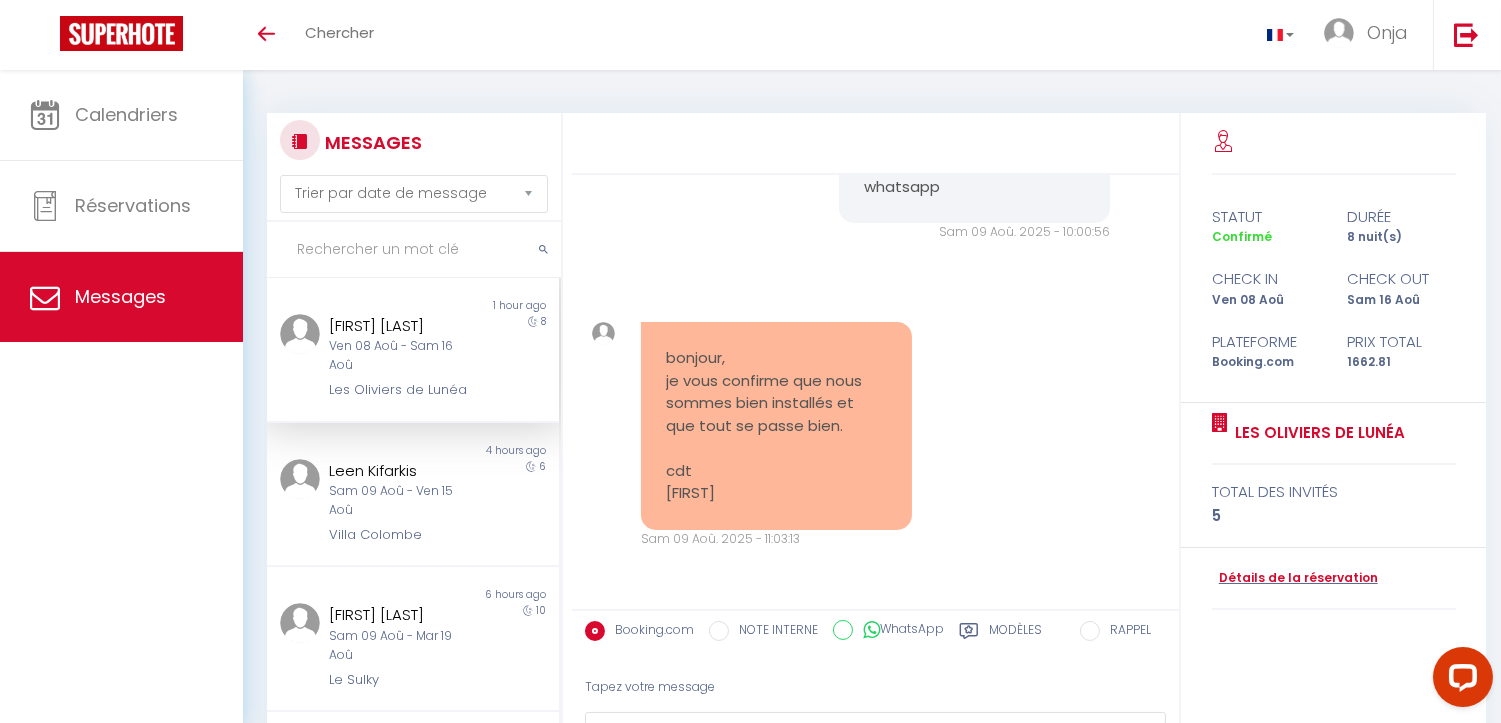 copy on "bonjour,
je vous confirme que nous sommes bien installés et que tout se passe bien.
cdt
[FIRST]" 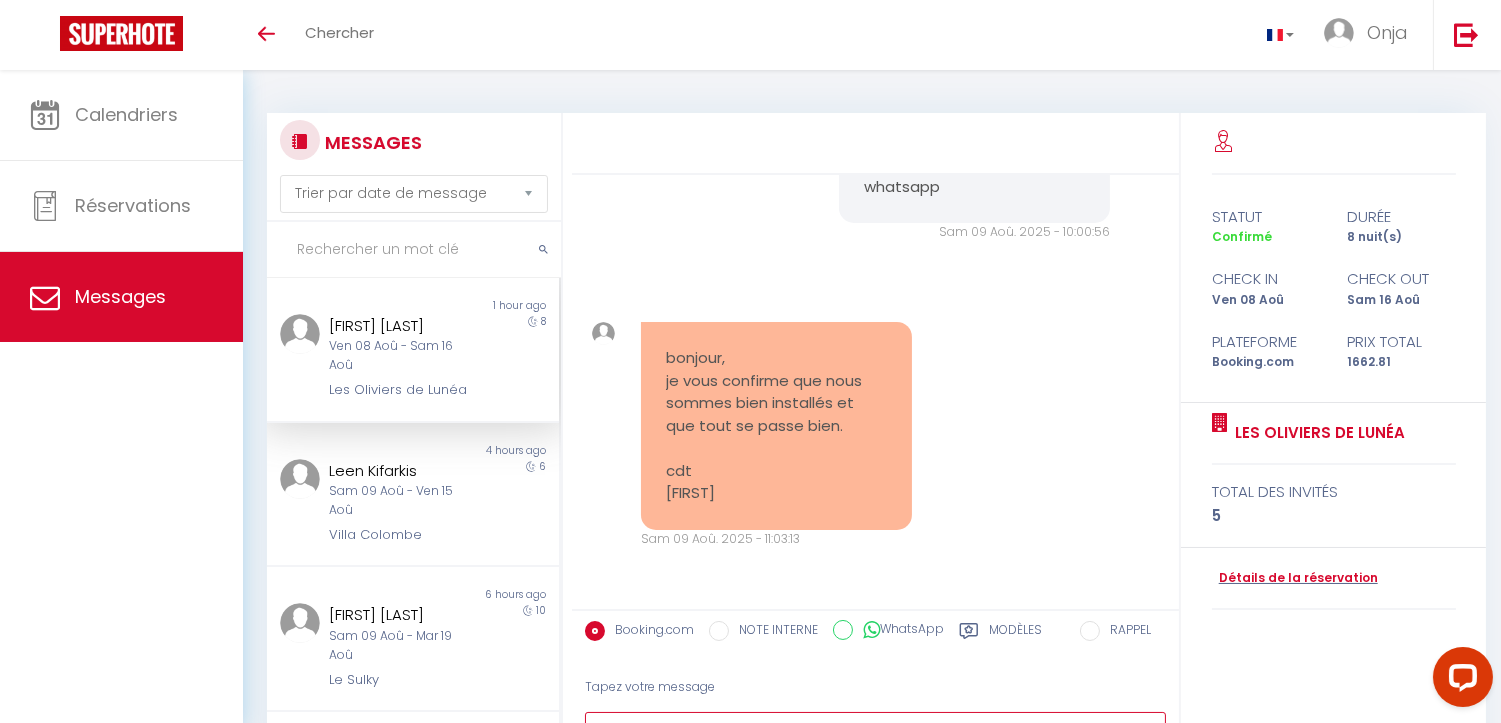 click at bounding box center [875, 746] 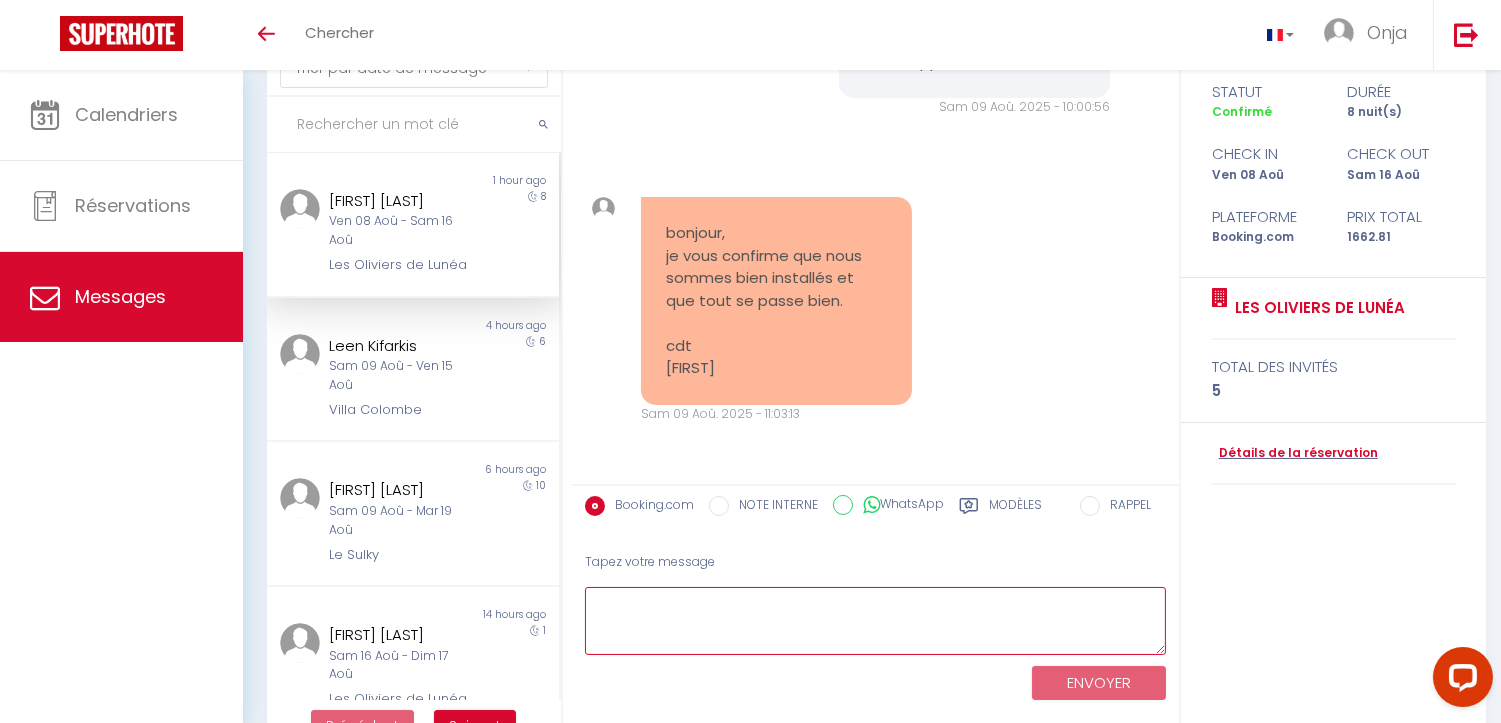 scroll, scrollTop: 126, scrollLeft: 0, axis: vertical 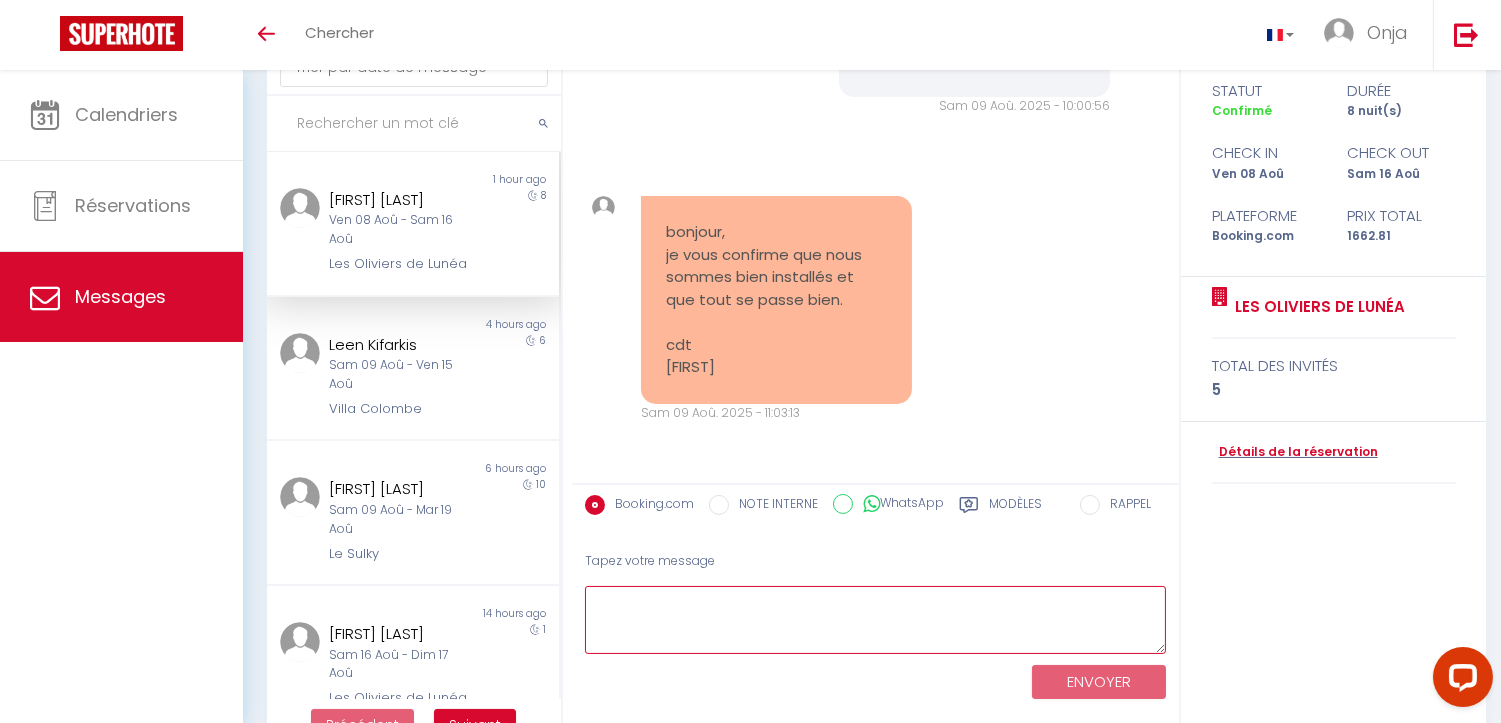 paste on "Bonjour Christophe,
Merci pour votre message.
Heureux d’apprendre que l’installation s’est bien déroulée et que tout se passe pour le mieux.
N’hésitez pas à me contacter si vous avez besoin de quoi que ce soit.
Bien cordialement," 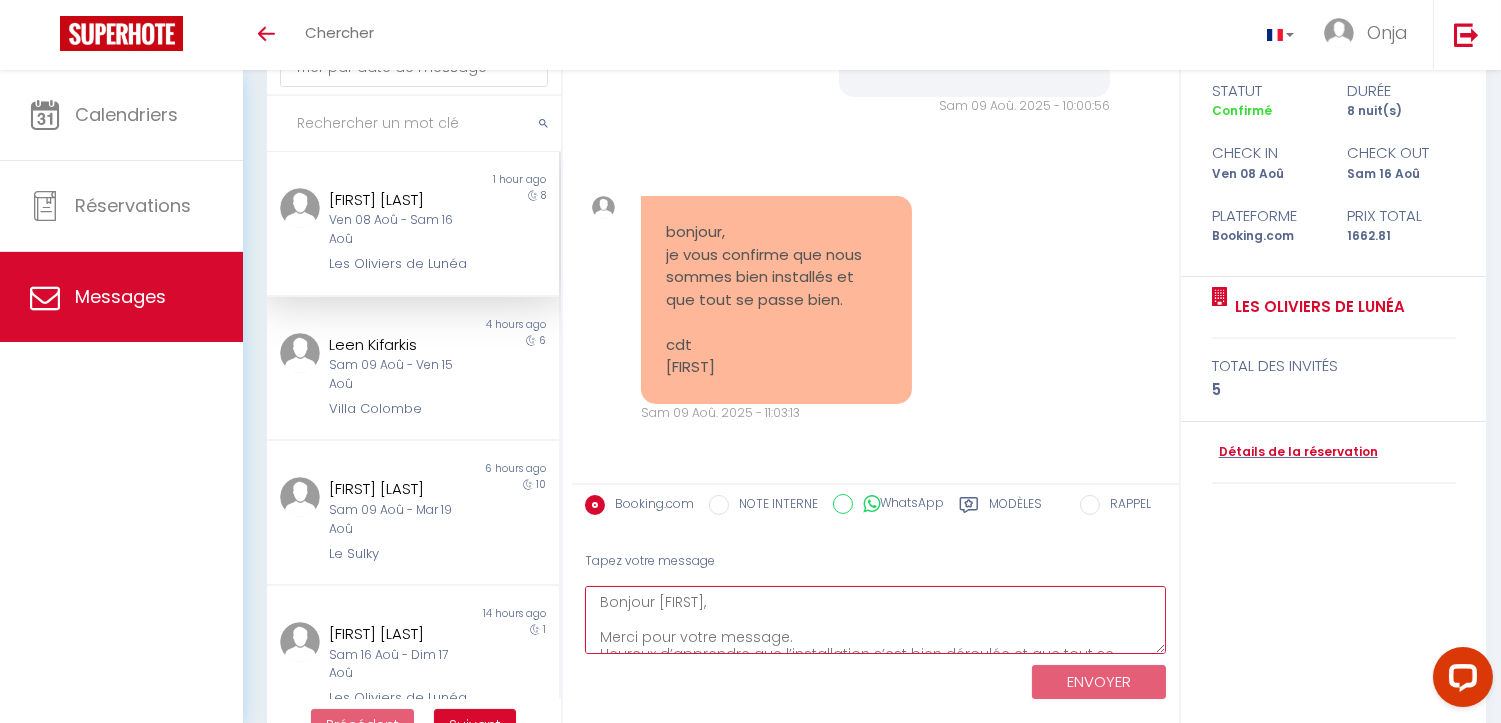 scroll, scrollTop: 98, scrollLeft: 0, axis: vertical 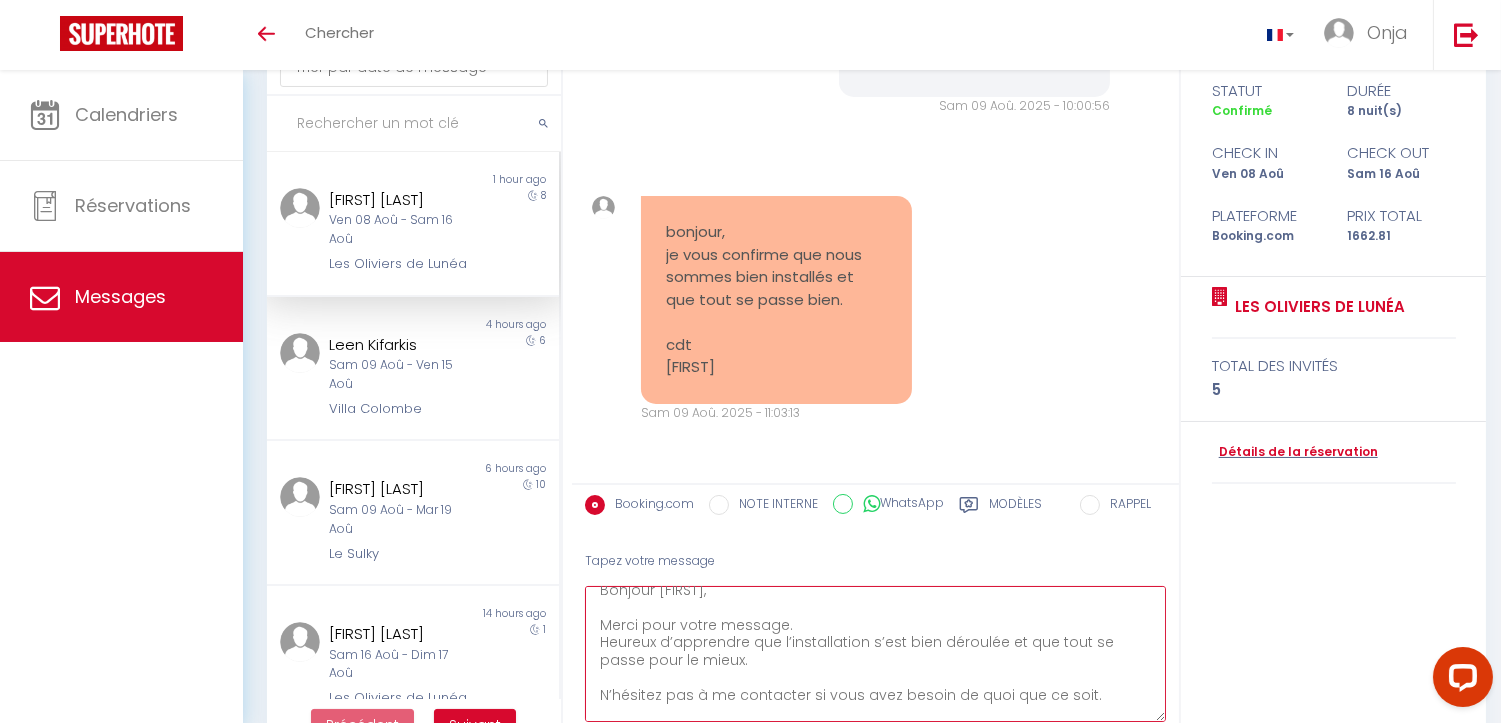 drag, startPoint x: 1158, startPoint y: 645, endPoint x: 1156, endPoint y: 742, distance: 97.020615 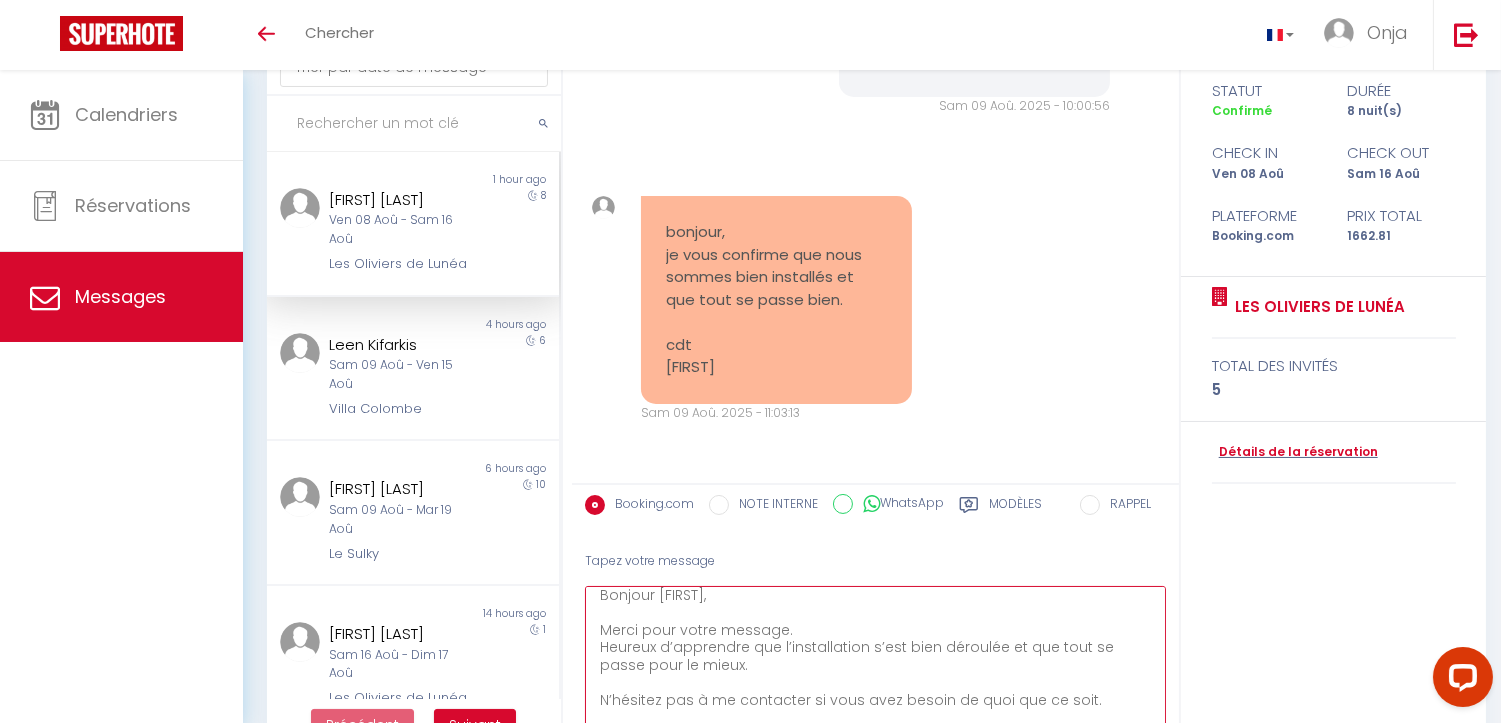 click on "Bonjour Christophe,
Merci pour votre message.
Heureux d’apprendre que l’installation s’est bien déroulée et que tout se passe pour le mieux.
N’hésitez pas à me contacter si vous avez besoin de quoi que ce soit.
Bien cordialement," at bounding box center (875, 668) 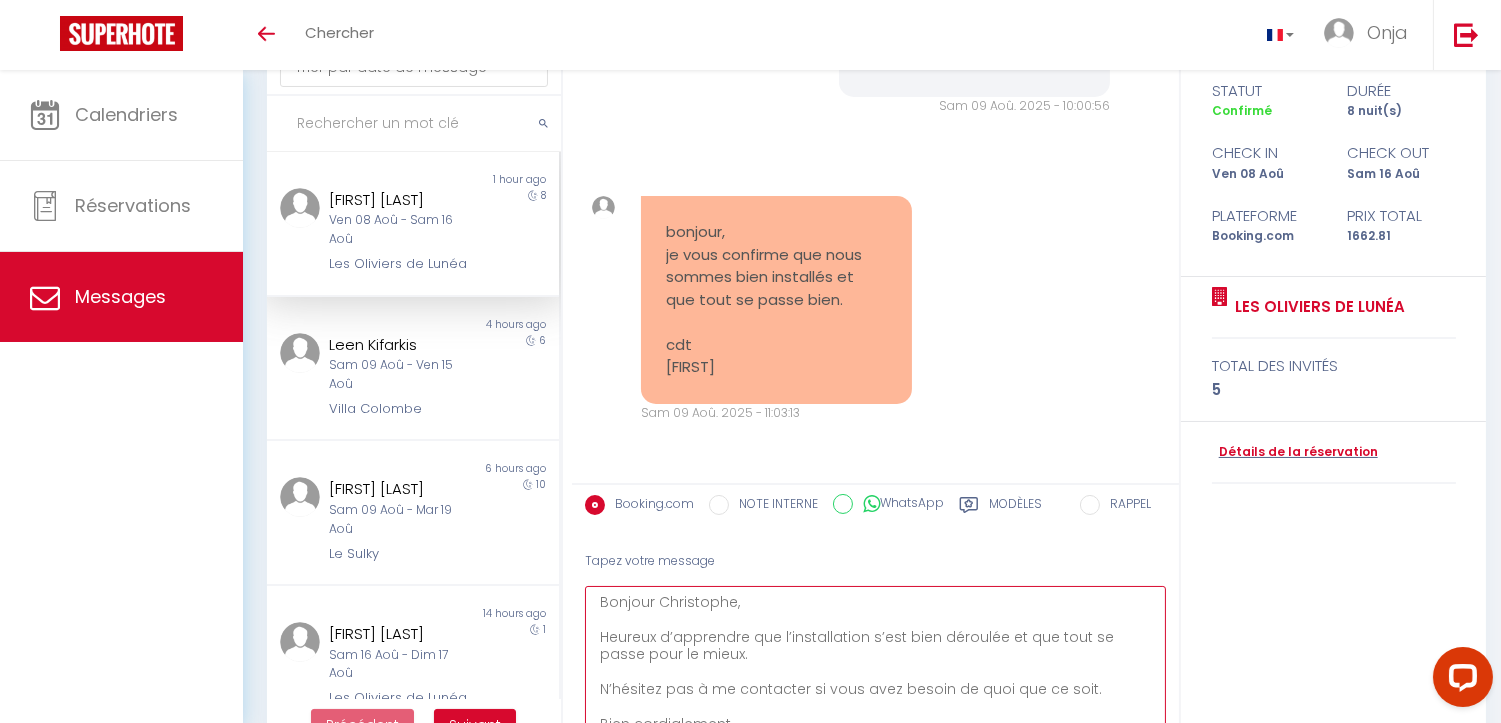 scroll, scrollTop: 0, scrollLeft: 0, axis: both 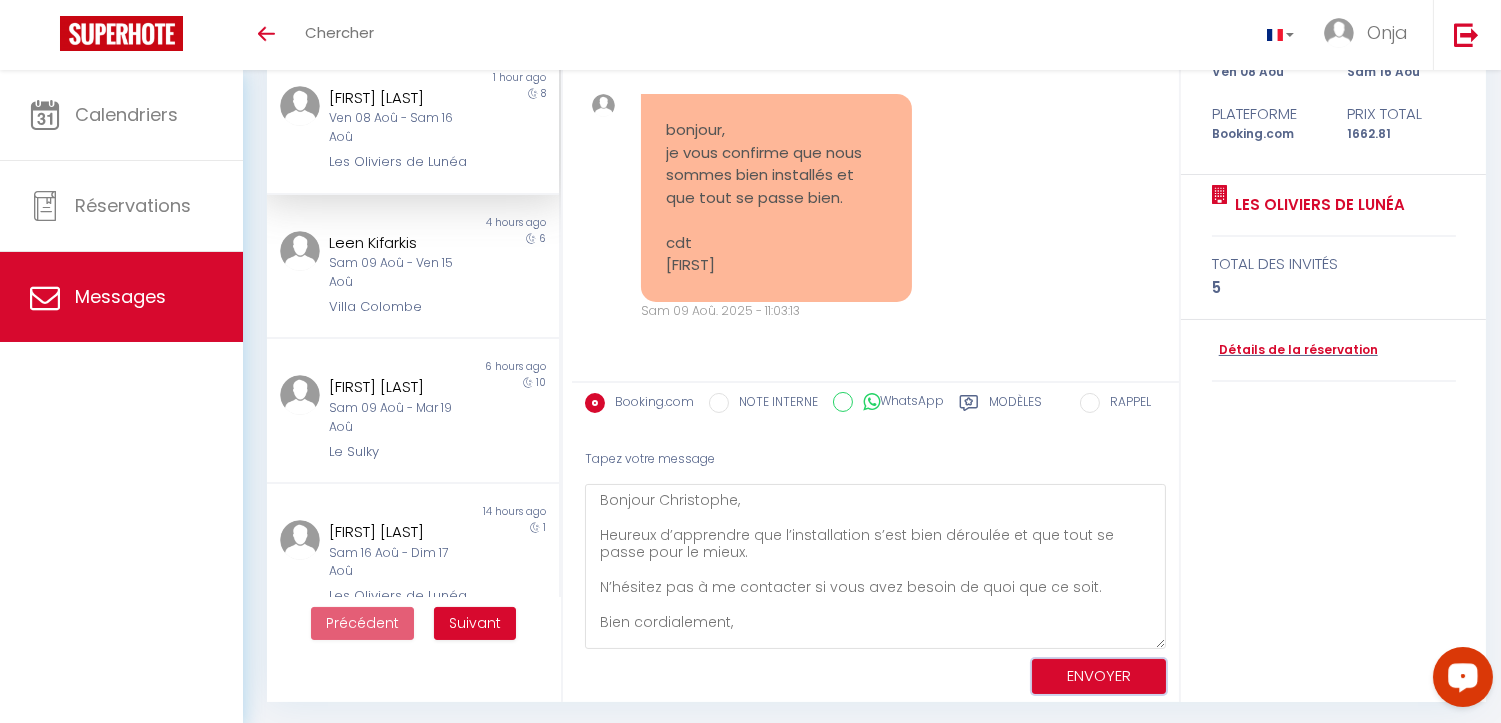 click on "ENVOYER" at bounding box center (1099, 676) 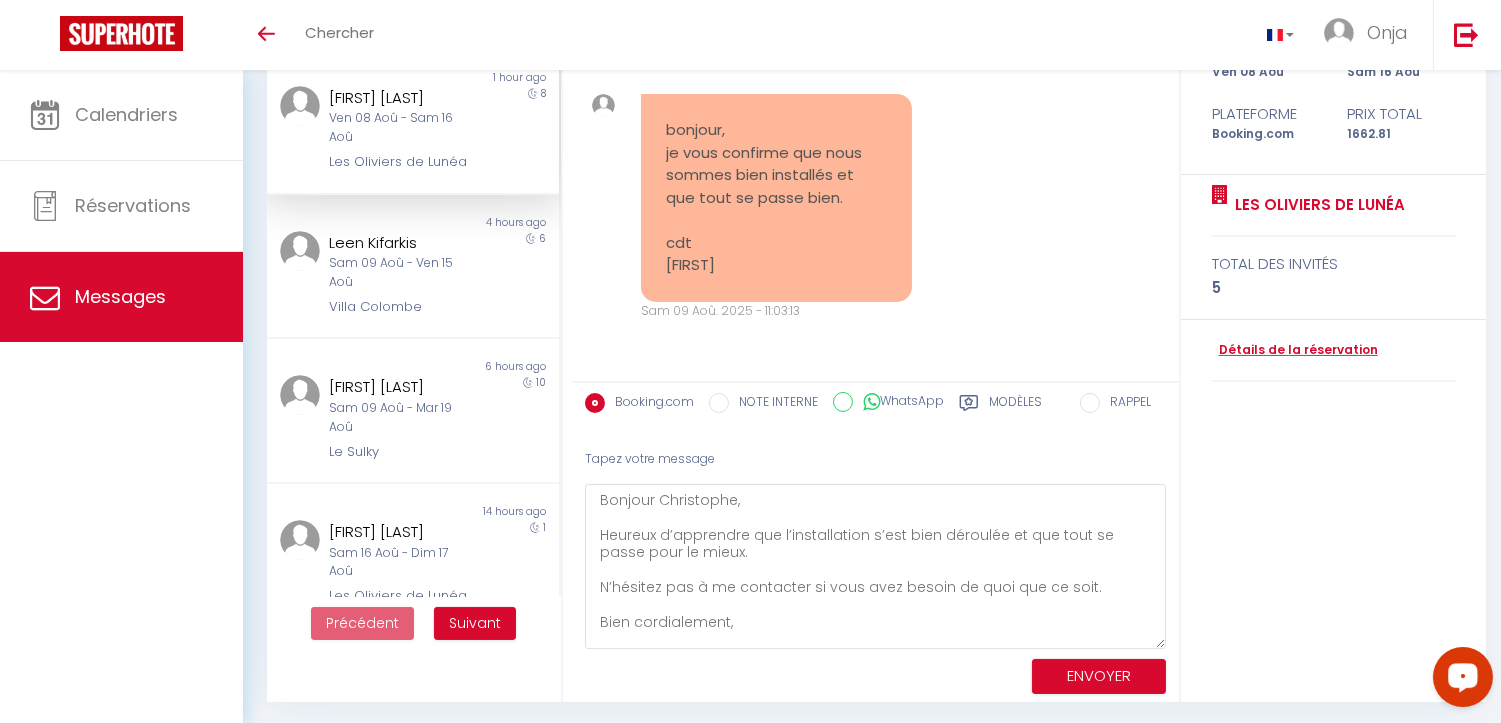 scroll, scrollTop: 176, scrollLeft: 0, axis: vertical 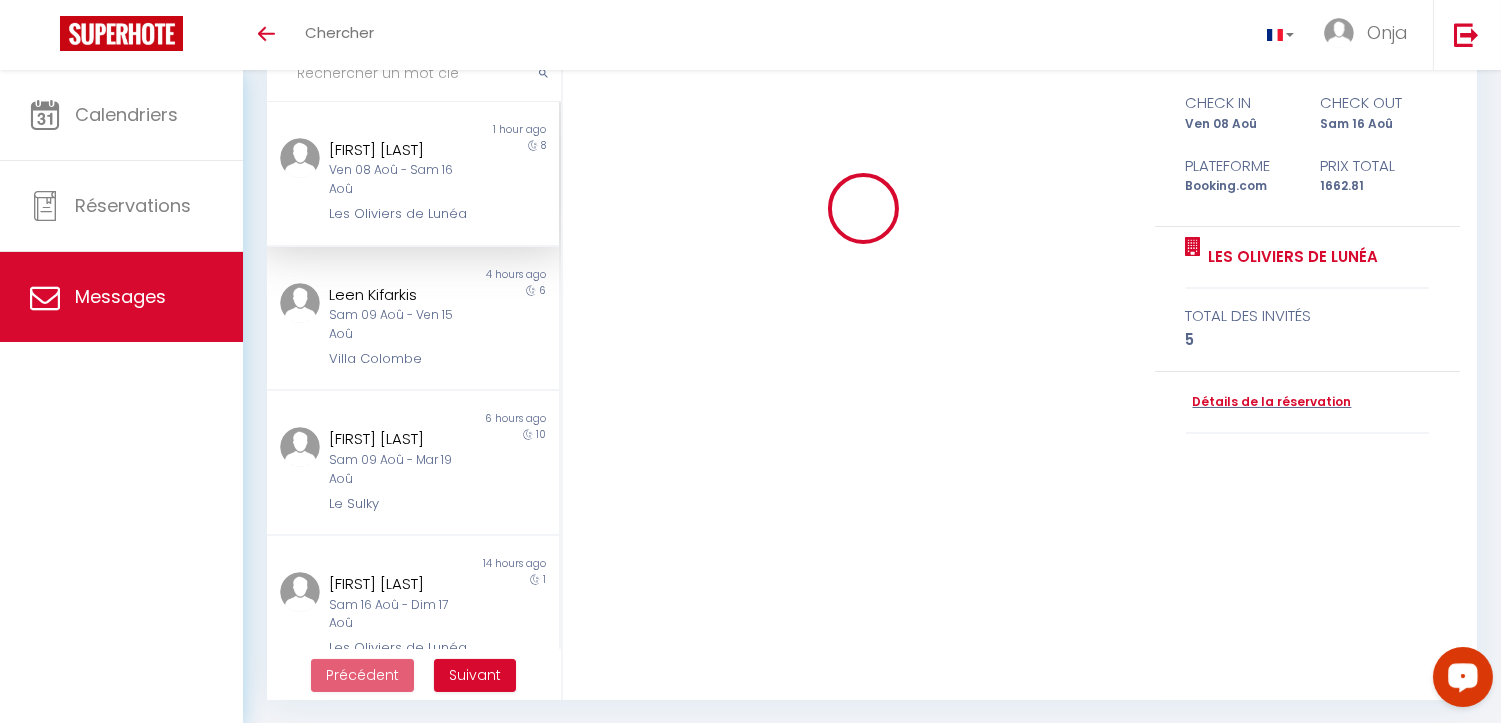 type 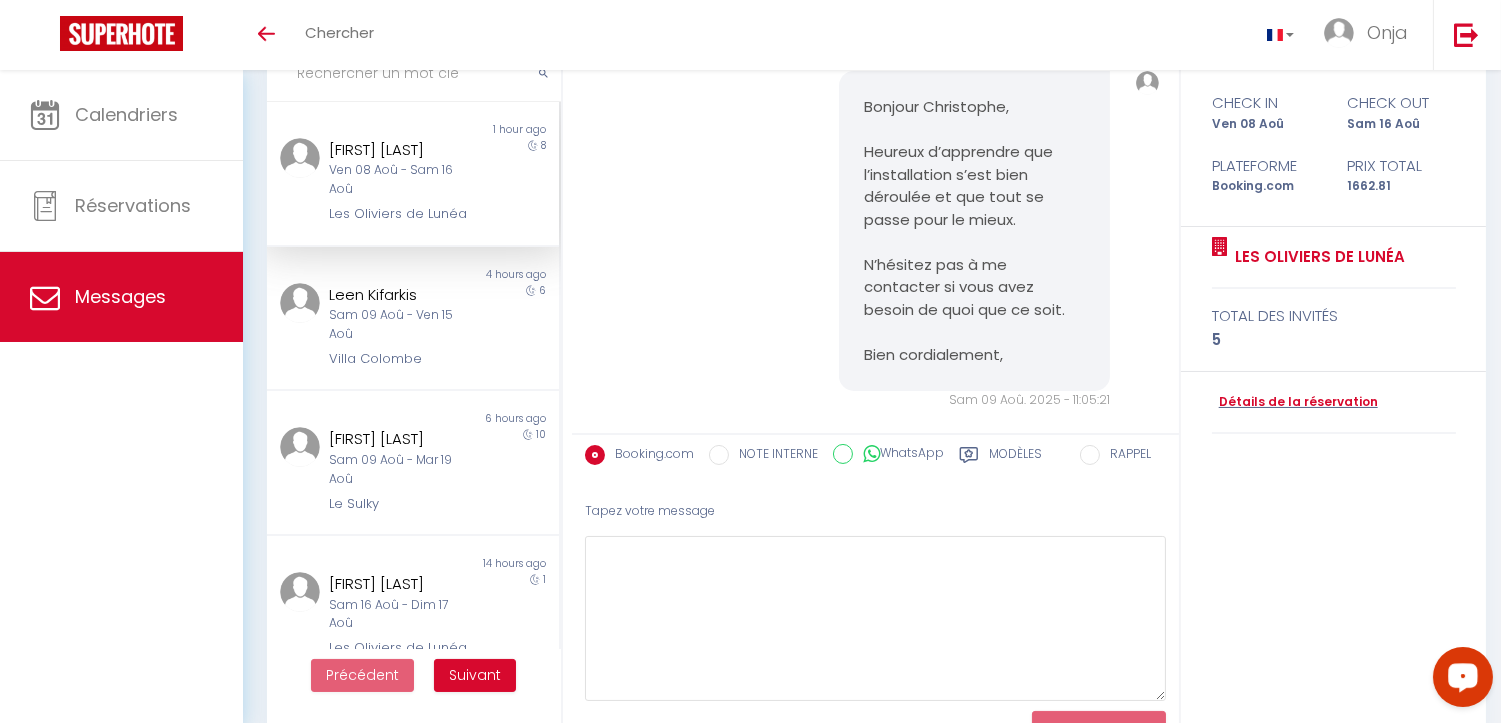 scroll, scrollTop: 9981, scrollLeft: 0, axis: vertical 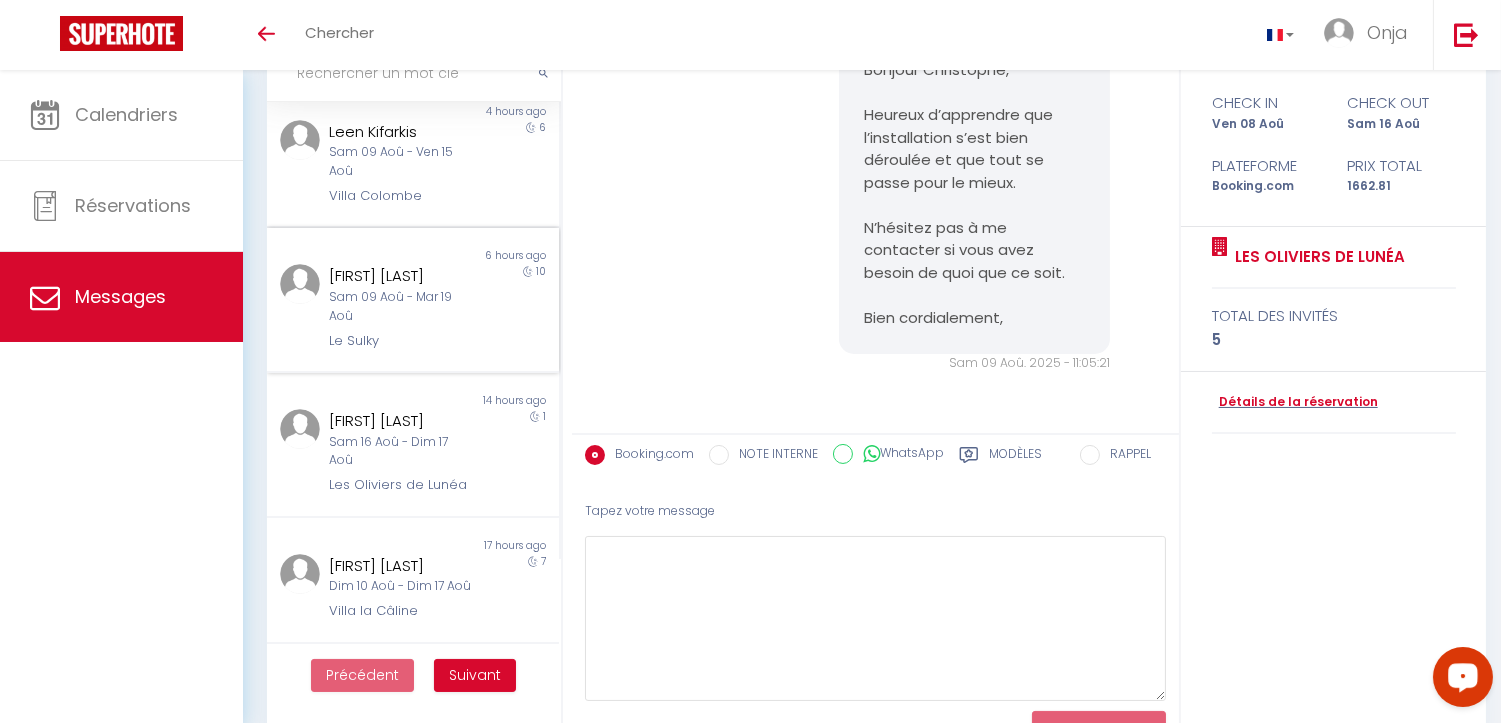 drag, startPoint x: 542, startPoint y: 235, endPoint x: 536, endPoint y: 281, distance: 46.389652 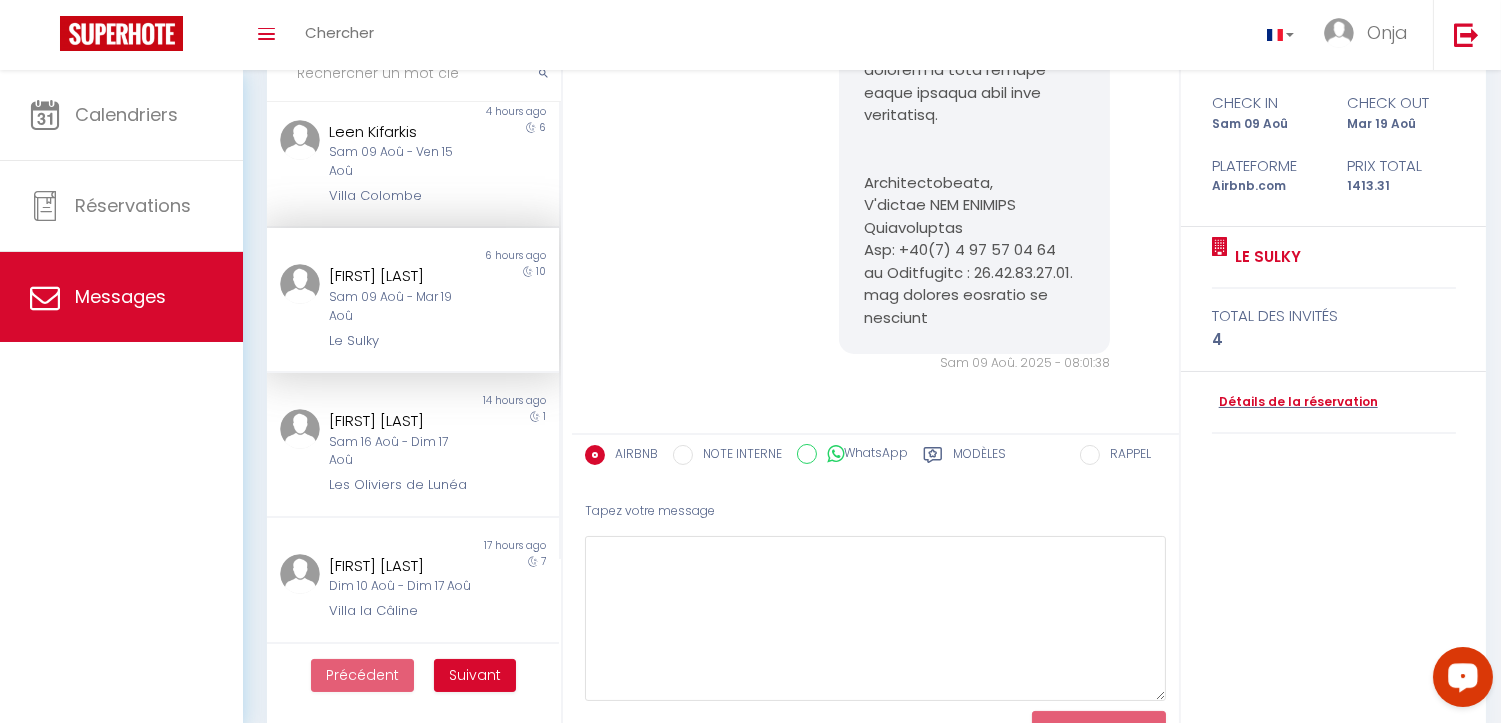 scroll, scrollTop: 0, scrollLeft: 0, axis: both 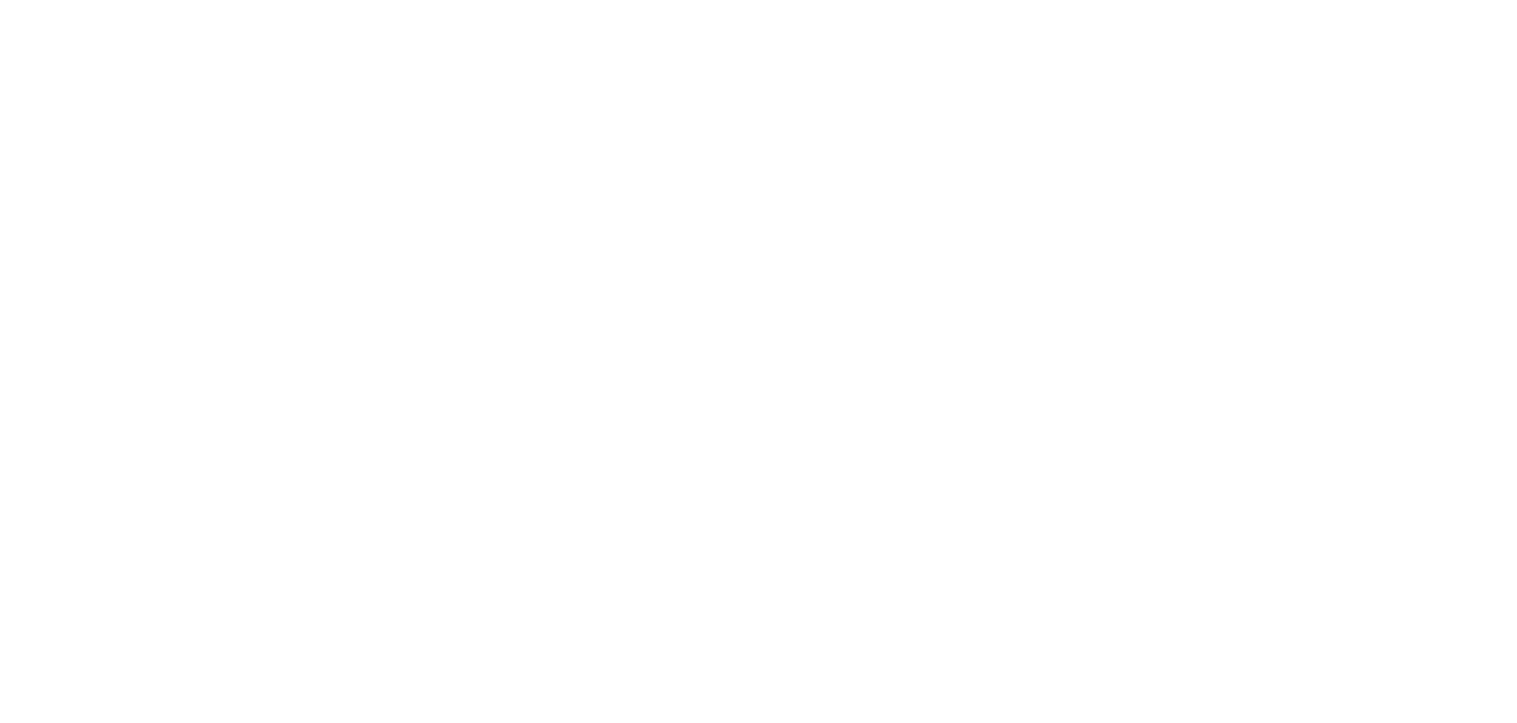 select on "message" 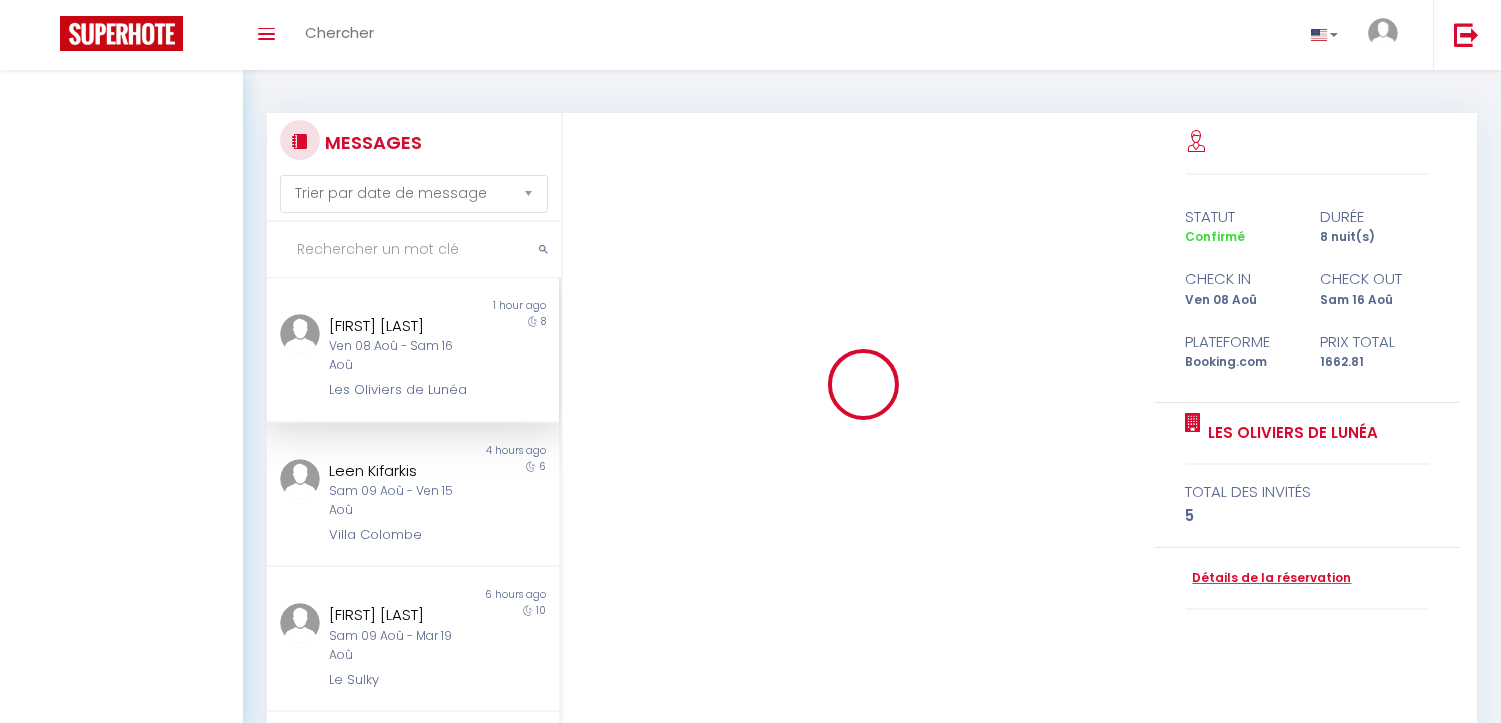 scroll, scrollTop: 176, scrollLeft: 0, axis: vertical 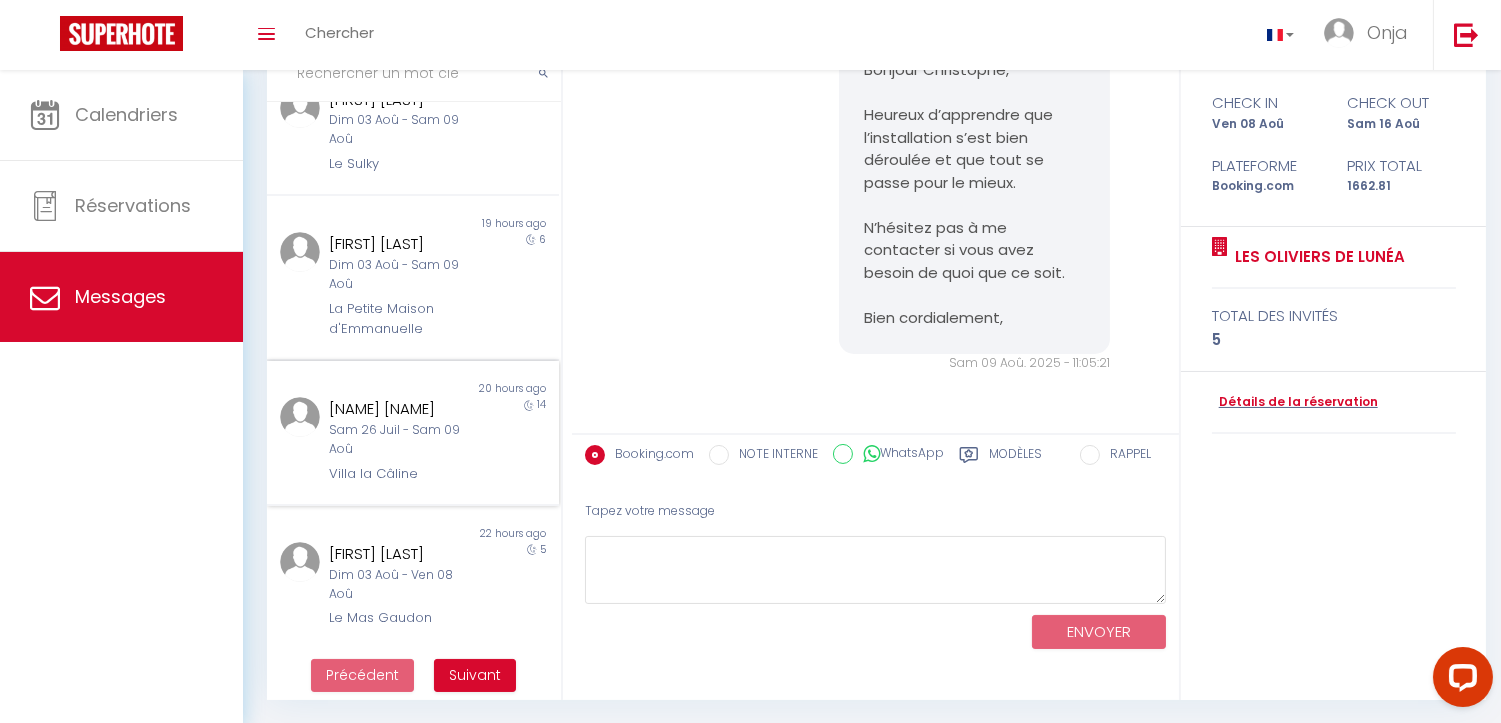 click on "Sam 26 Juil - Sam 09 Aoû" at bounding box center (401, 440) 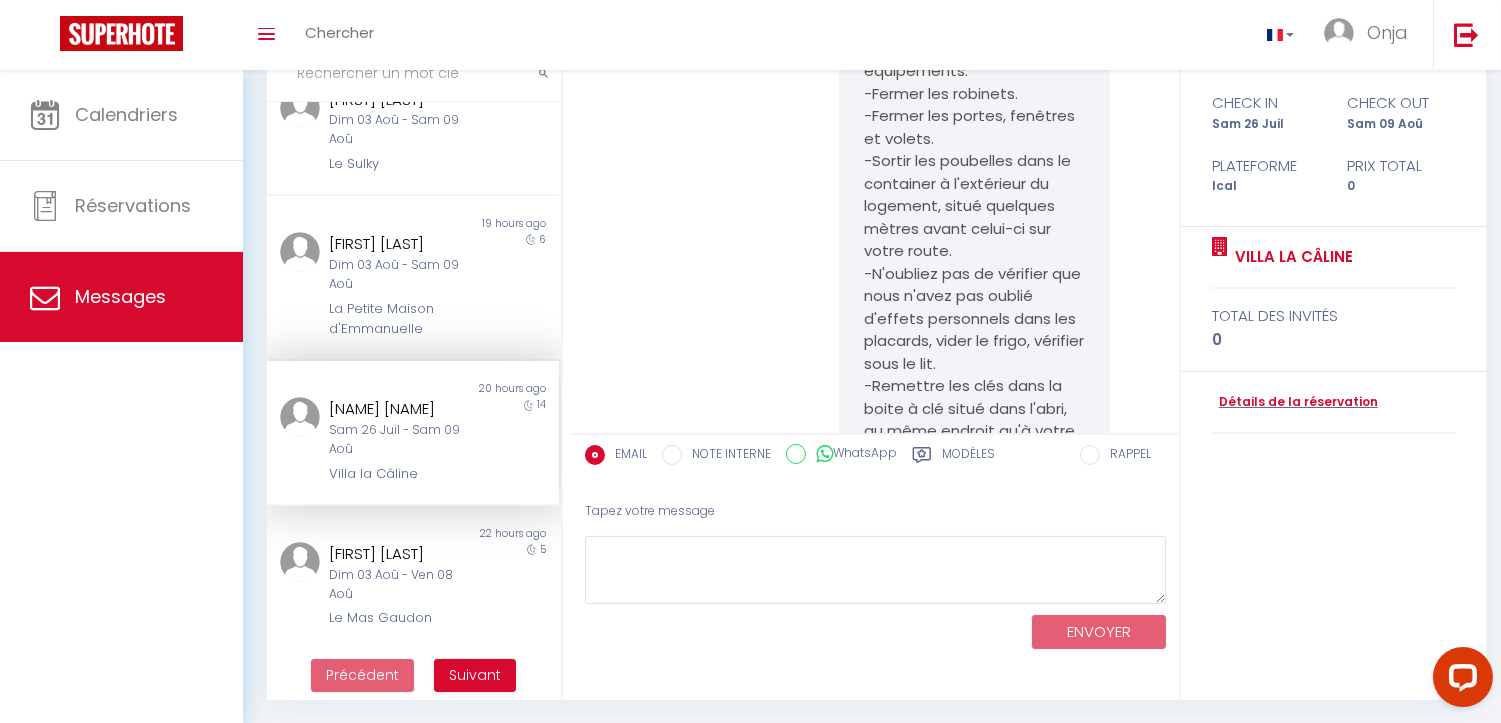 scroll, scrollTop: 15538, scrollLeft: 0, axis: vertical 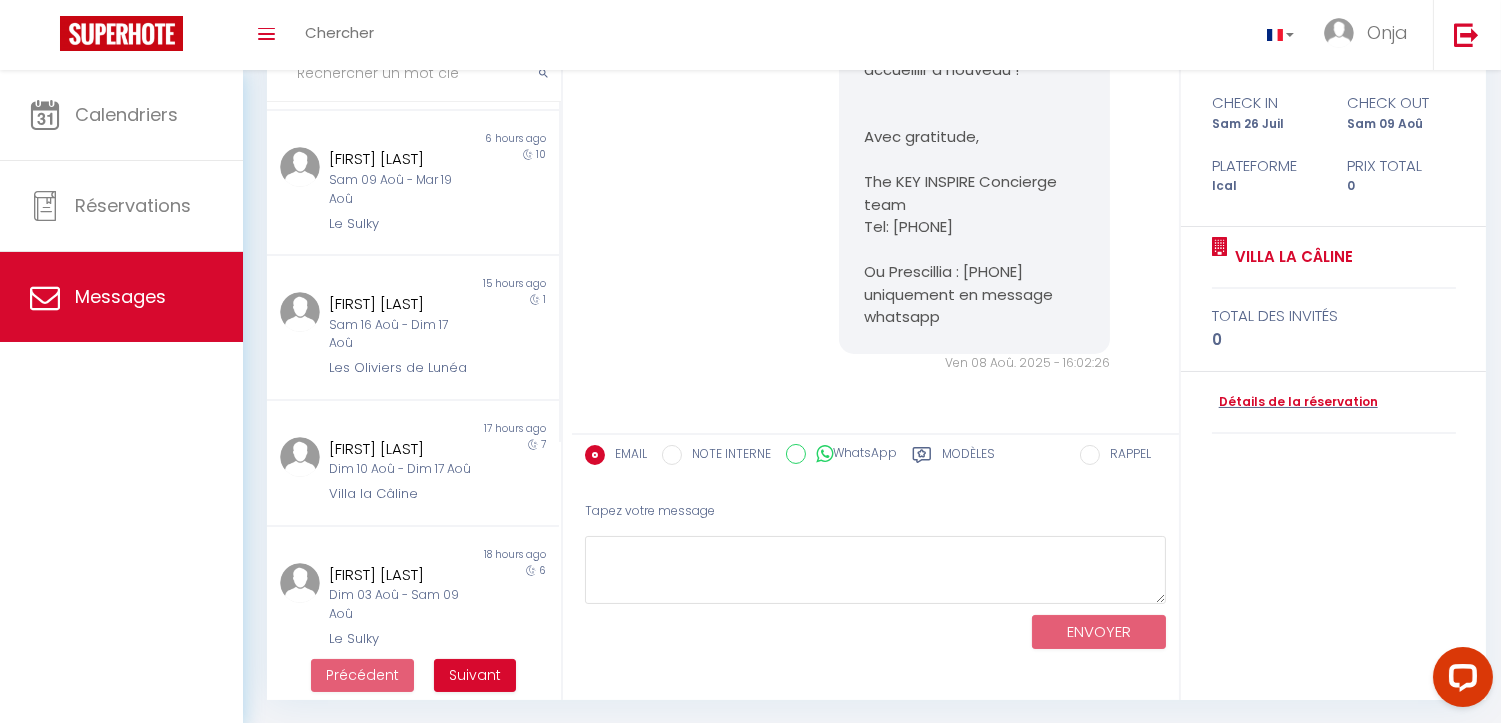 drag, startPoint x: 563, startPoint y: 283, endPoint x: 555, endPoint y: 273, distance: 12.806249 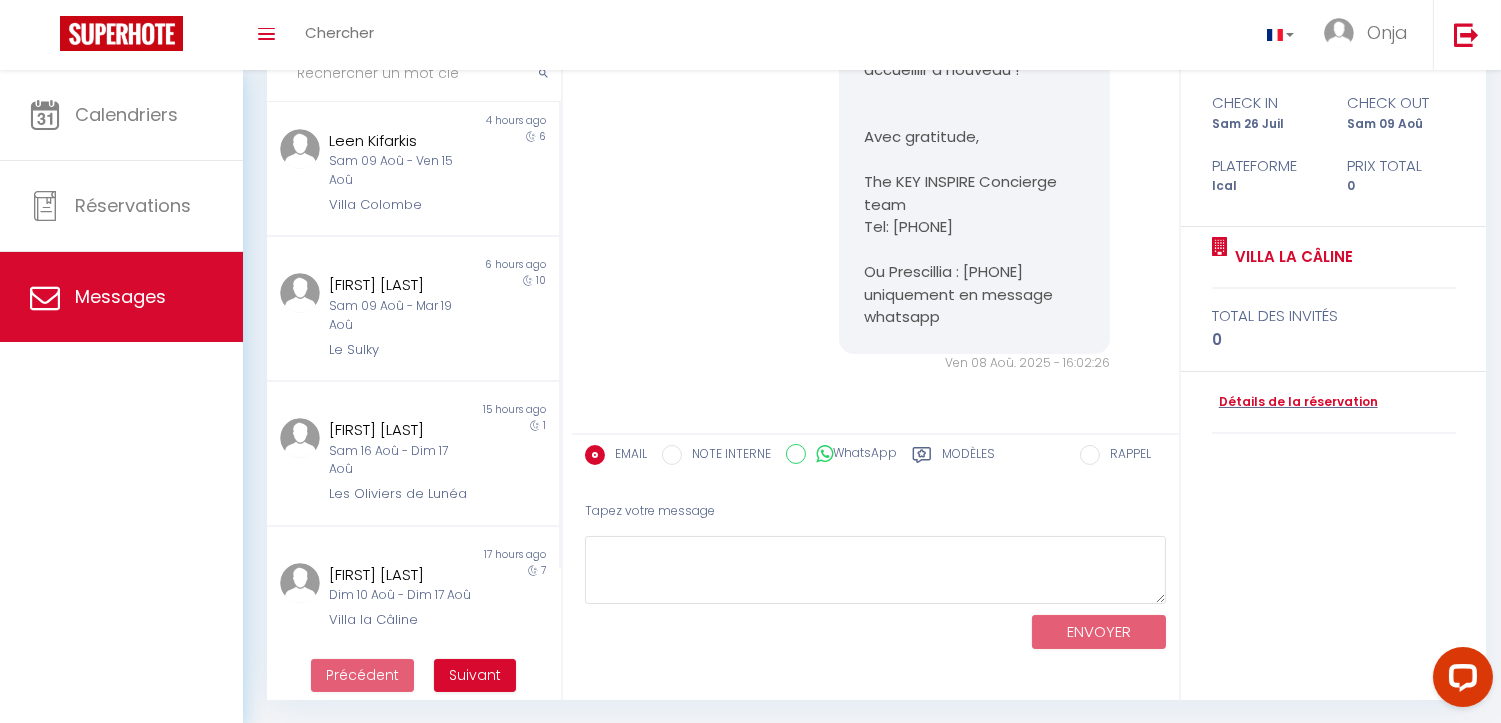 scroll, scrollTop: 0, scrollLeft: 0, axis: both 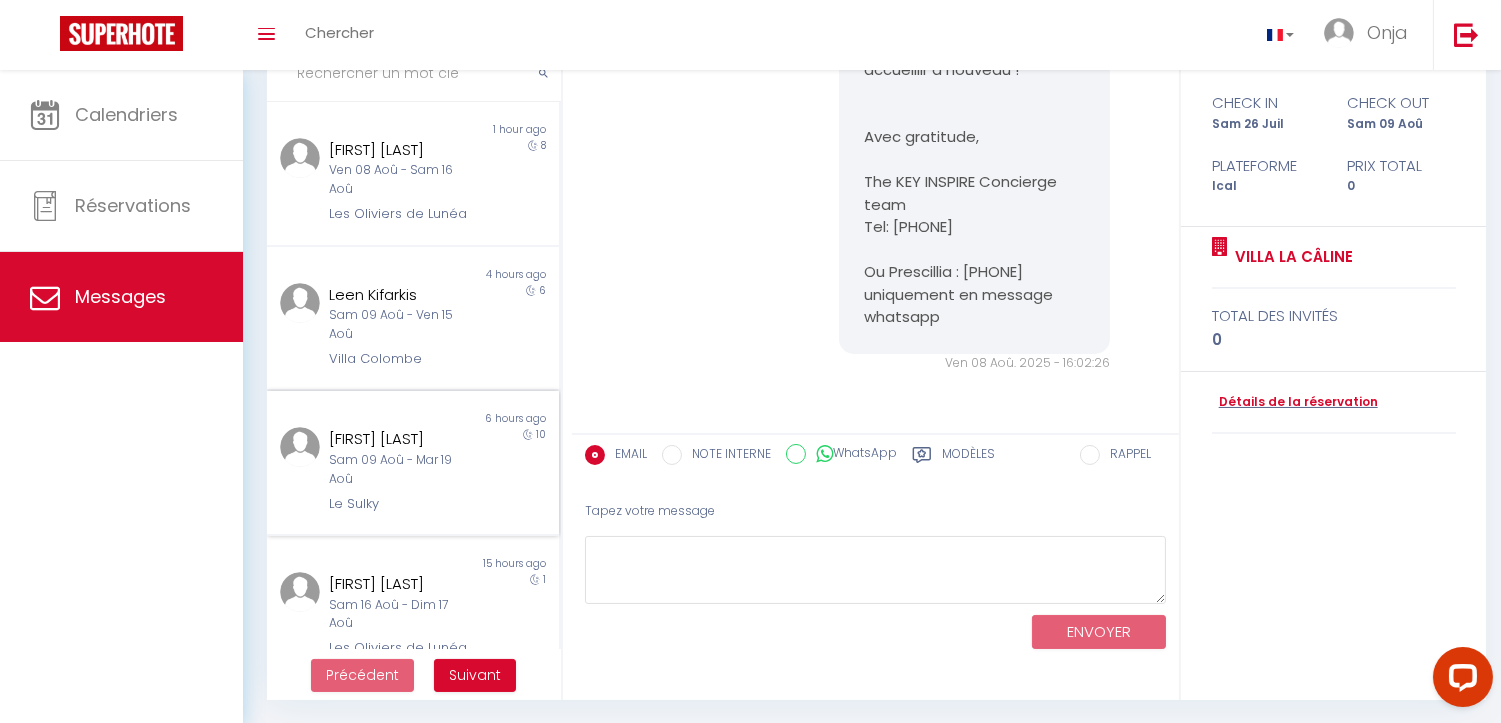 click on "Non lu" at bounding box center (340, 419) 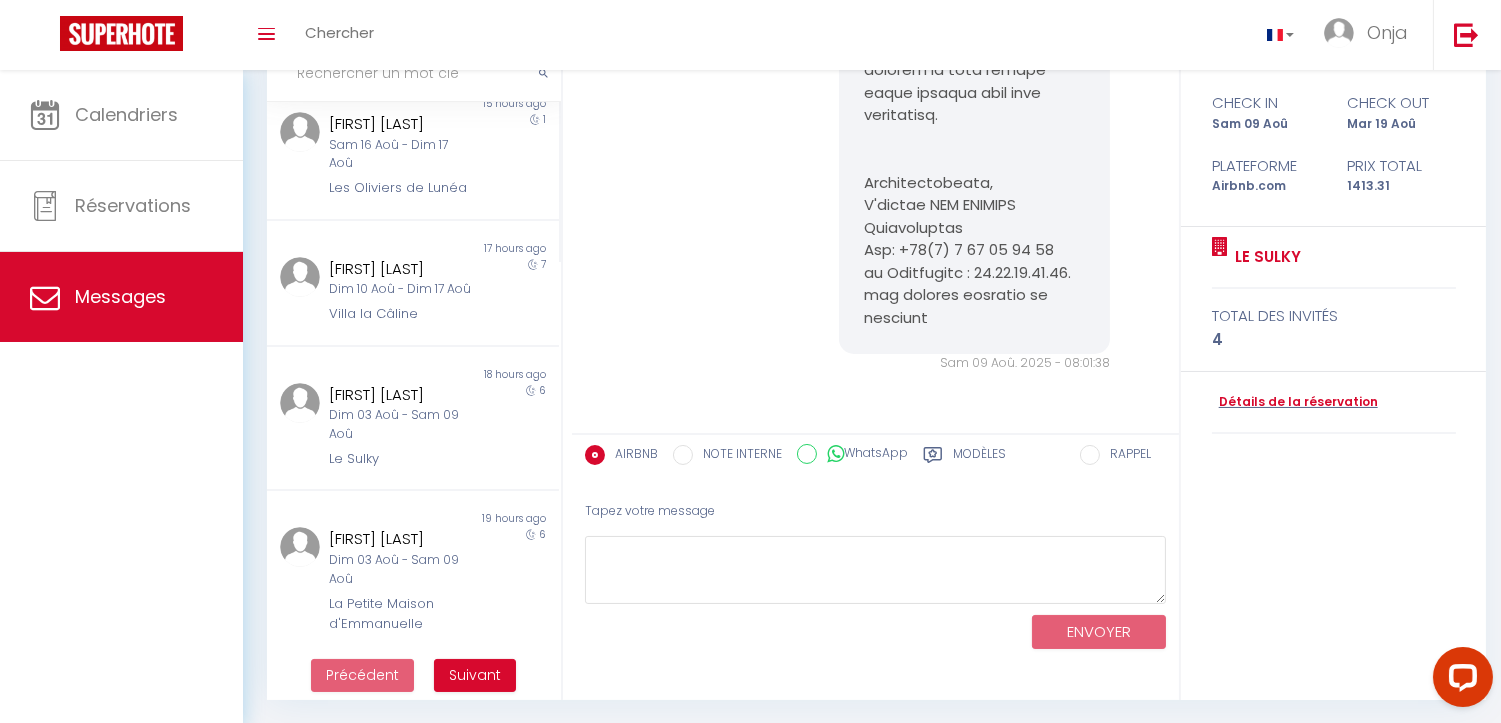 scroll, scrollTop: 465, scrollLeft: 0, axis: vertical 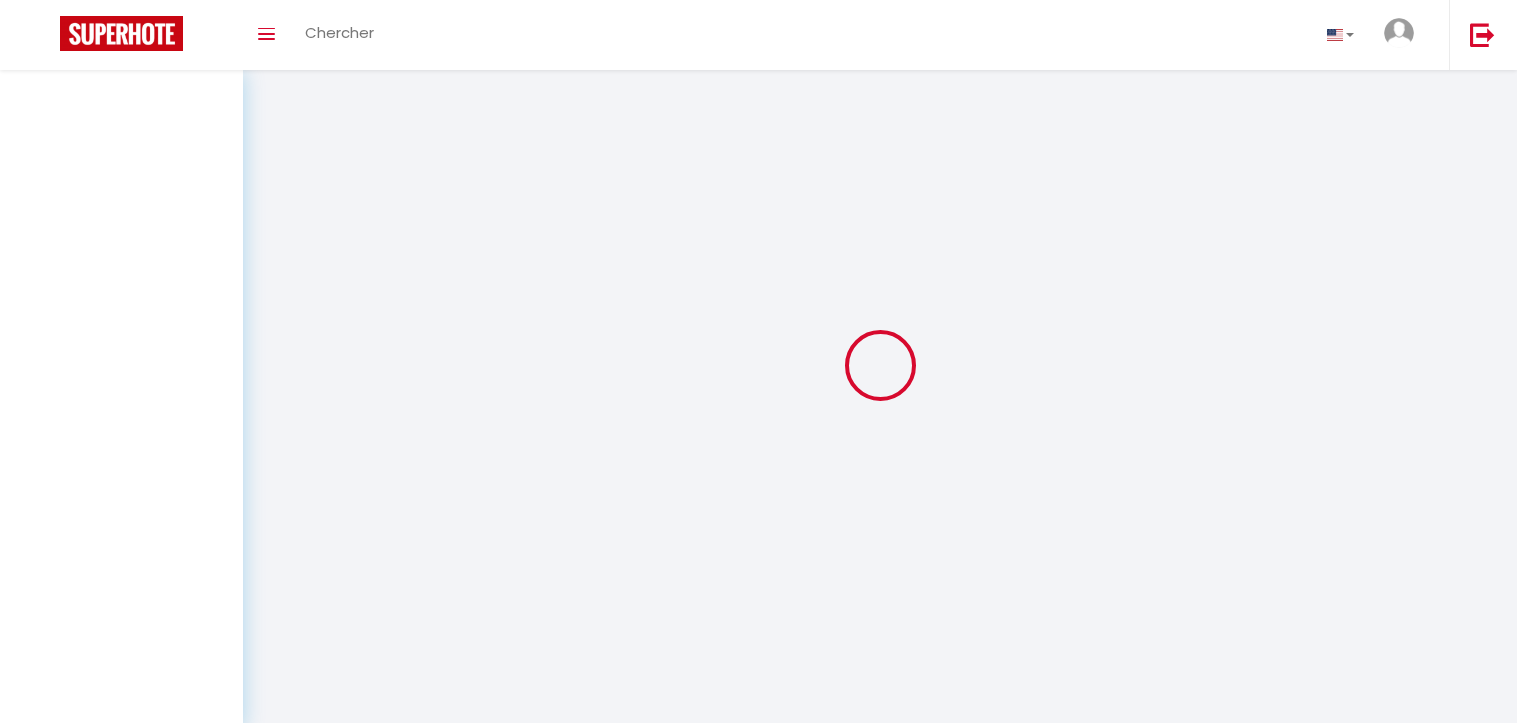 select on "message" 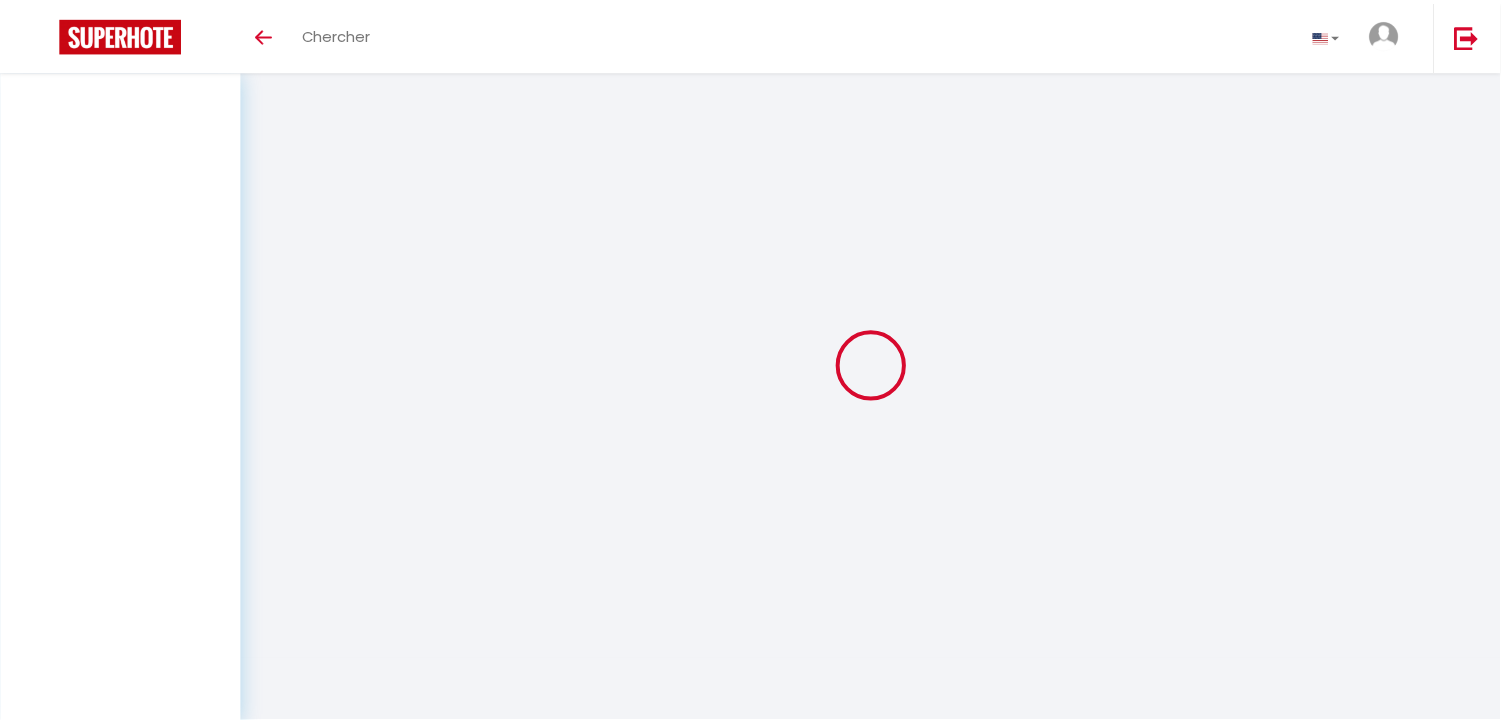 scroll, scrollTop: 176, scrollLeft: 0, axis: vertical 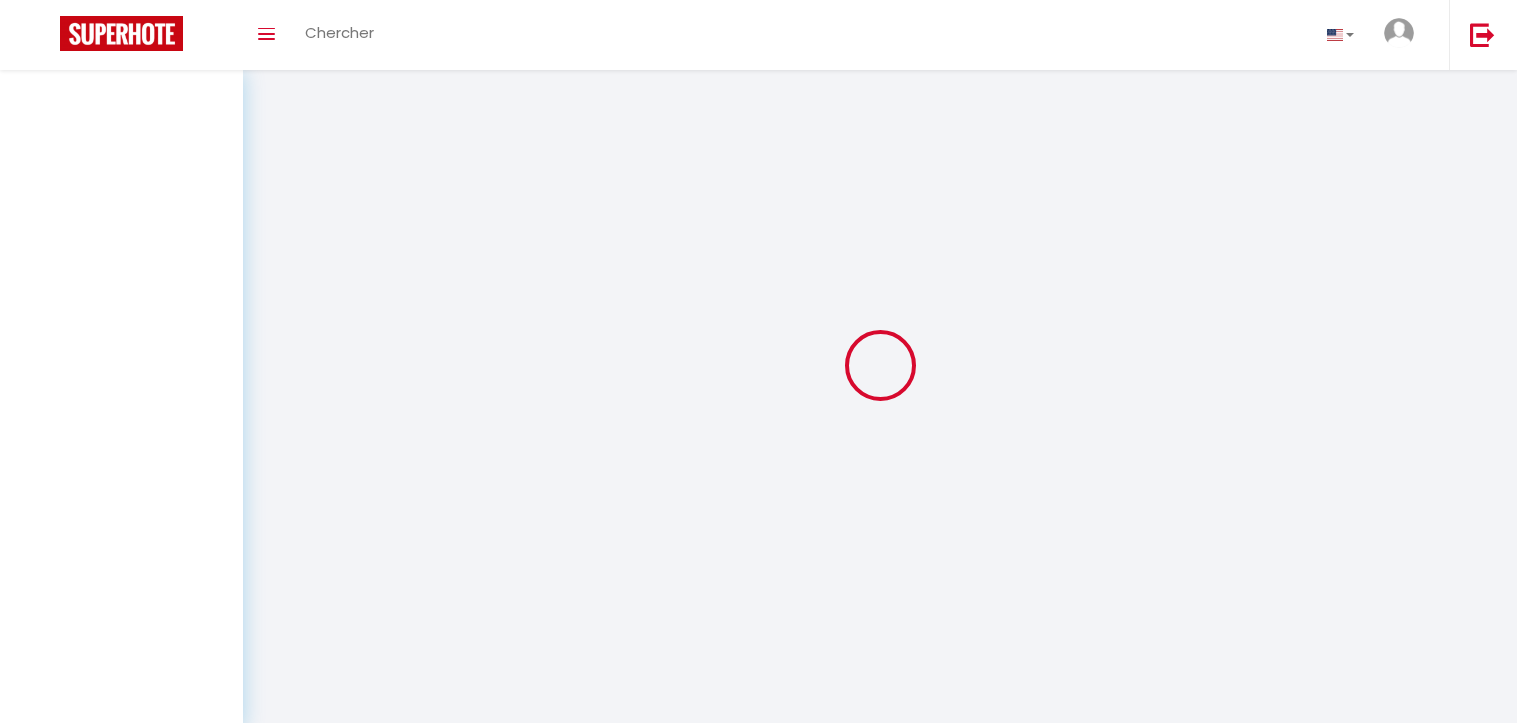 select on "message" 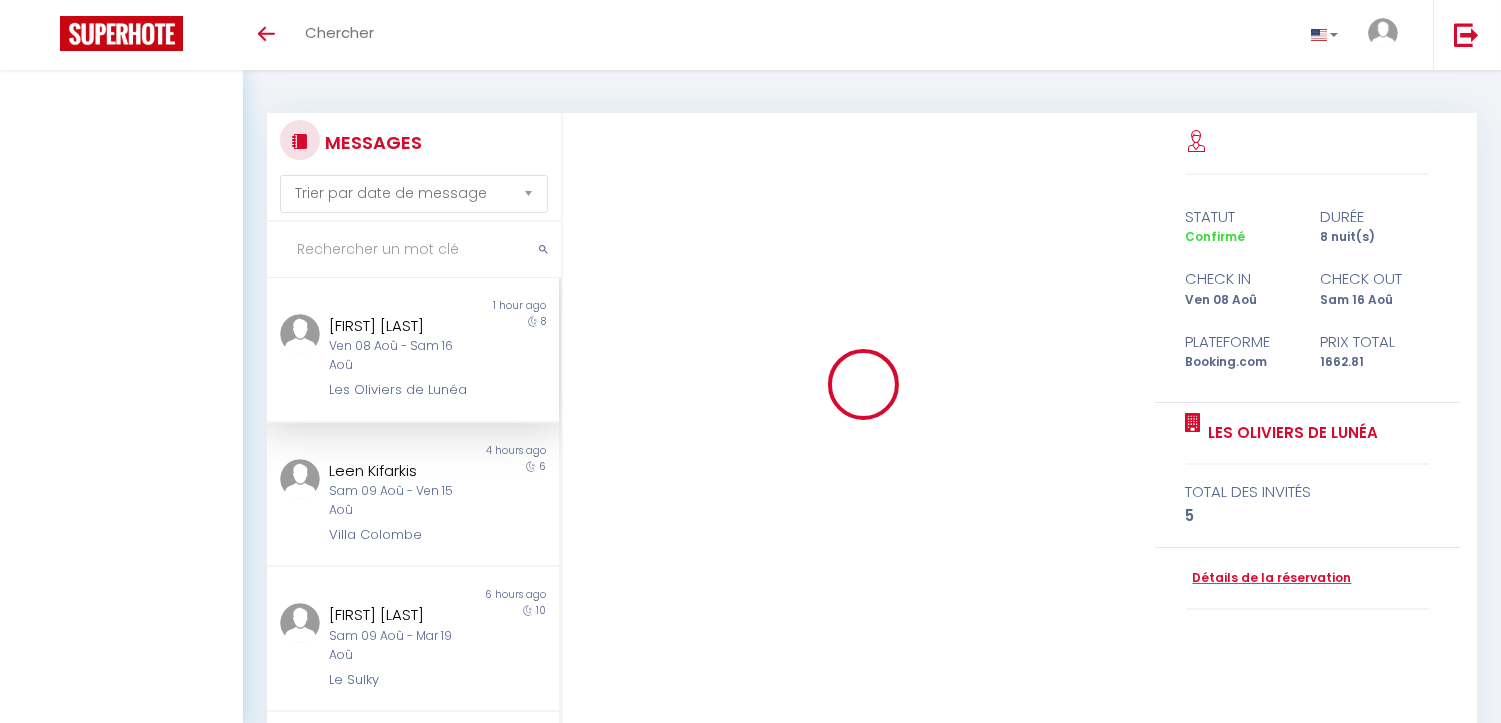 scroll, scrollTop: 176, scrollLeft: 0, axis: vertical 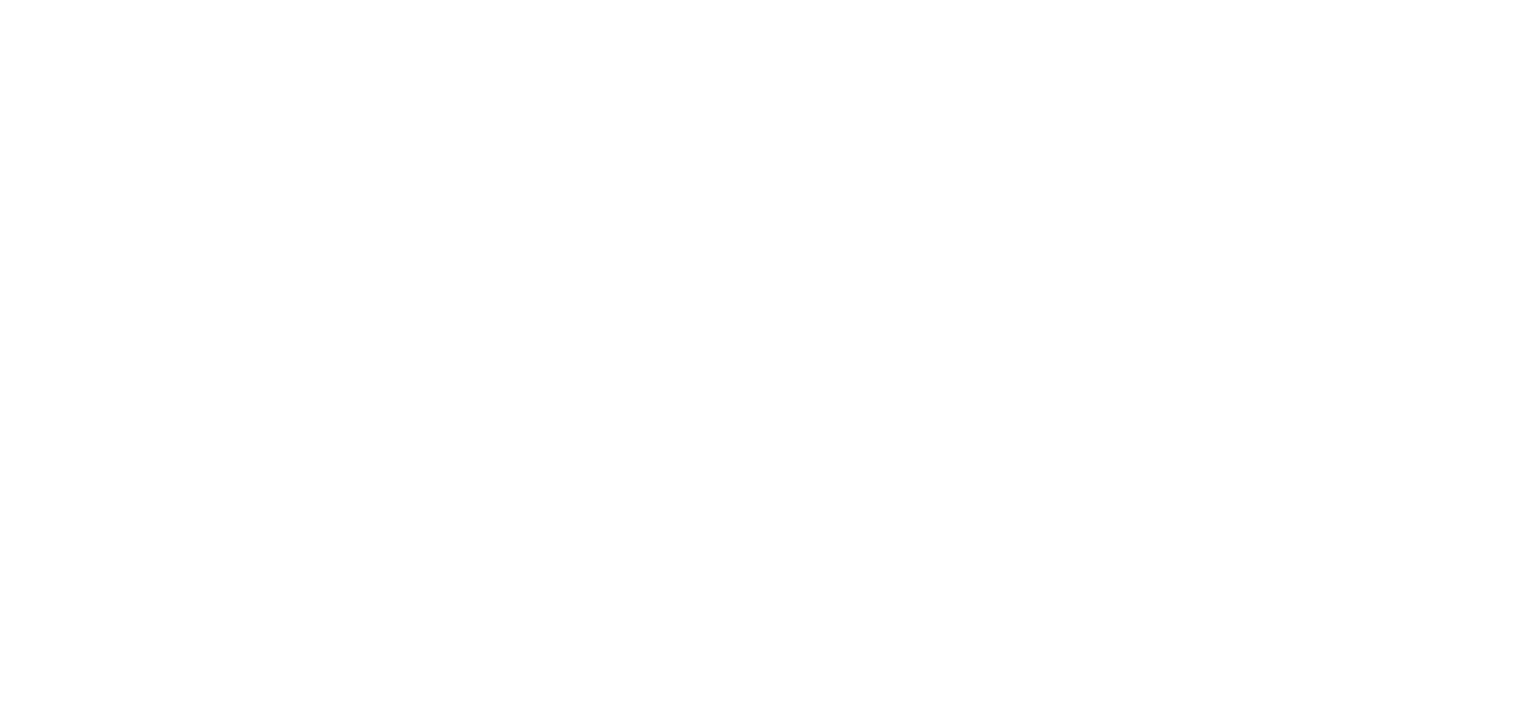 select on "message" 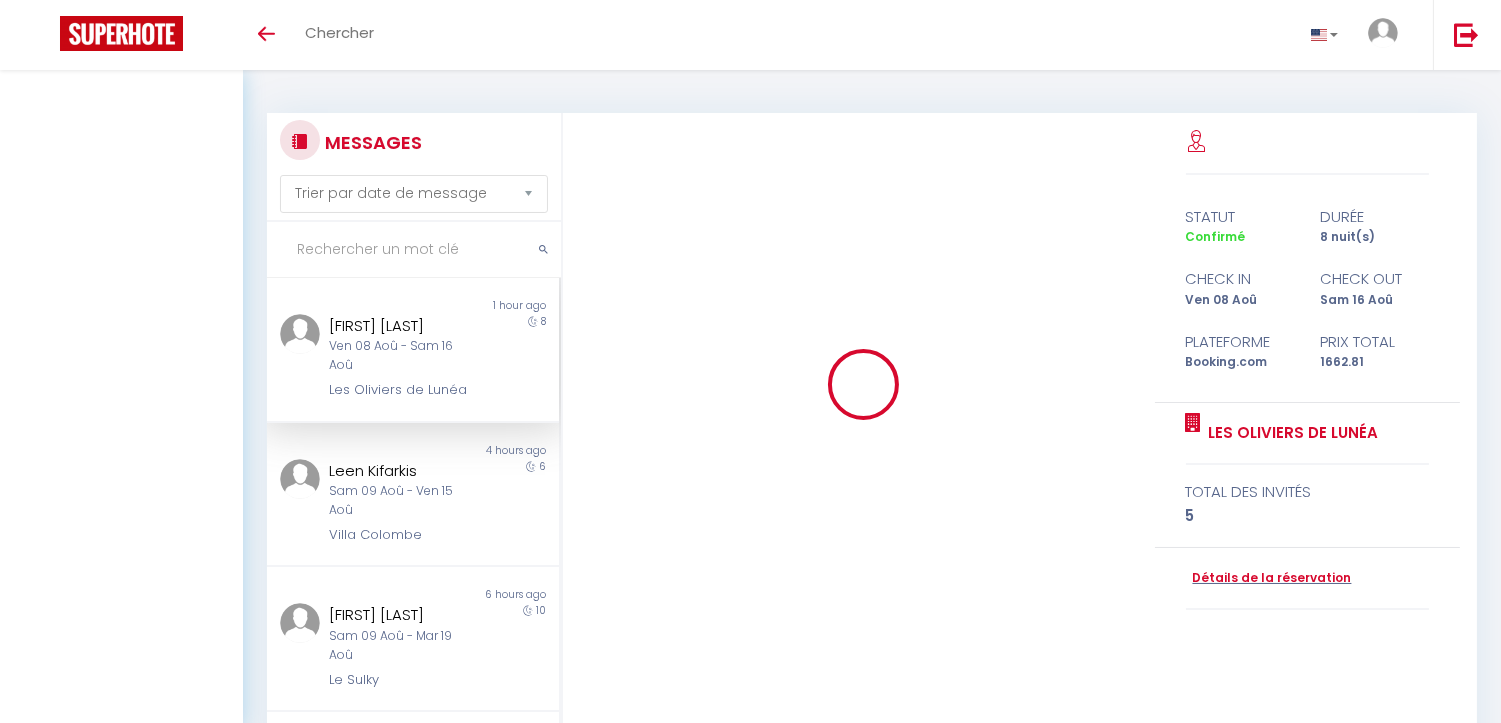 scroll, scrollTop: 176, scrollLeft: 0, axis: vertical 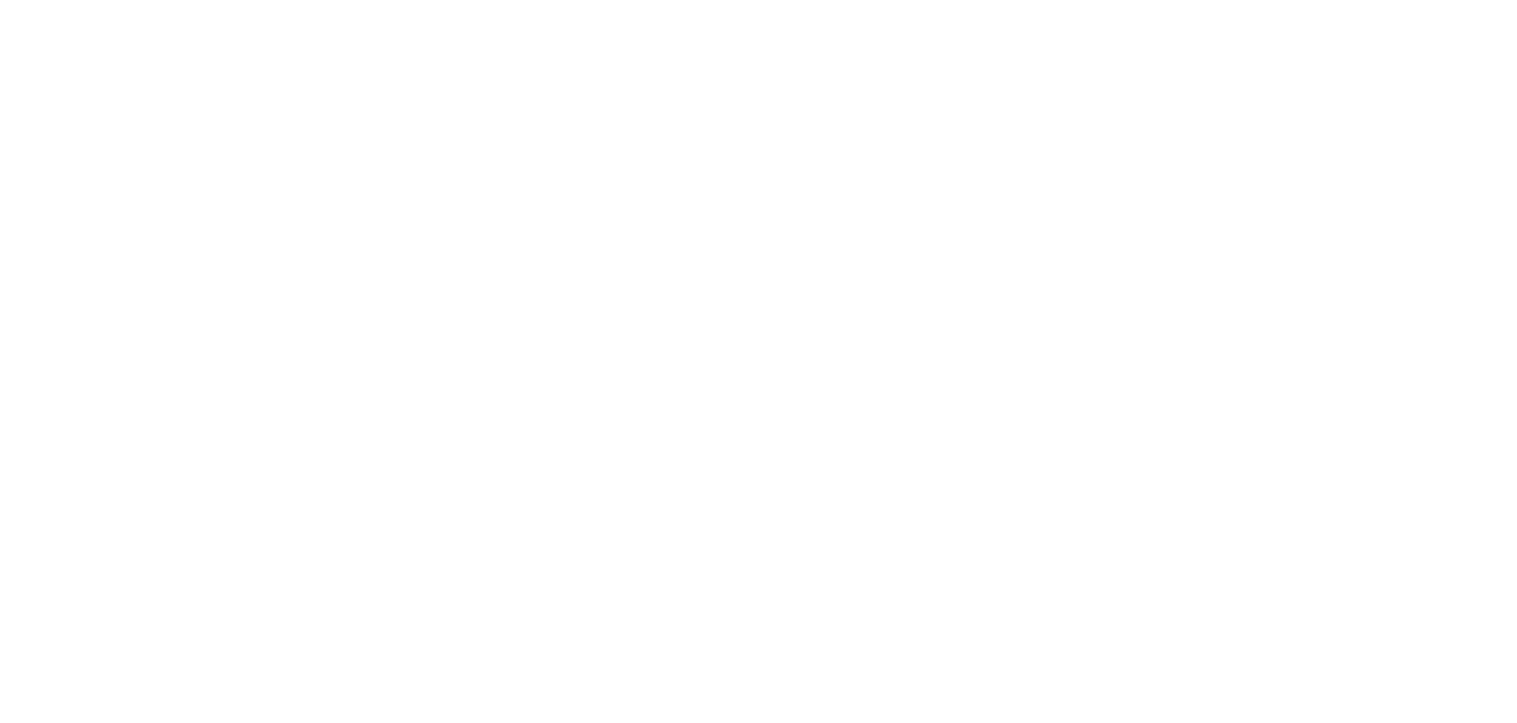 click at bounding box center [758, 361] 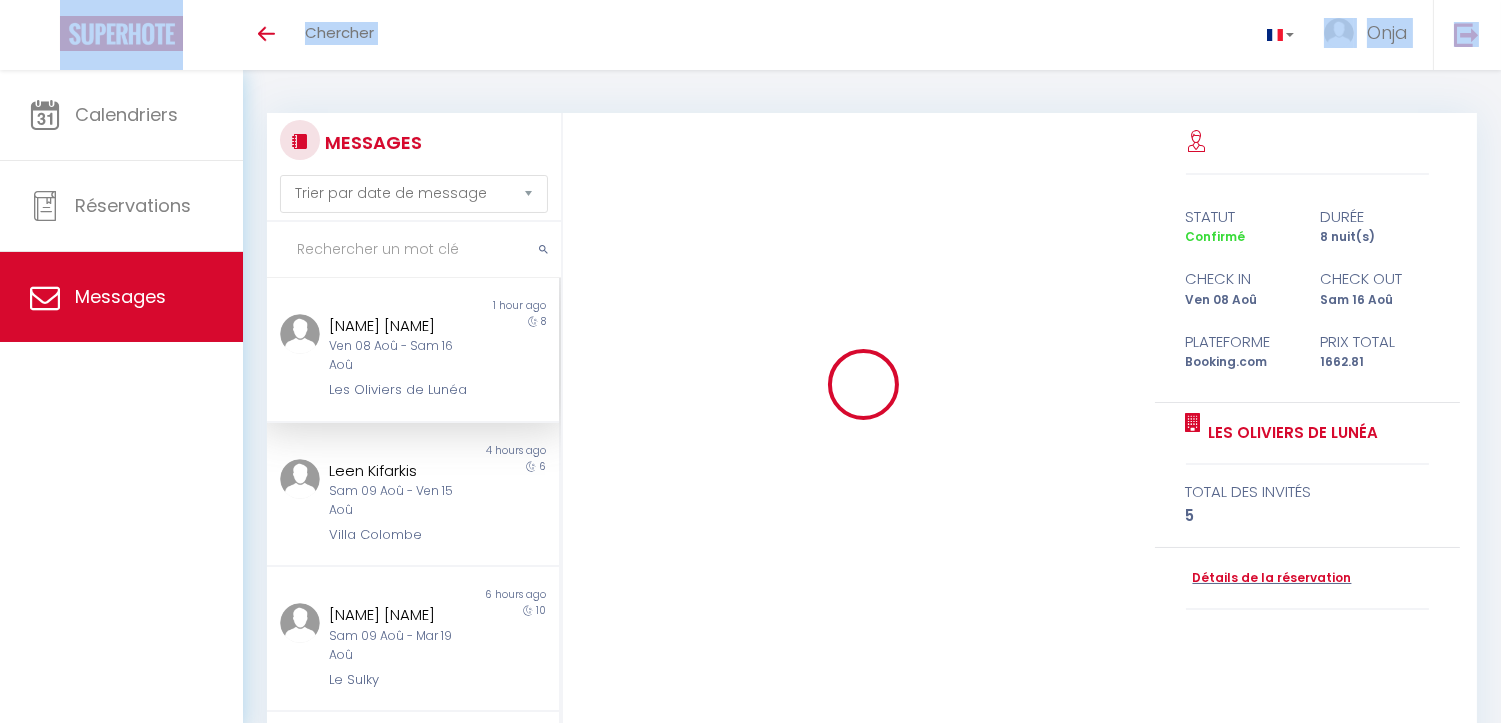 scroll, scrollTop: 176, scrollLeft: 0, axis: vertical 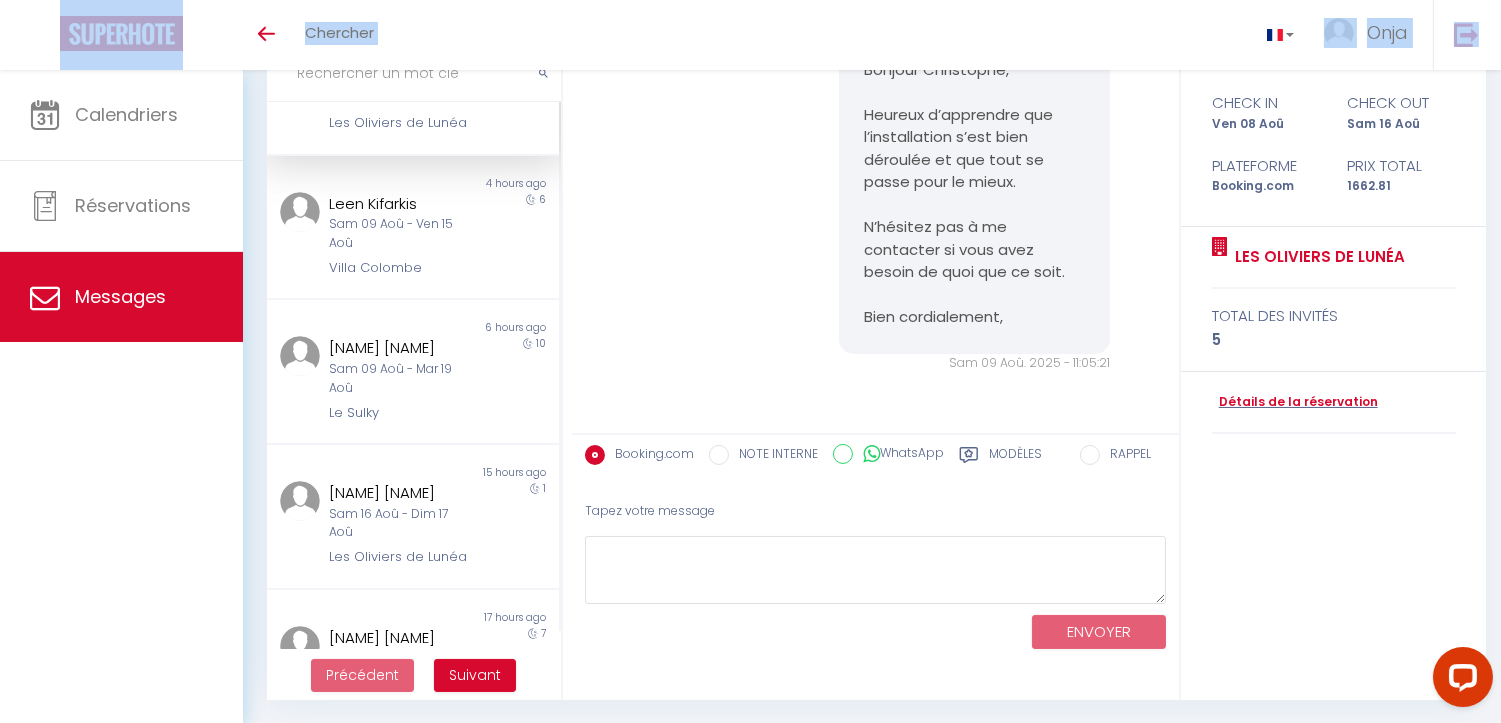 click on "Bonjour [NAME],
Heureux d’apprendre que l’installation s’est bien déroulée et que tout se passe pour le mieux.
N’hésitez pas à me contacter si vous avez besoin de quoi que ce soit.
Bien cordialement,   [NAME] [DATE] - [TIME]" at bounding box center [876, 203] 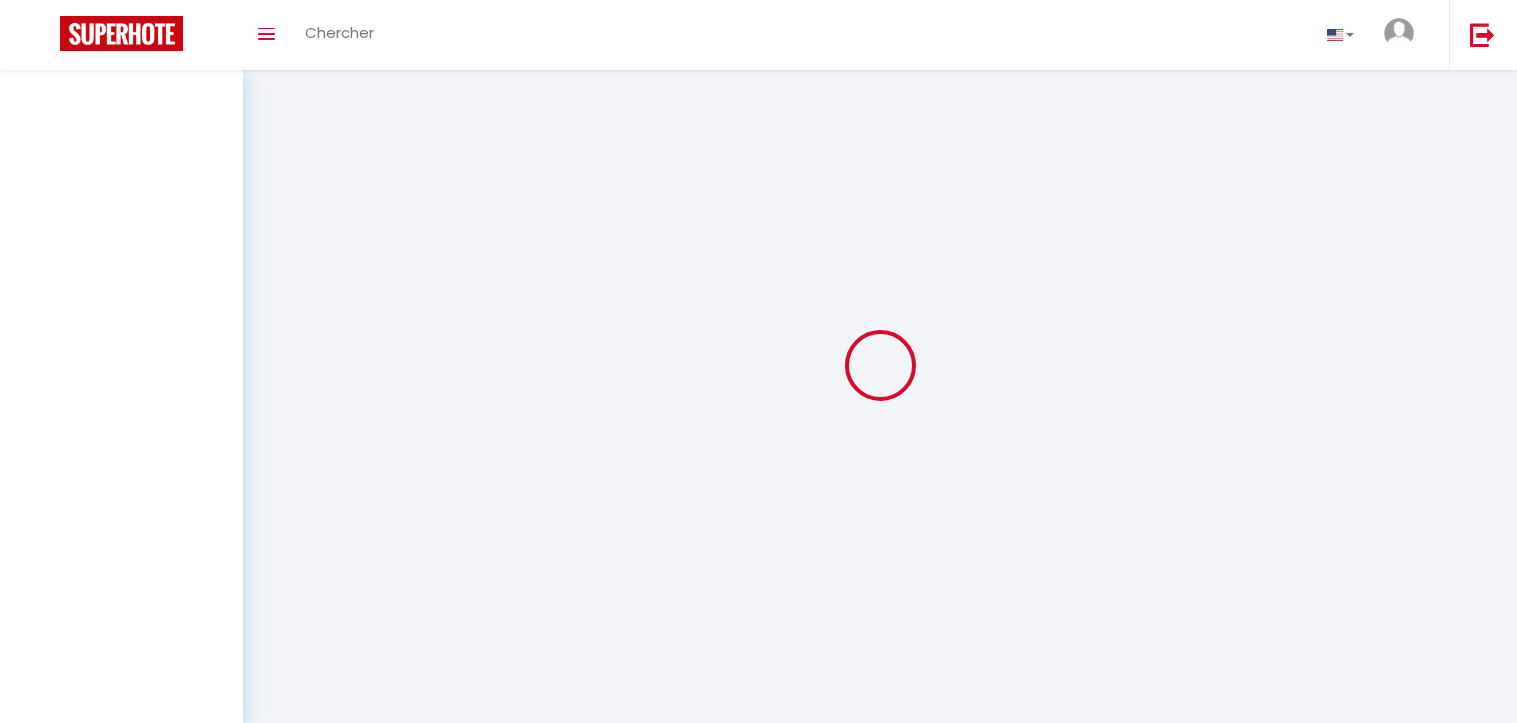 select on "message" 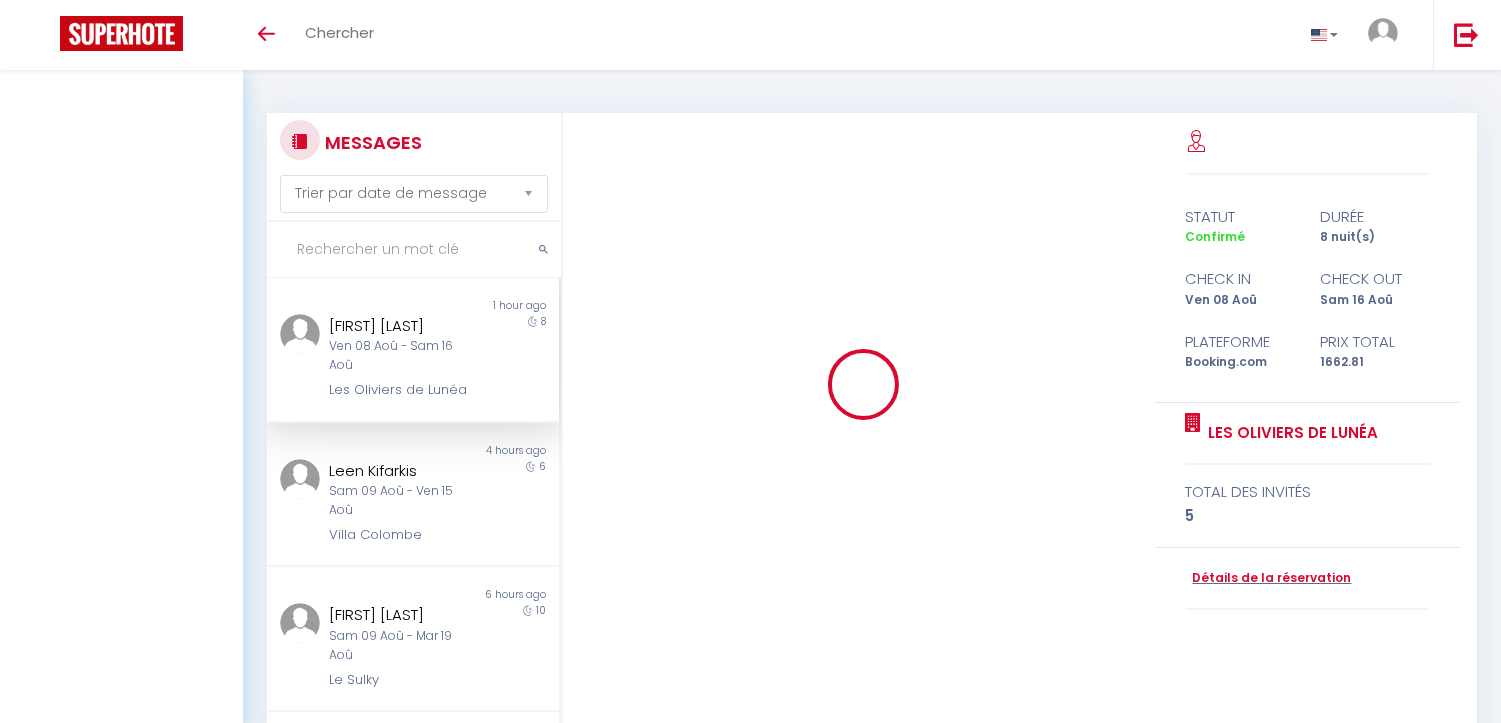 scroll, scrollTop: 176, scrollLeft: 0, axis: vertical 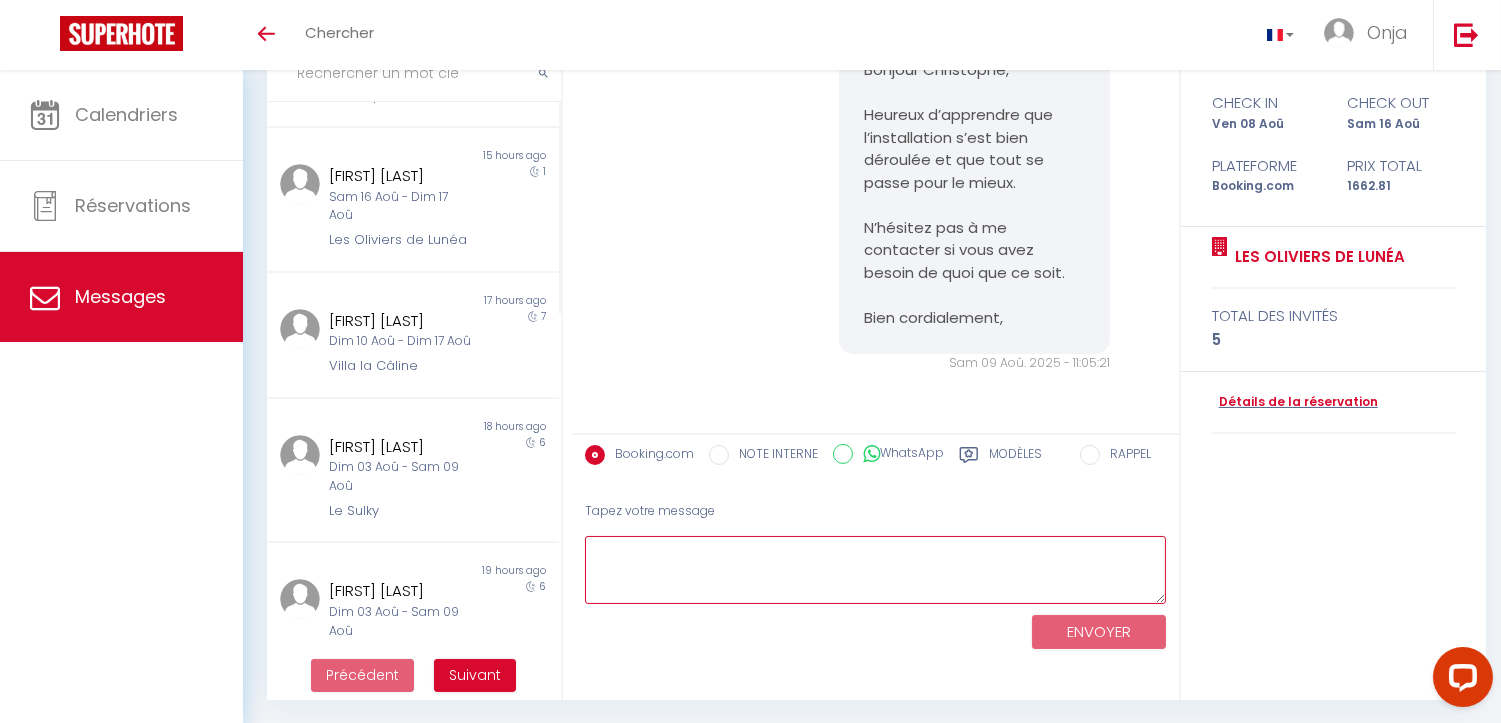 click at bounding box center [875, 570] 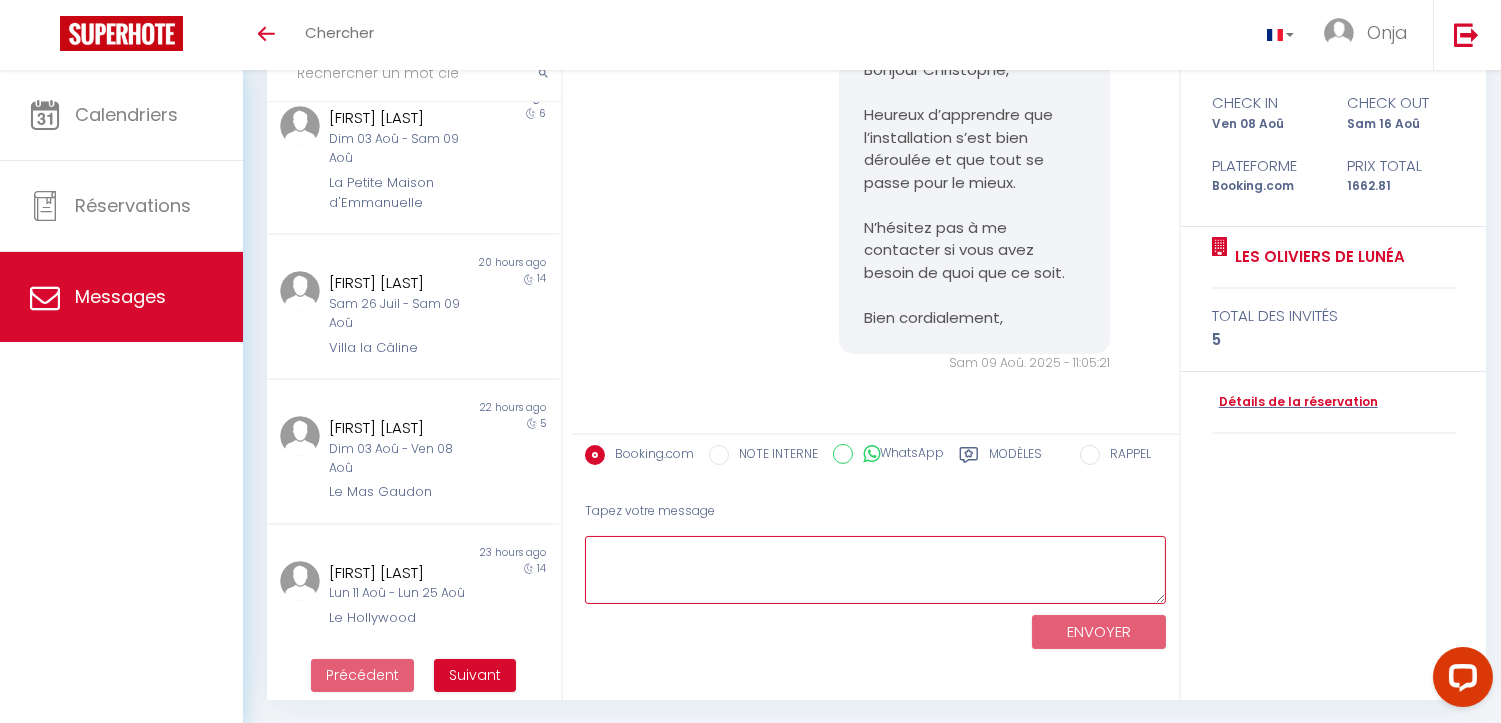 scroll, scrollTop: 891, scrollLeft: 0, axis: vertical 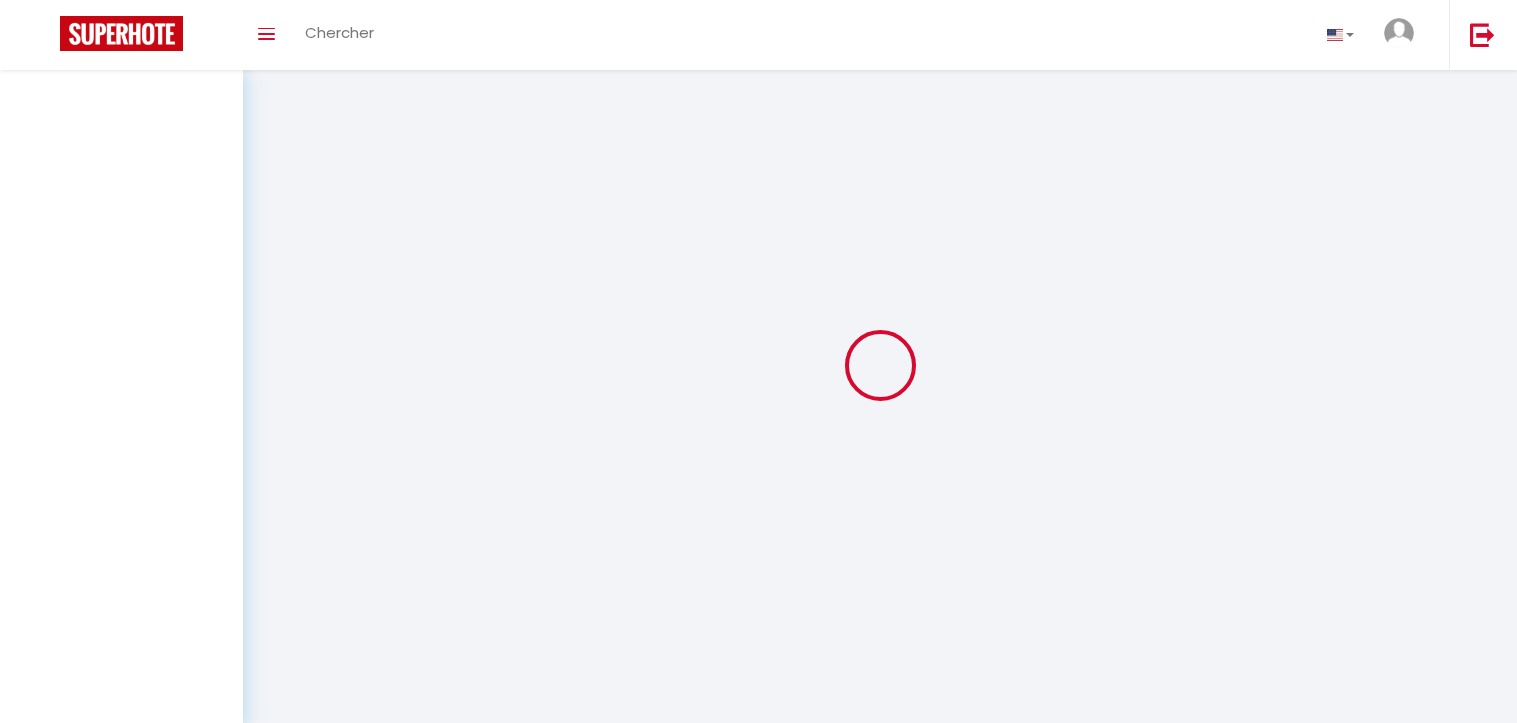 select on "message" 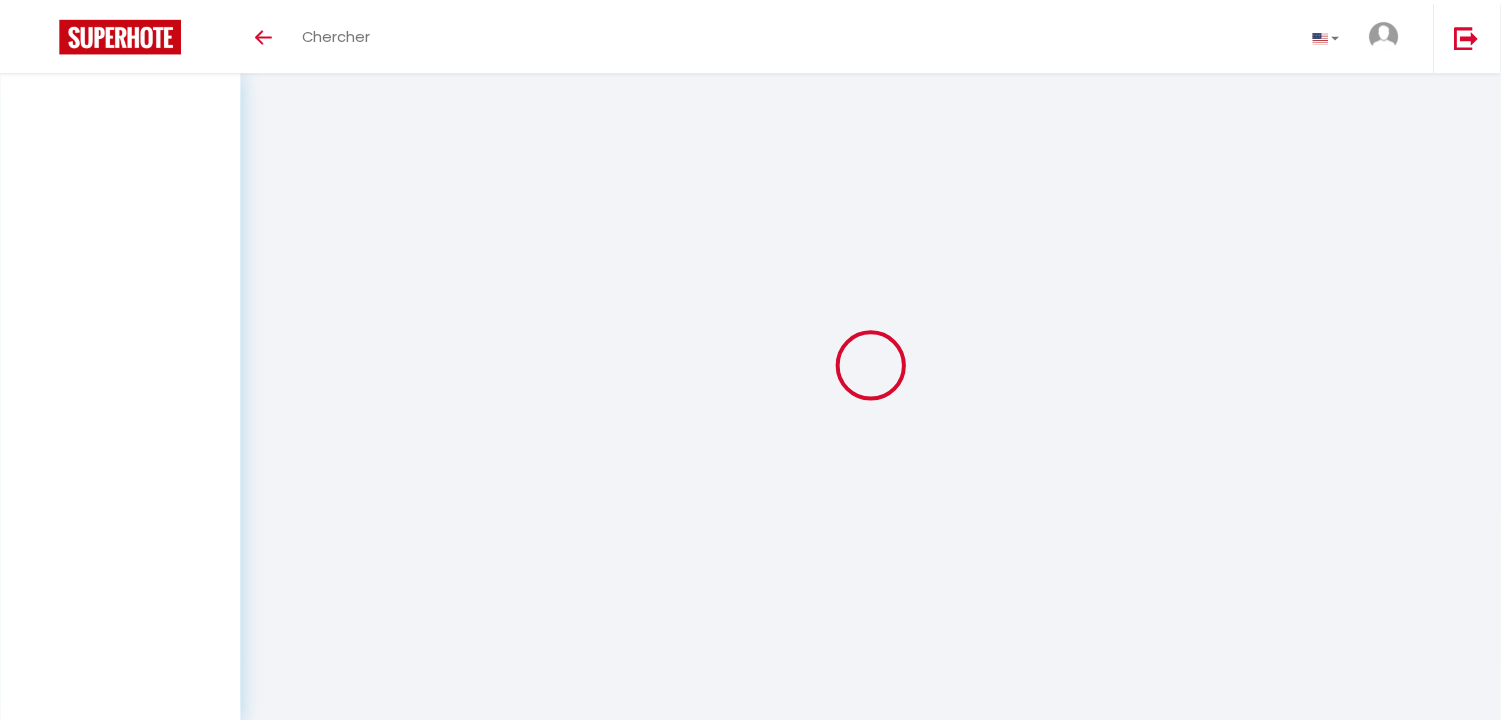 scroll, scrollTop: 176, scrollLeft: 0, axis: vertical 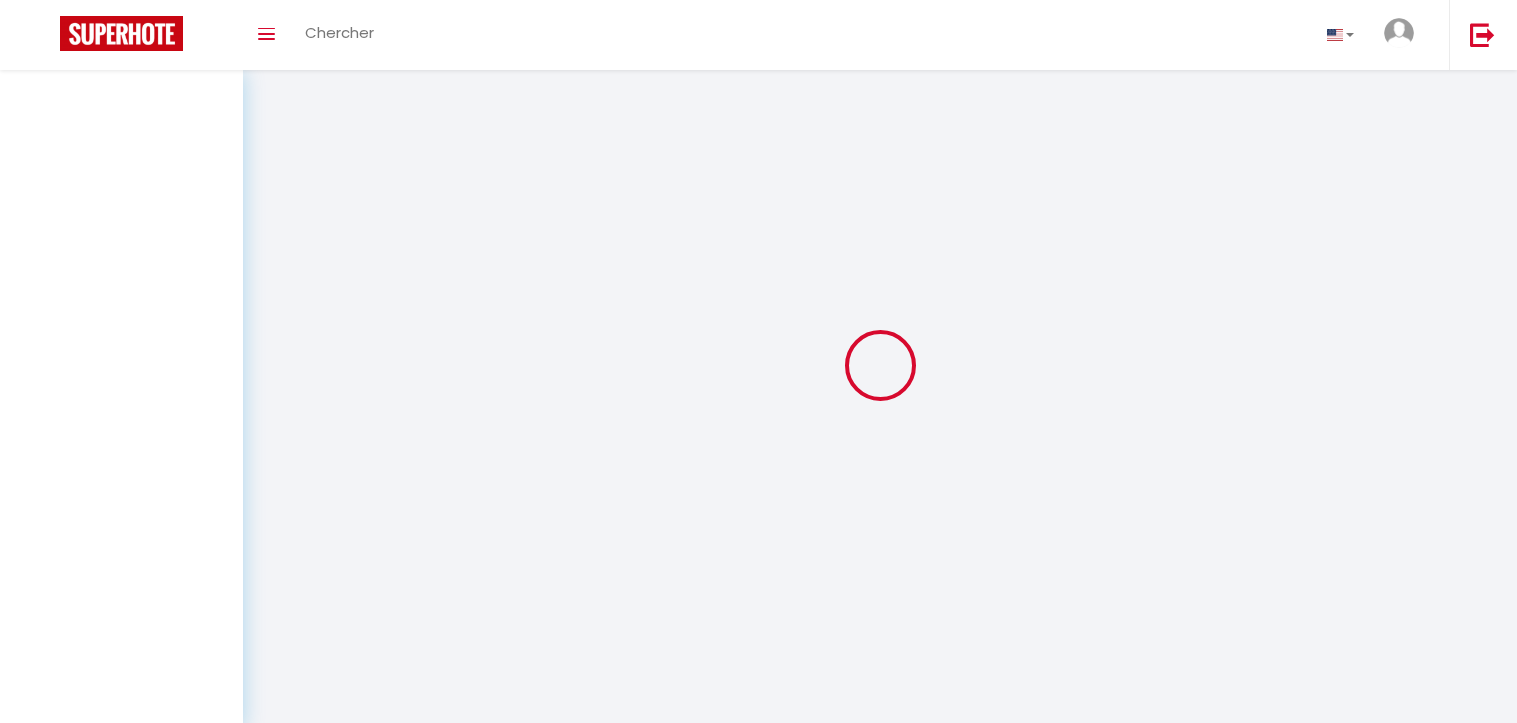 select on "message" 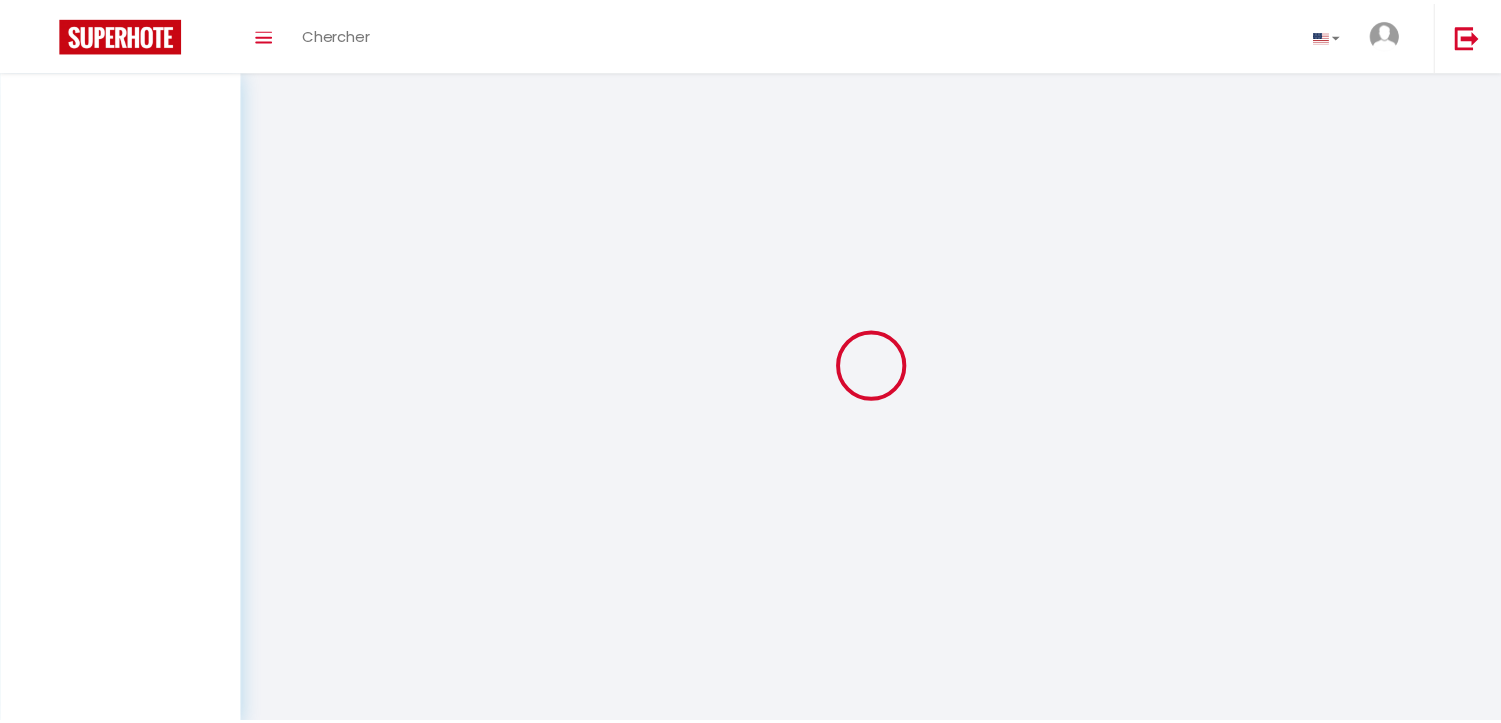 scroll, scrollTop: 0, scrollLeft: 0, axis: both 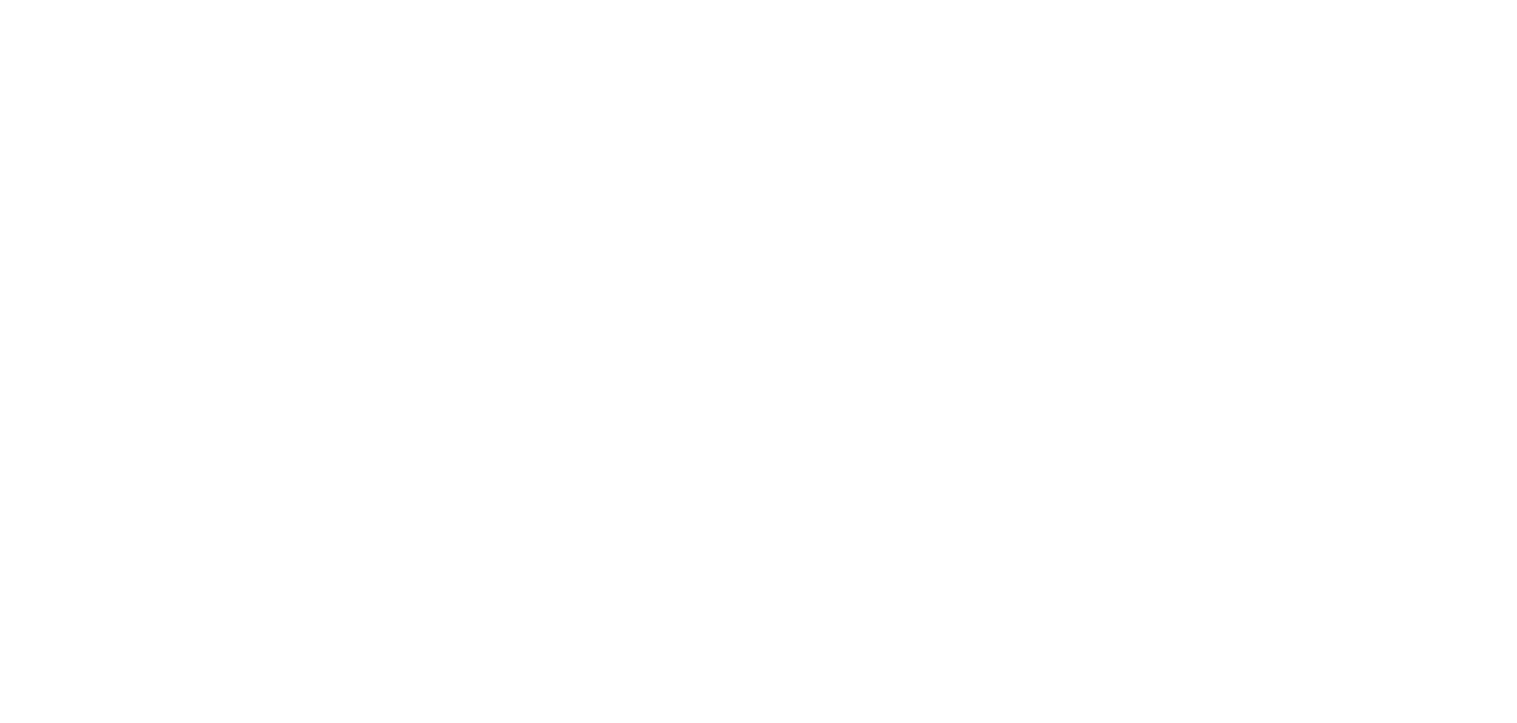 select on "message" 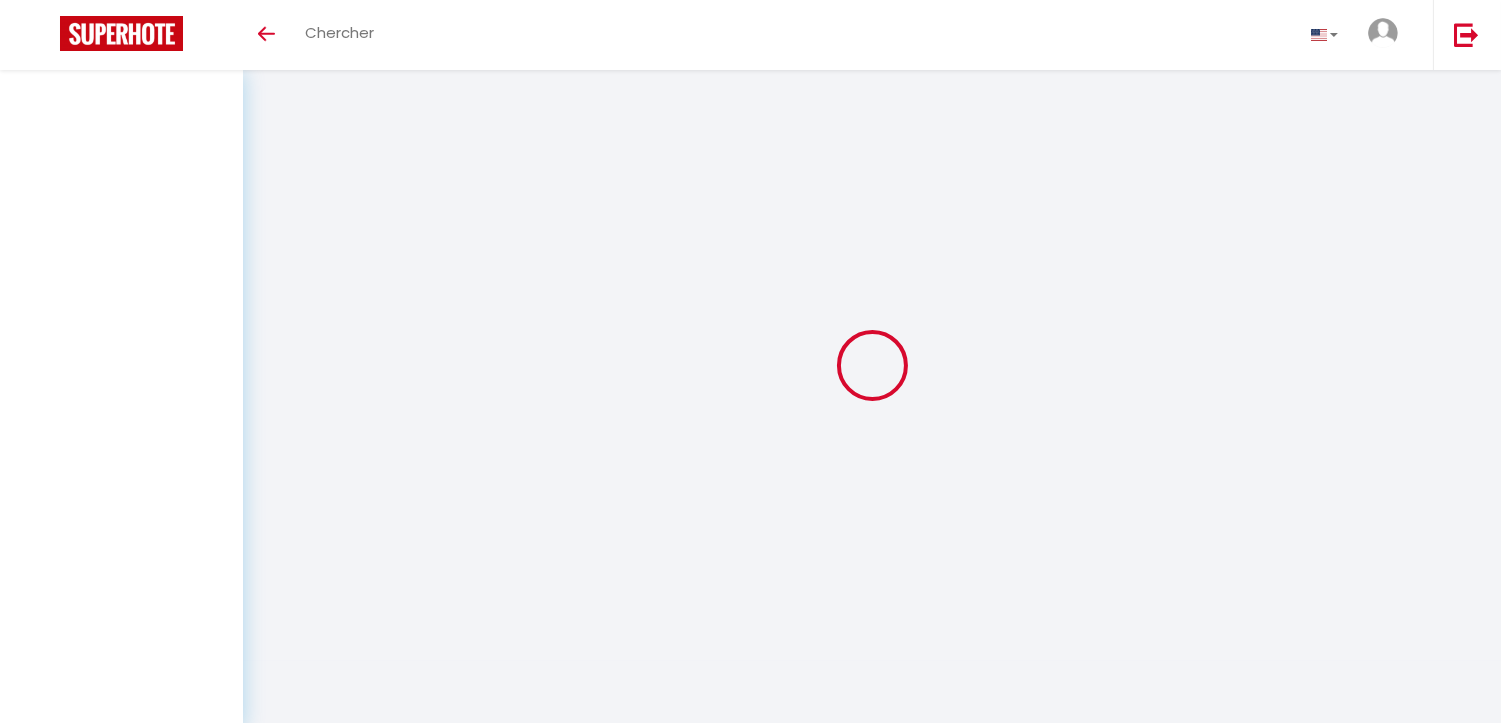 scroll, scrollTop: 176, scrollLeft: 0, axis: vertical 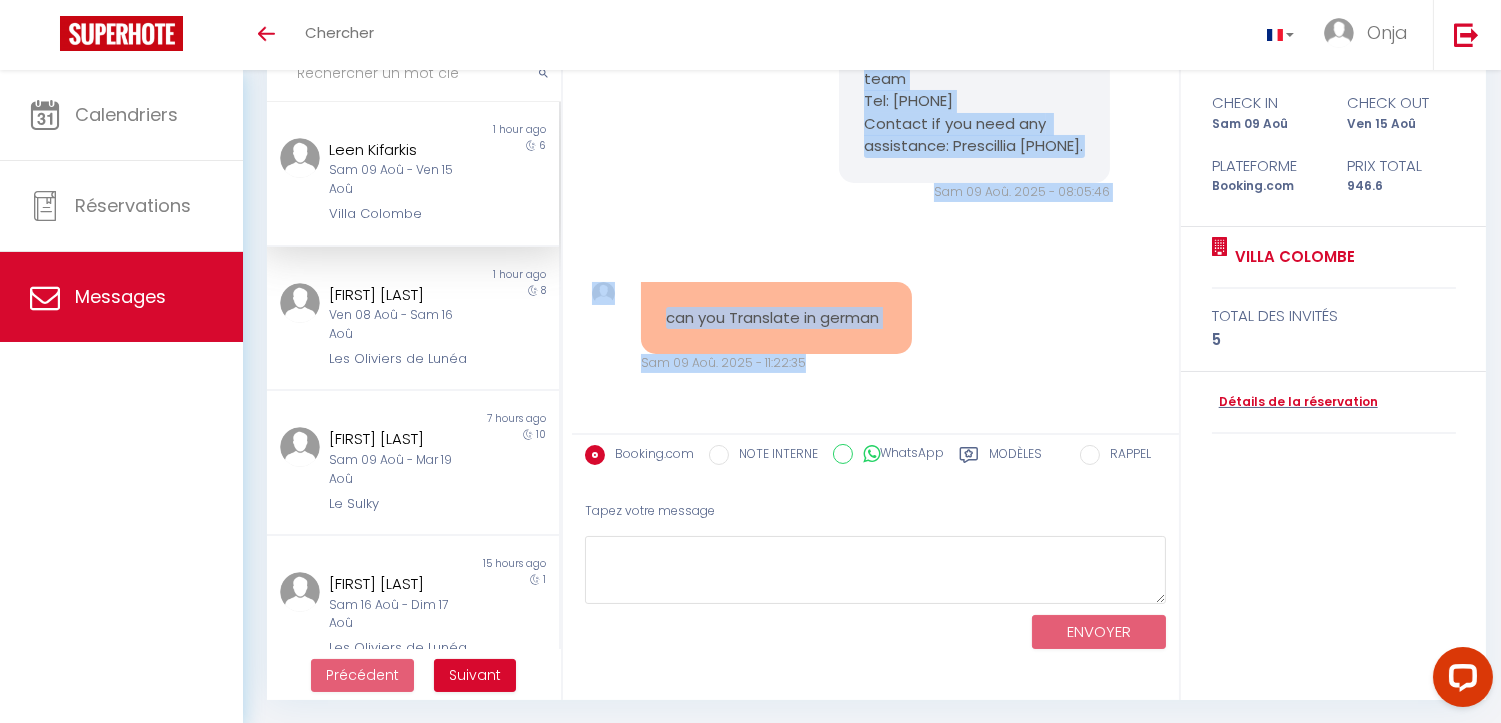 drag, startPoint x: 860, startPoint y: 178, endPoint x: 996, endPoint y: 137, distance: 142.04576 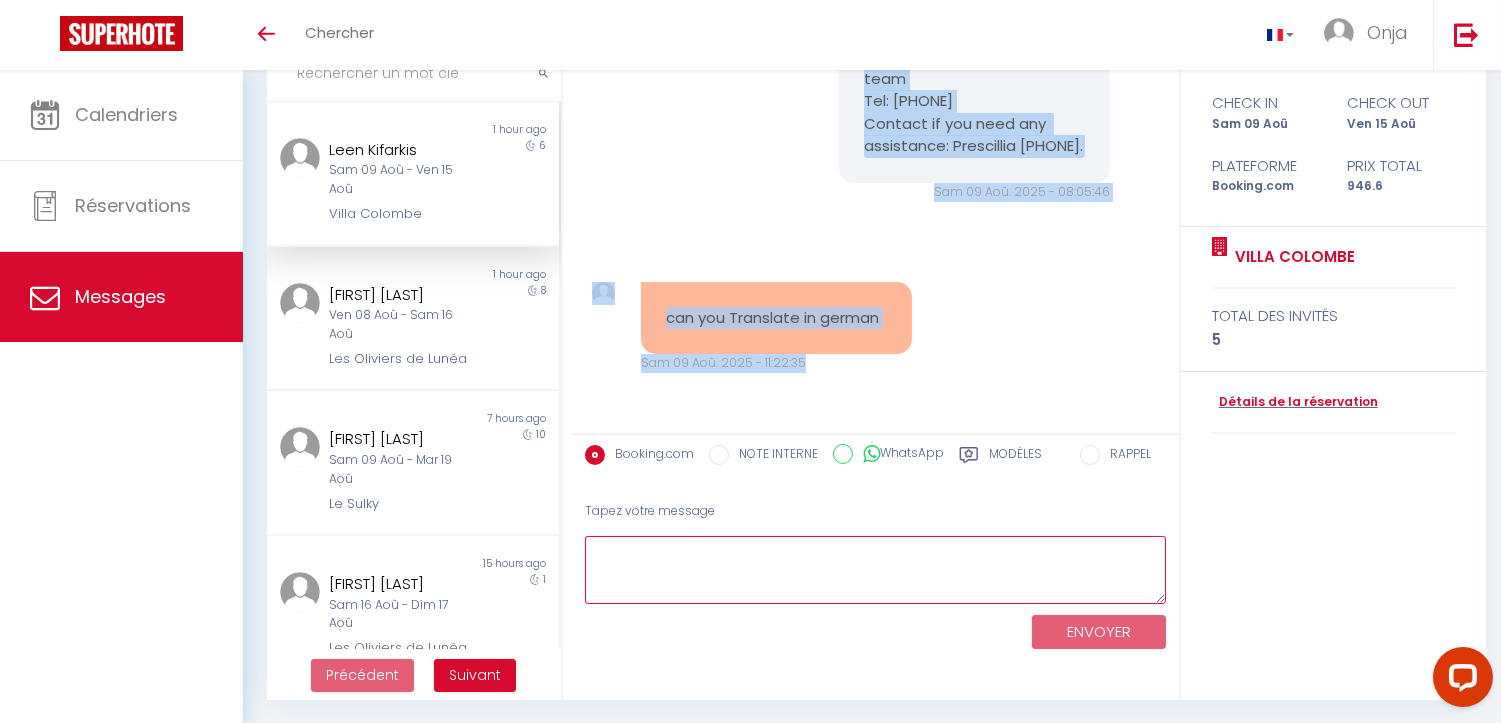 click at bounding box center [875, 570] 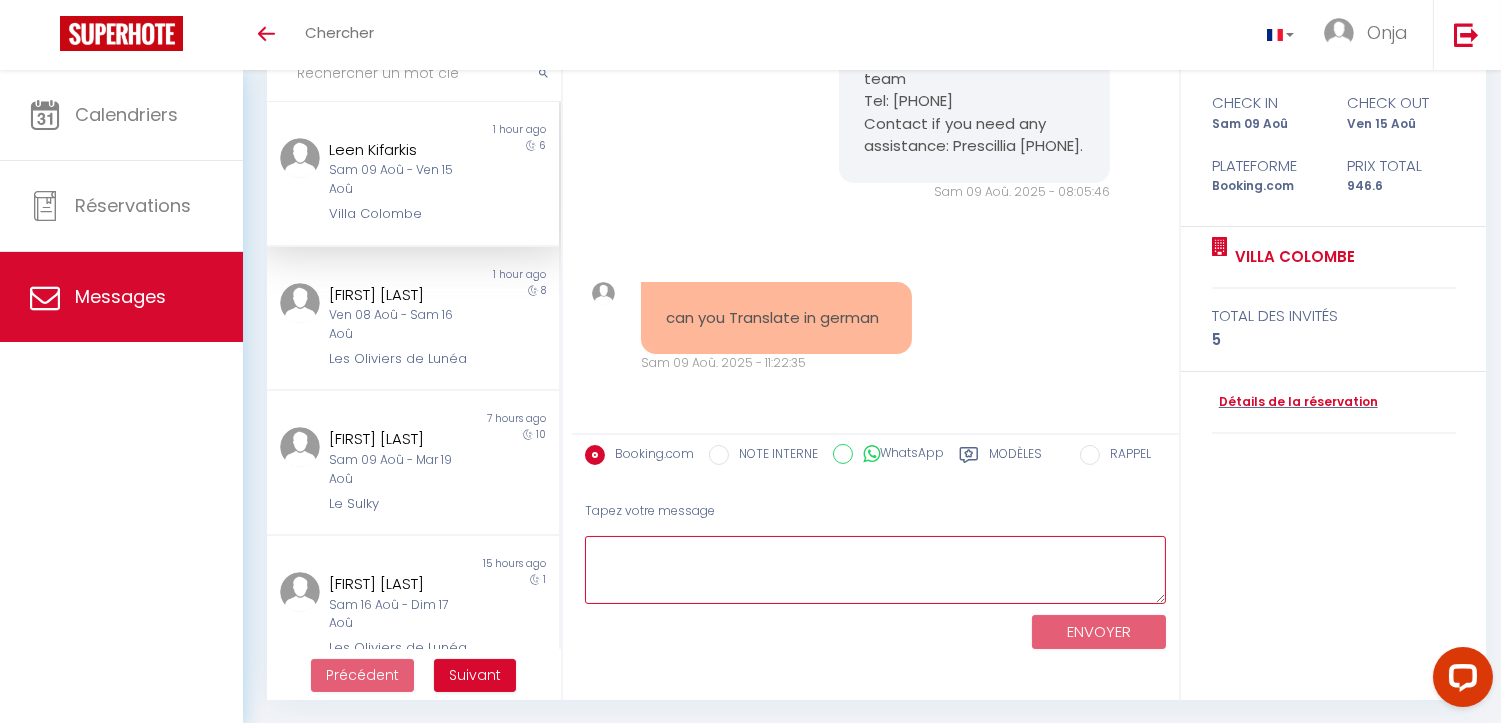 paste on "Hallo Leen,
Wir hoffen, Ihre Reise verlief gut! Ihre Unterkunft steht für Sie bereit.
Wir freuen uns, Sie bei uns begrüßen zu dürfen und sehen Ihnen in wenigen Stunden entgegen. Wenn Sie Fragen zum Check-in haben oder Tipps zur Erkundung der Umgebung benötigen, sind wir gerne für Sie da! Diese Region ist voller Schätze und wir hoffen, dass Sie genauso begeistert sein werden wie wir, sie zu entdecken.
Um dir die Ankunft zu erleichtern, hier einige wichtige Informationen:
- Die Adresse: 497 Chemin Plan Guillon in CALLIAN.
Fahre am Geschäft Blackstore vorbei, bis zum Ende der Straße, biege links ab, dann rechts entlang des dunkelgrauen Zauns, fahre bis zum Ende der Sackgasse auf der linken Seite. Das Eingangstor befindet sich ganz hinten auf der rechten Seite.
- Check-in-Zeit: ab 17:00 Uhr.
- Eintritts-/Schlüssel-/Zugangscodes: werden Ihnen ab 17:00 Uhr oder gemäß der Option für eine frühere Ankunft zugesandt (je nach Verfügbarkeit, zusätzlicher Aufpreis von 30 € über einen sicheren Zahlungslink, da e..." 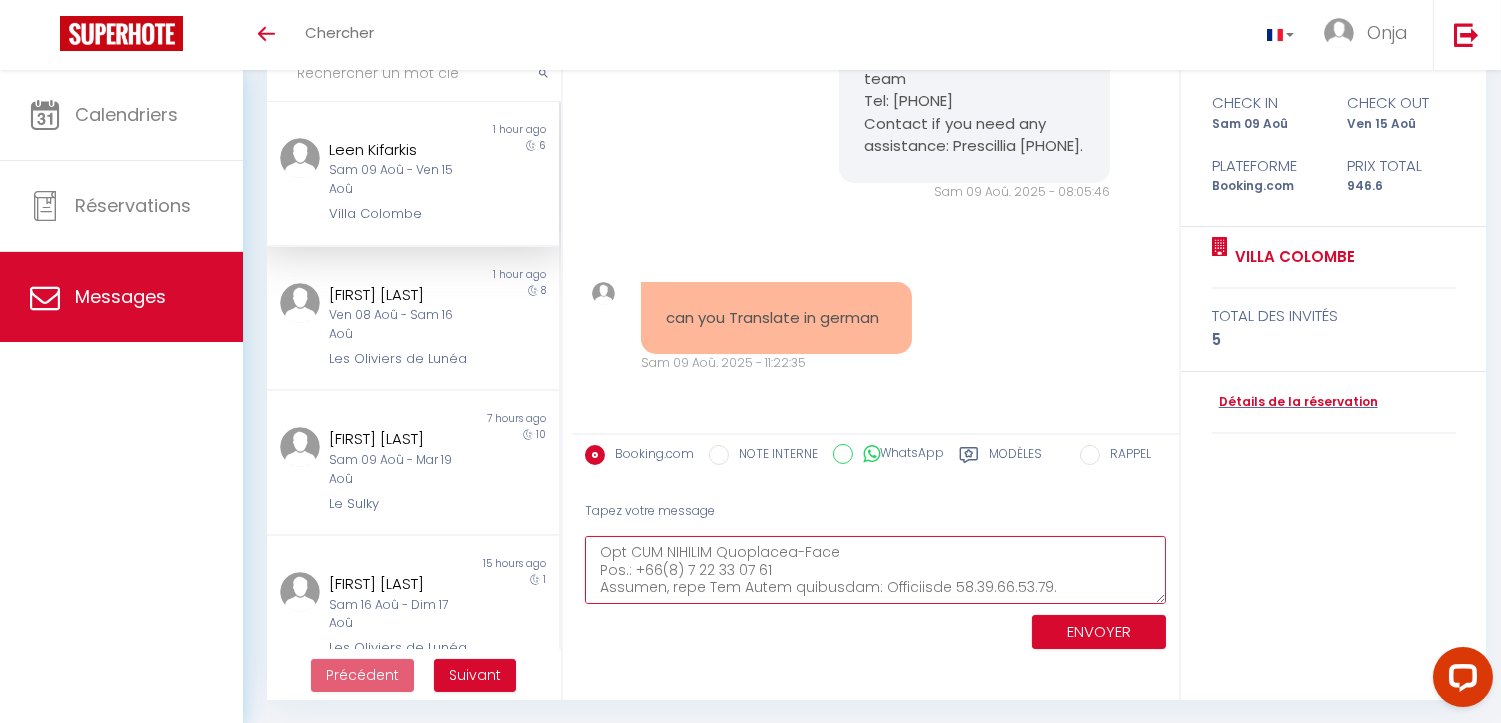 scroll, scrollTop: 664, scrollLeft: 0, axis: vertical 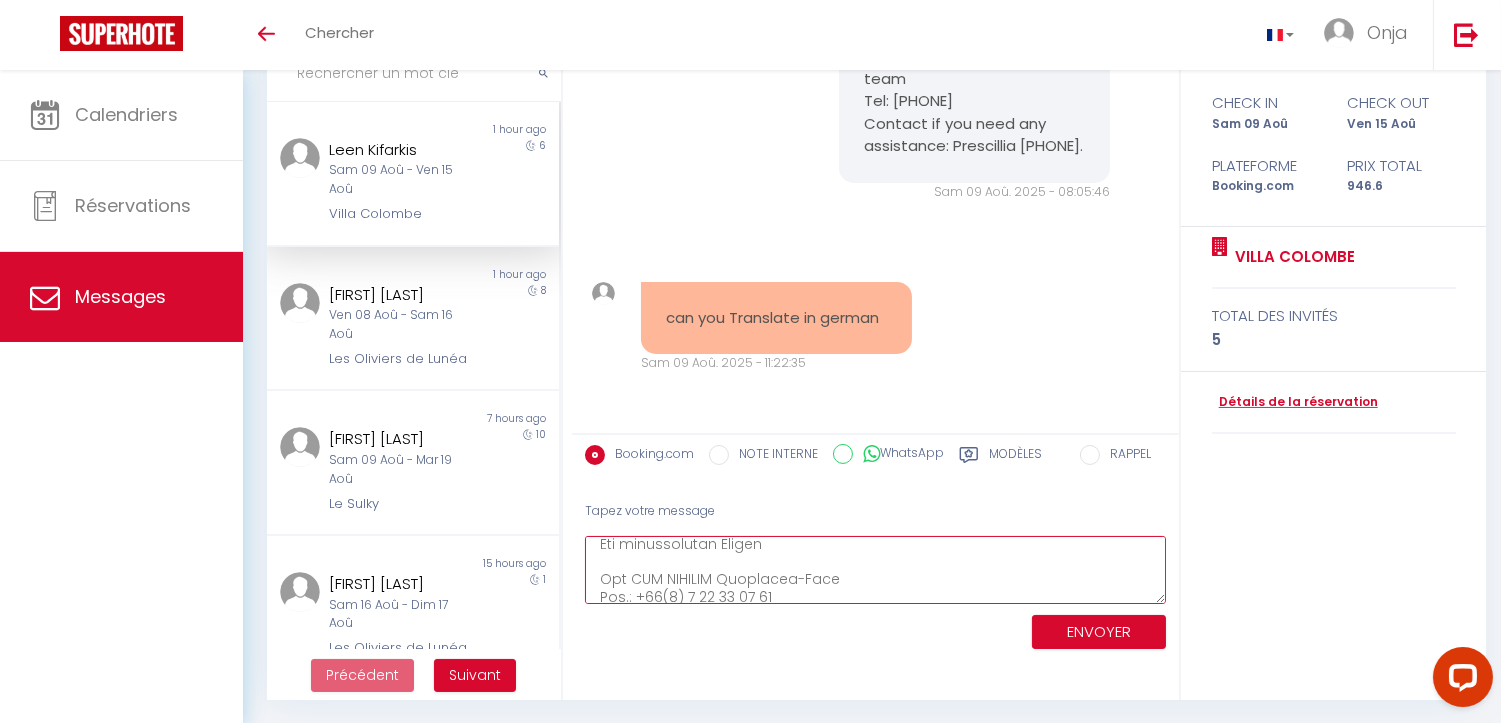 click at bounding box center [875, 570] 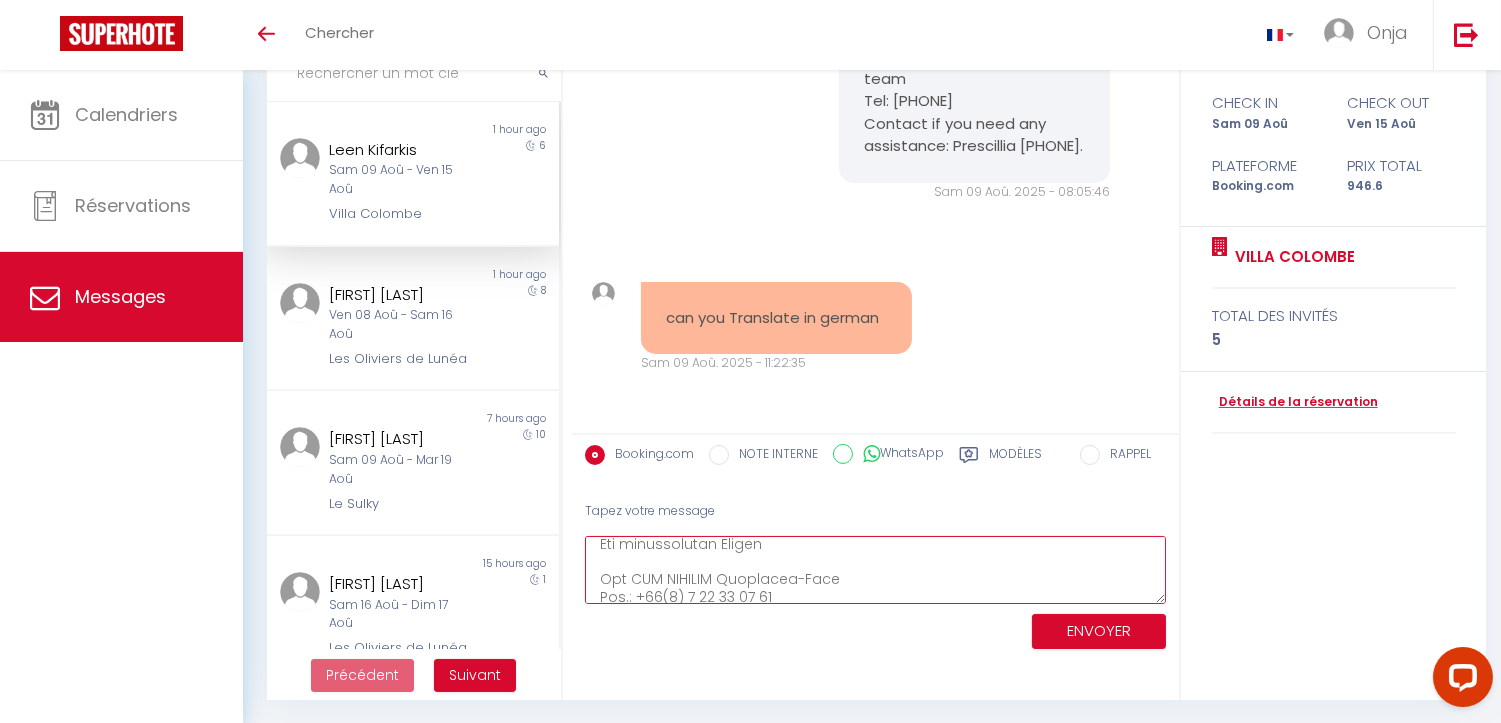 scroll, scrollTop: 664, scrollLeft: 0, axis: vertical 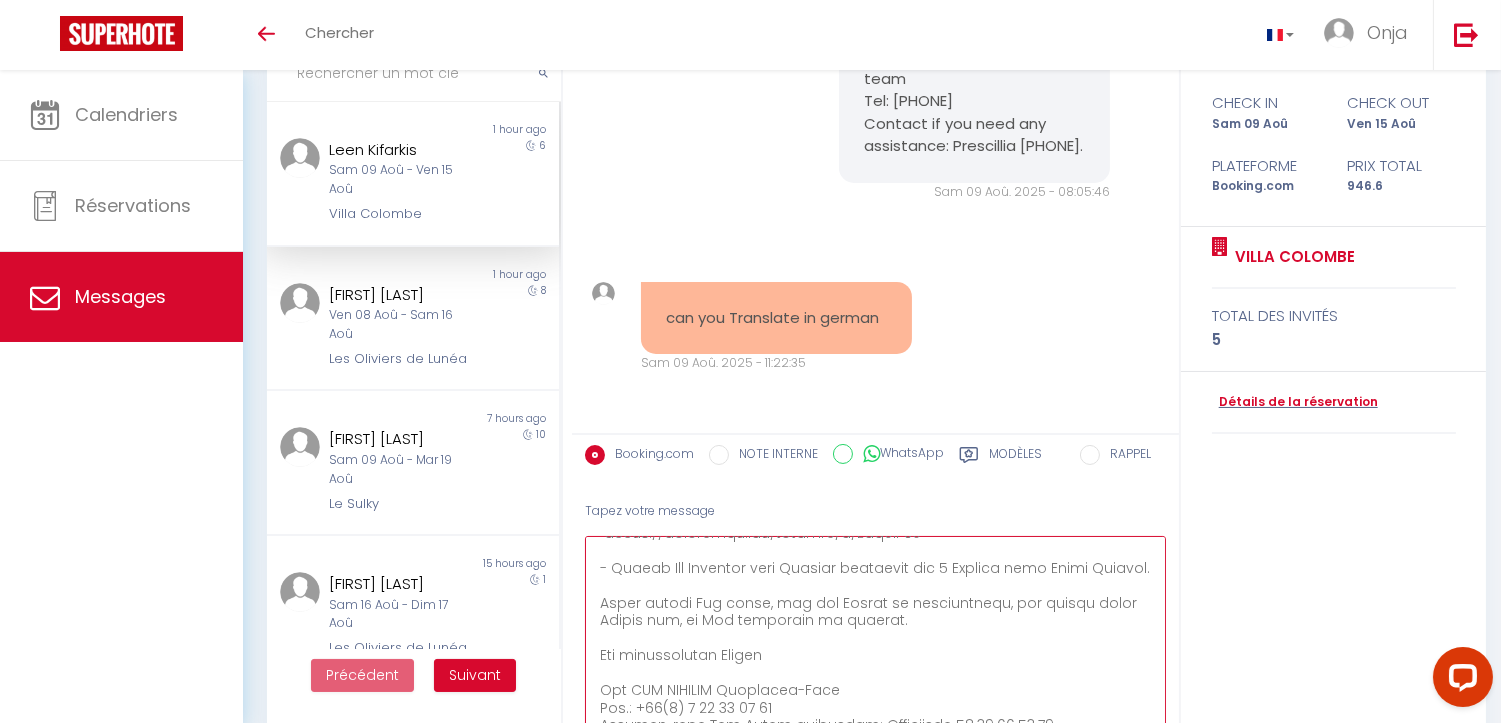 drag, startPoint x: 1161, startPoint y: 594, endPoint x: 1156, endPoint y: 741, distance: 147.085 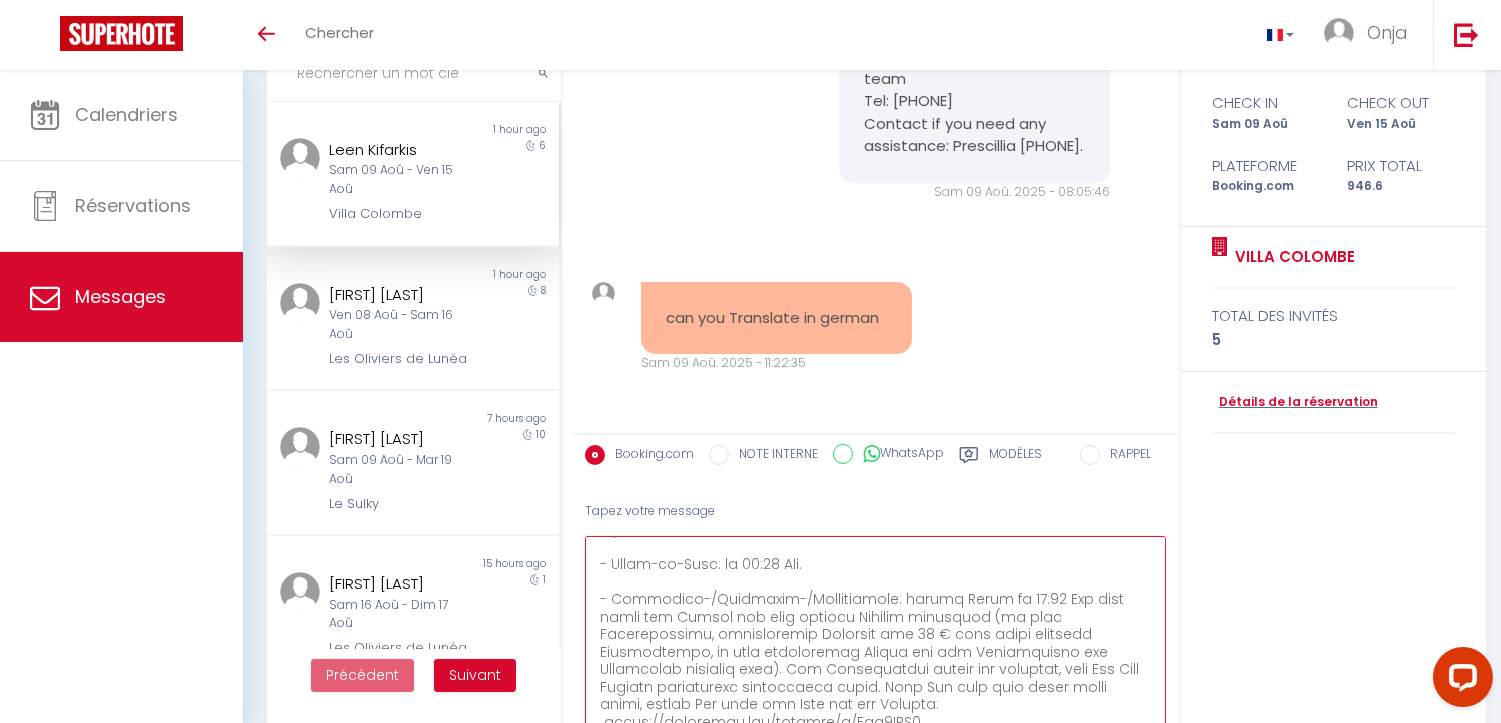 scroll, scrollTop: 302, scrollLeft: 0, axis: vertical 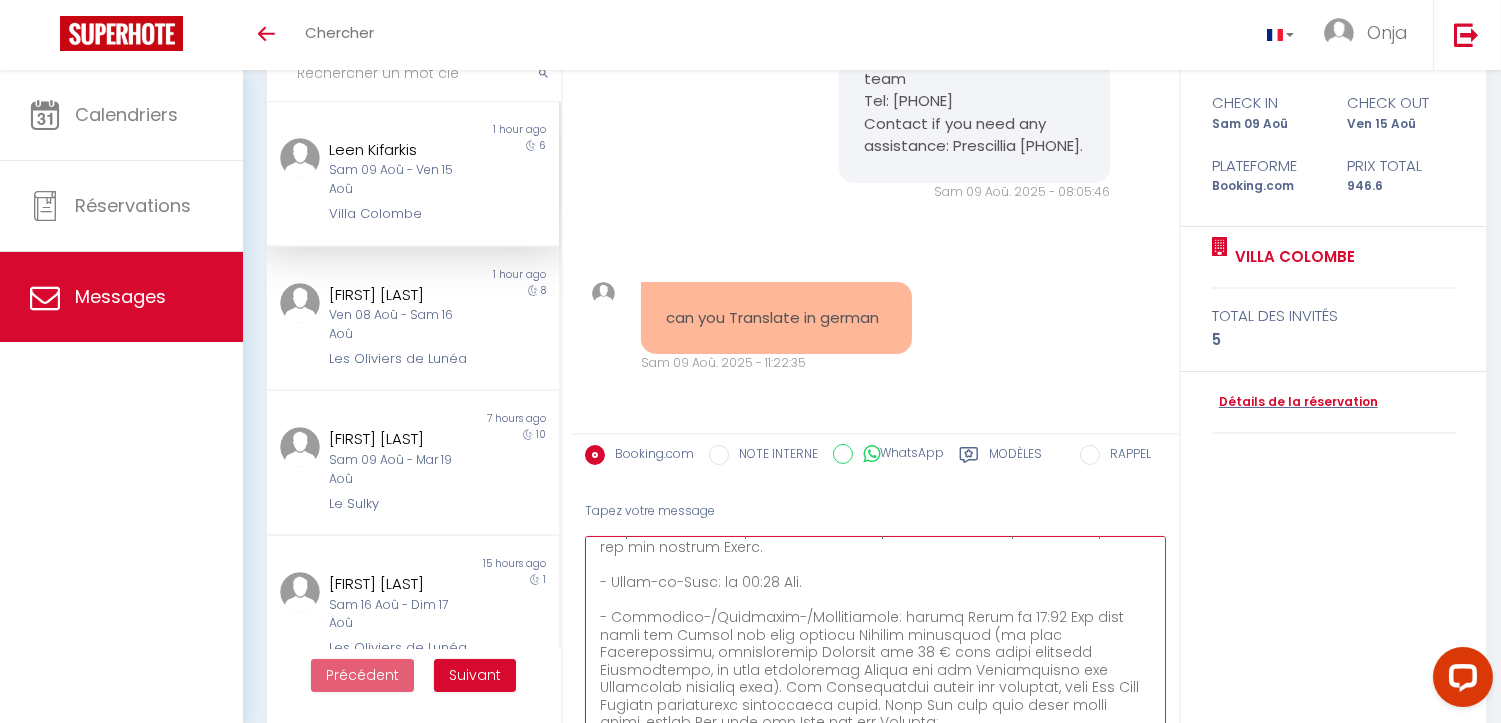 type on "Hallo Leen,
Wir hoffen, Ihre Reise verlief gut! Ihre Unterkunft steht für Sie bereit.
Wir freuen uns, Sie bei uns begrüßen zu dürfen und sehen Ihnen in wenigen Stunden entgegen. Wenn Sie Fragen zum Check-in haben oder Tipps zur Erkundung der Umgebung benötigen, sind wir gerne für Sie da! Diese Region ist voller Schätze und wir hoffen, dass Sie genauso begeistert sein werden wie wir, sie zu entdecken.
Um dir die Ankunft zu erleichtern, hier einige wichtige Informationen:
- Die Adresse: 497 Chemin Plan Guillon in CALLIAN.
Fahre am Geschäft Blackstore vorbei, bis zum Ende der Straße, biege links ab, dann rechts entlang des dunkelgrauen Zauns, fahre bis zum Ende der Sackgasse auf der linken Seite. Das Eingangstor befindet sich ganz hinten auf der rechten Seite.
- Check-in-Zeit: ab 17:00 Uhr.
- Eintritts-/Schlüssel-/Zugangscodes: werden Ihnen ab 17:00 Uhr oder gemäß der Option für eine frühere Ankunft zugesandt (je nach Verfügbarkeit, zusätzlicher Aufpreis von 30 € über einen sicheren Zahlungslink, da e..." 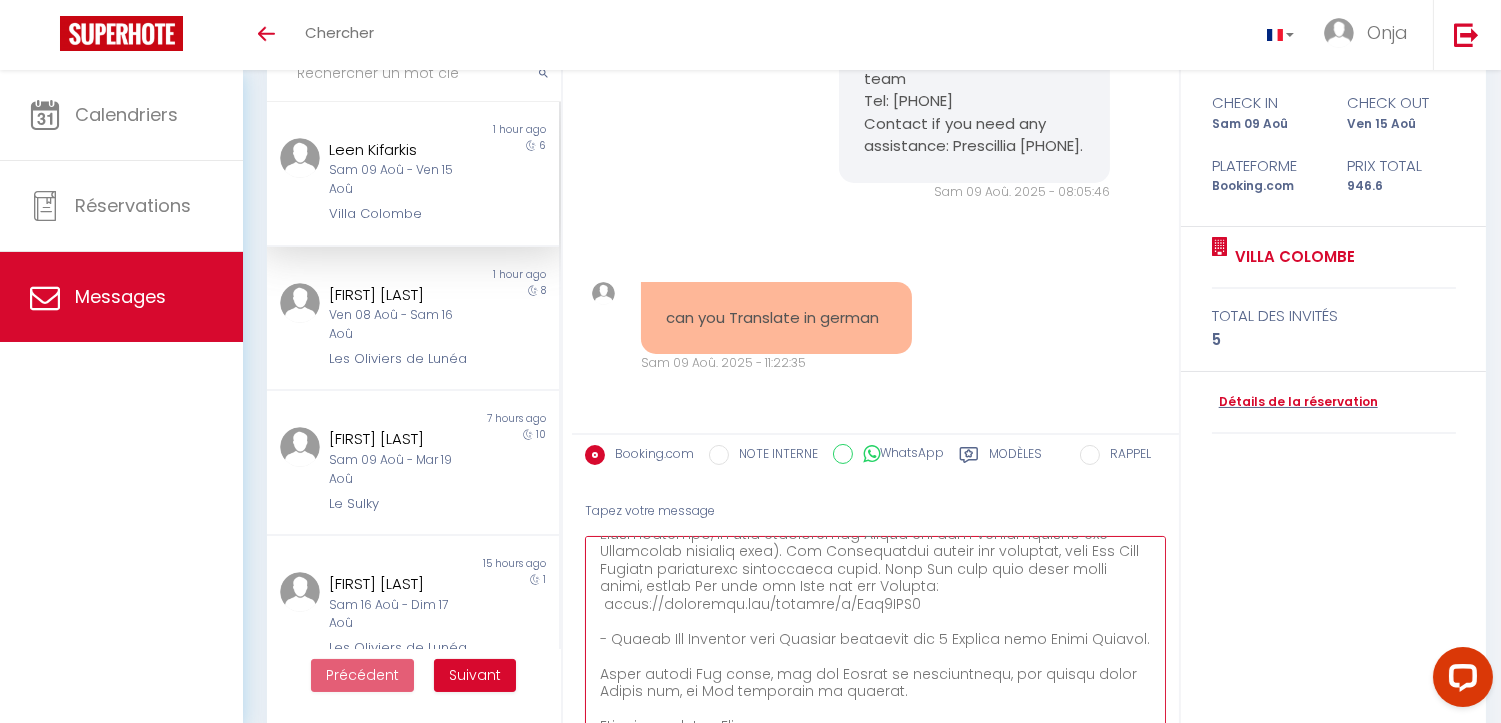 scroll, scrollTop: 517, scrollLeft: 0, axis: vertical 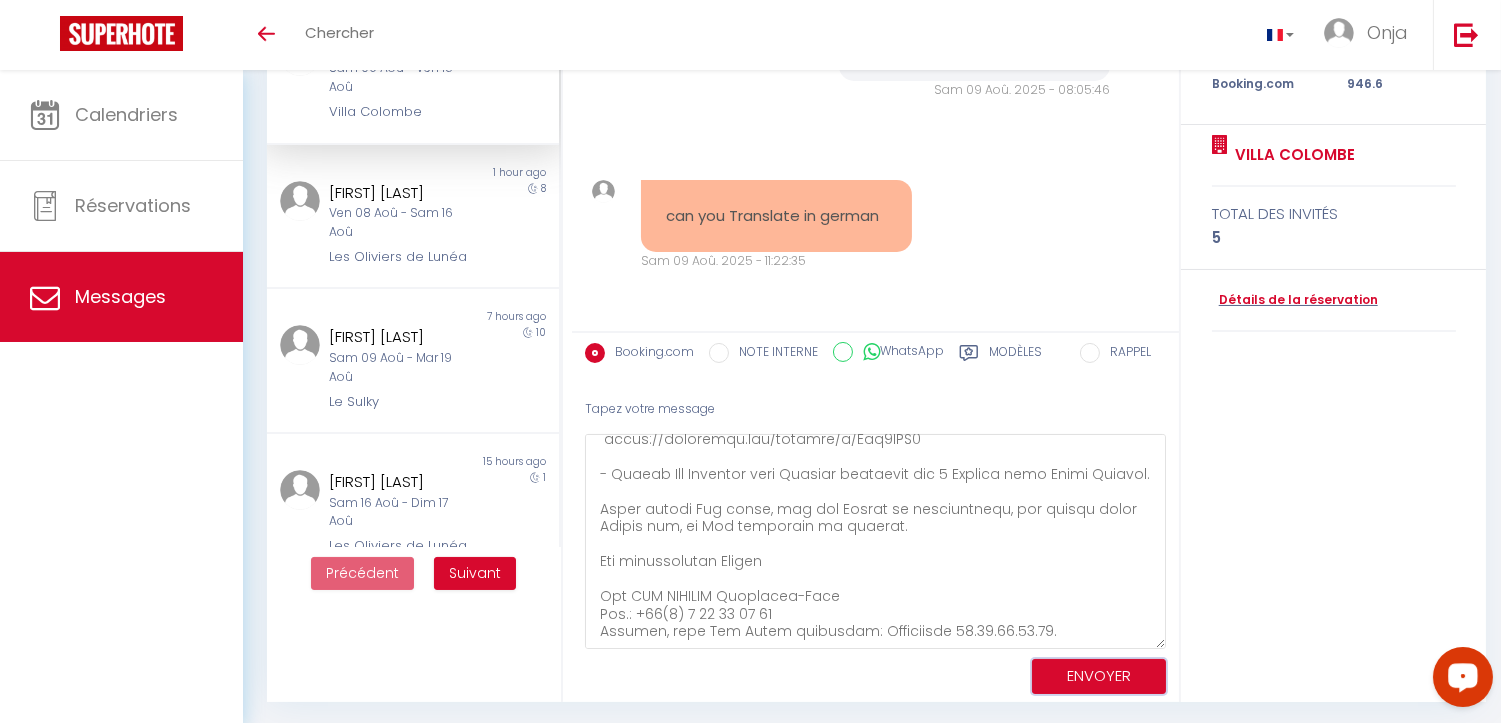 click on "ENVOYER" at bounding box center (1099, 676) 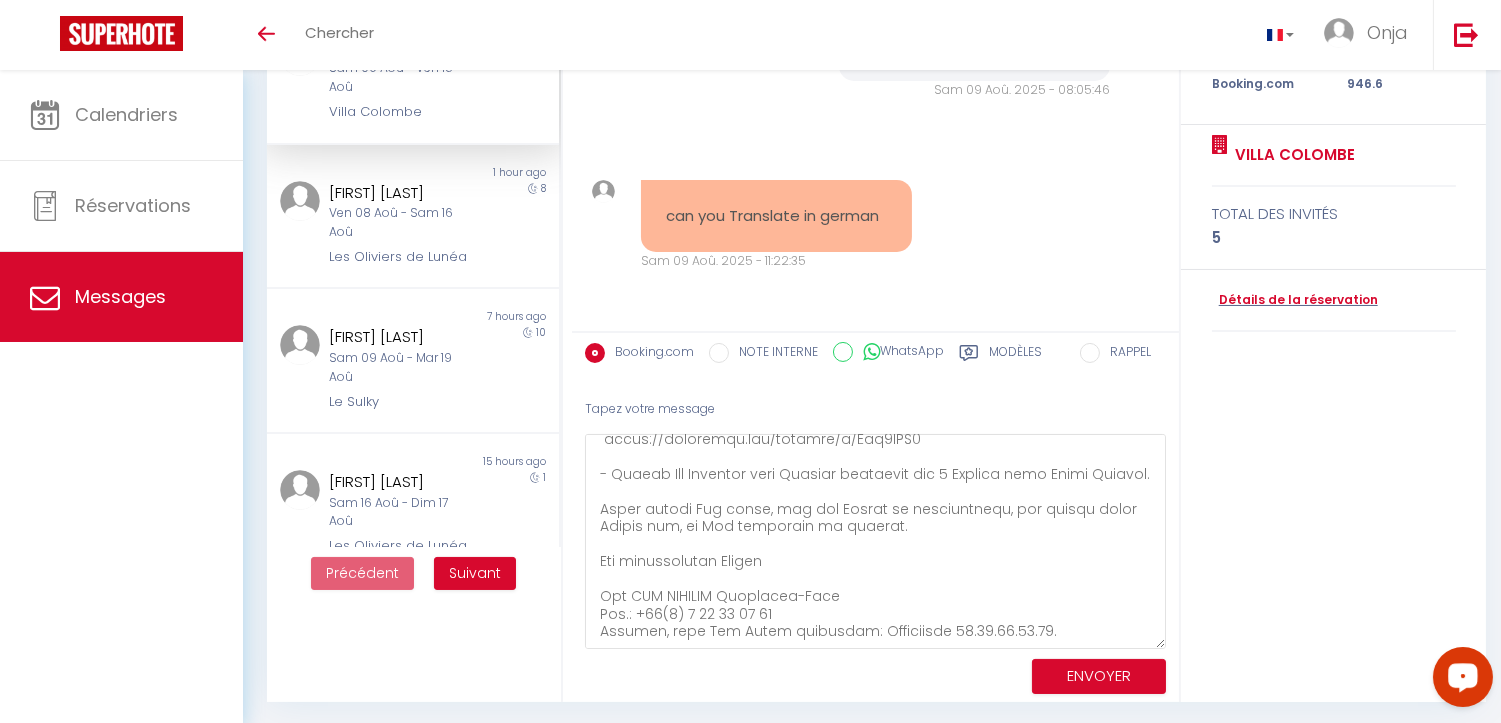 scroll, scrollTop: 176, scrollLeft: 0, axis: vertical 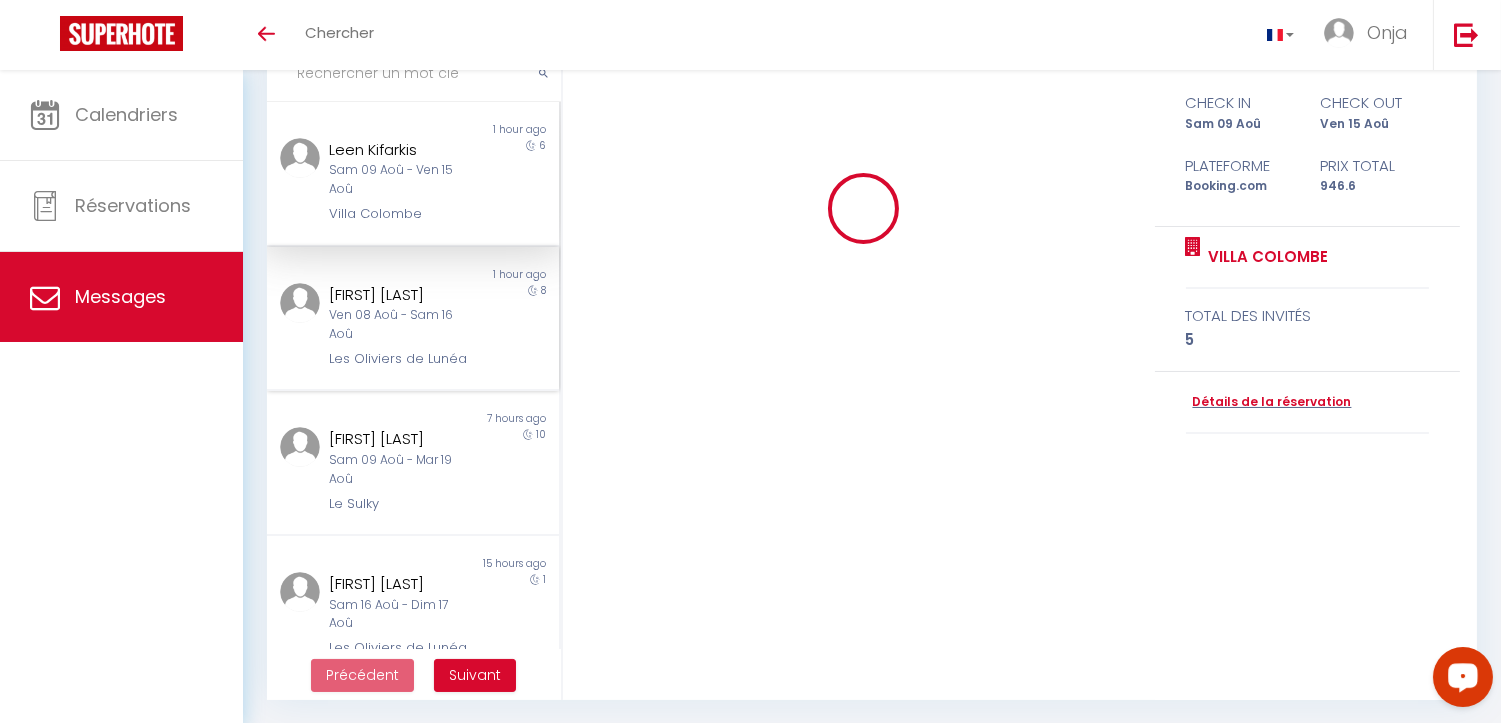 type 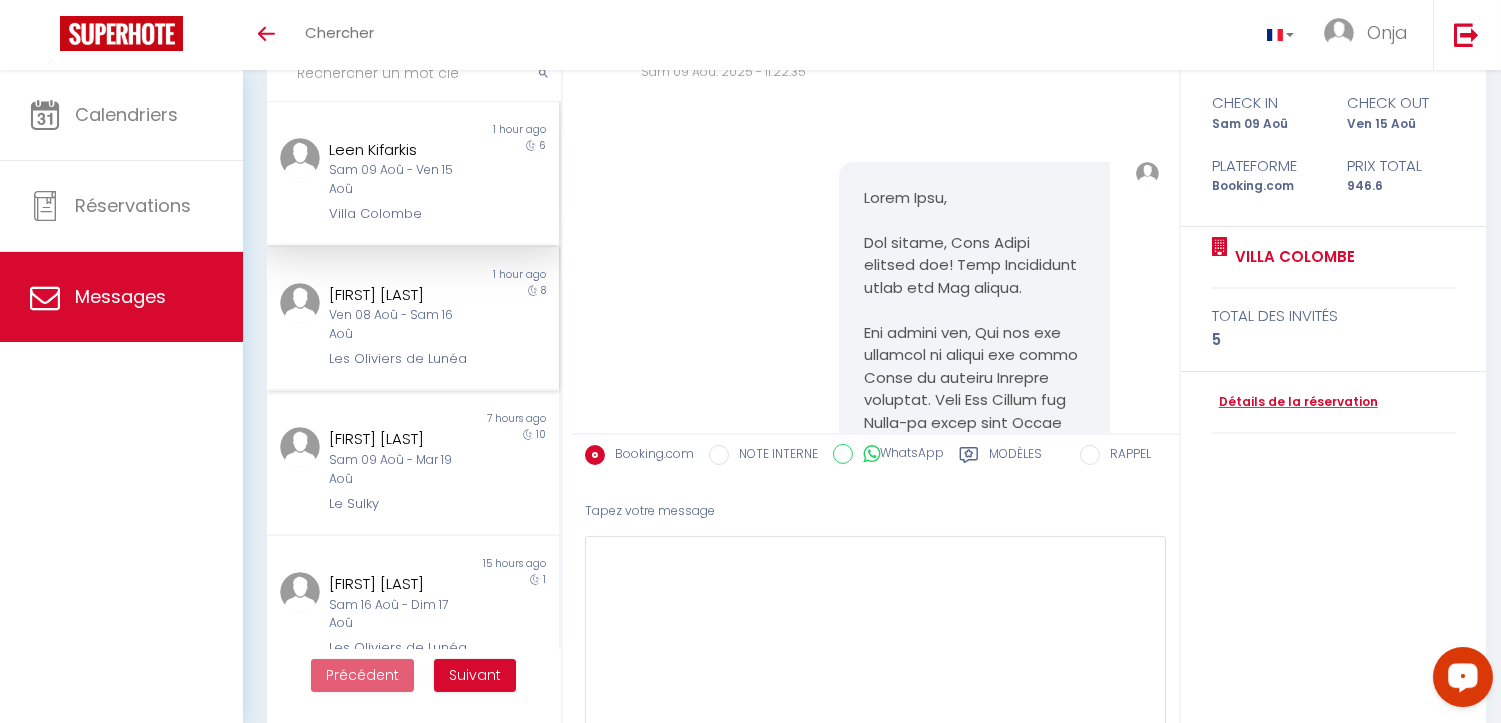scroll, scrollTop: 0, scrollLeft: 0, axis: both 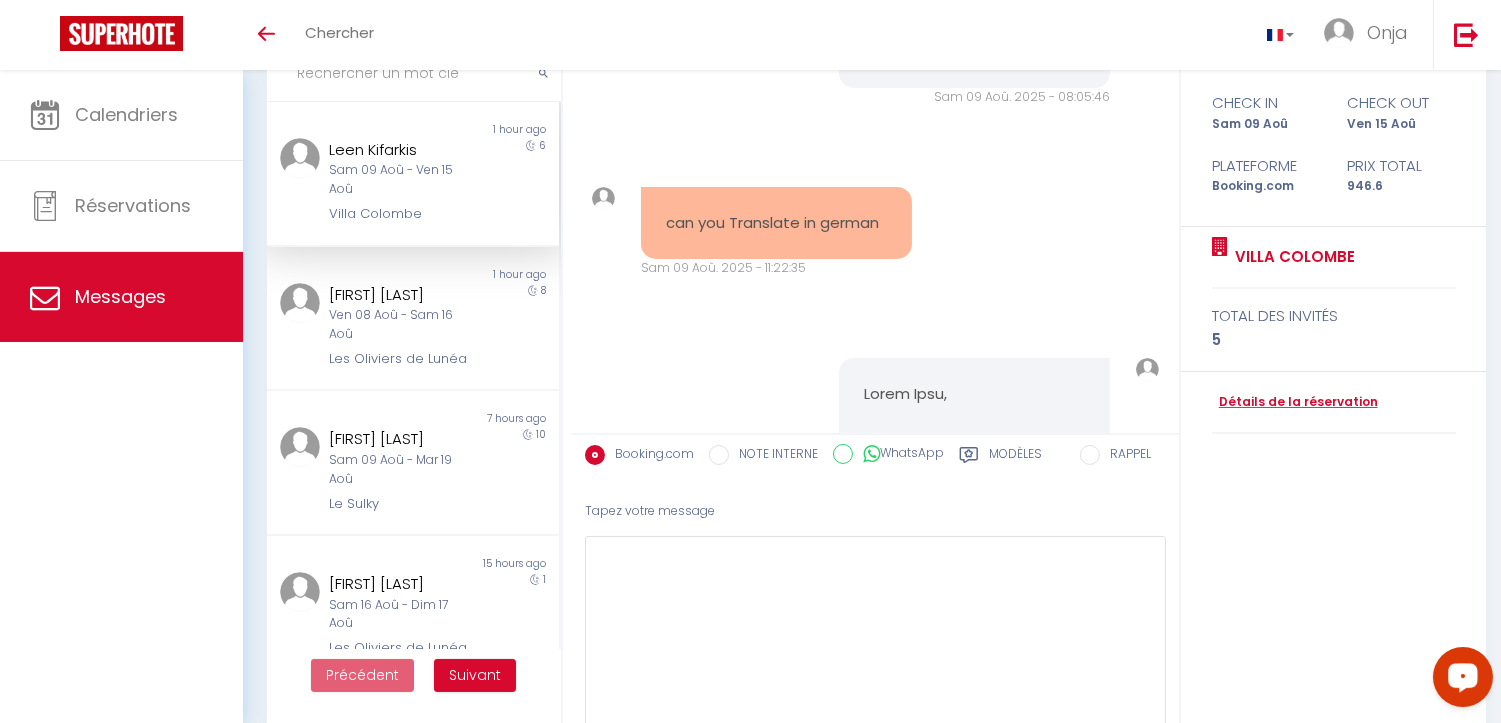 drag, startPoint x: 562, startPoint y: 192, endPoint x: 550, endPoint y: 168, distance: 26.832815 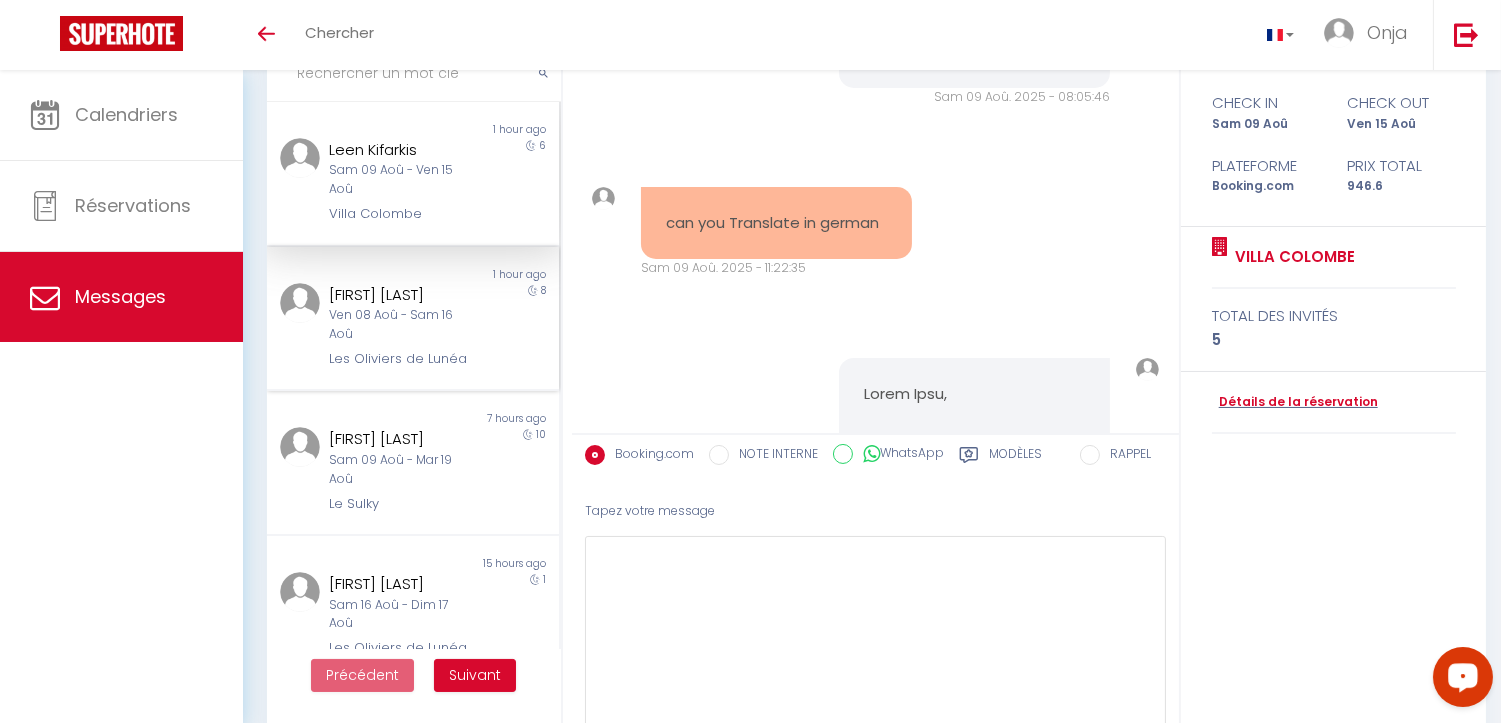 click on "Ven 08 Aoû - Sam 16 Aoû" at bounding box center (401, 325) 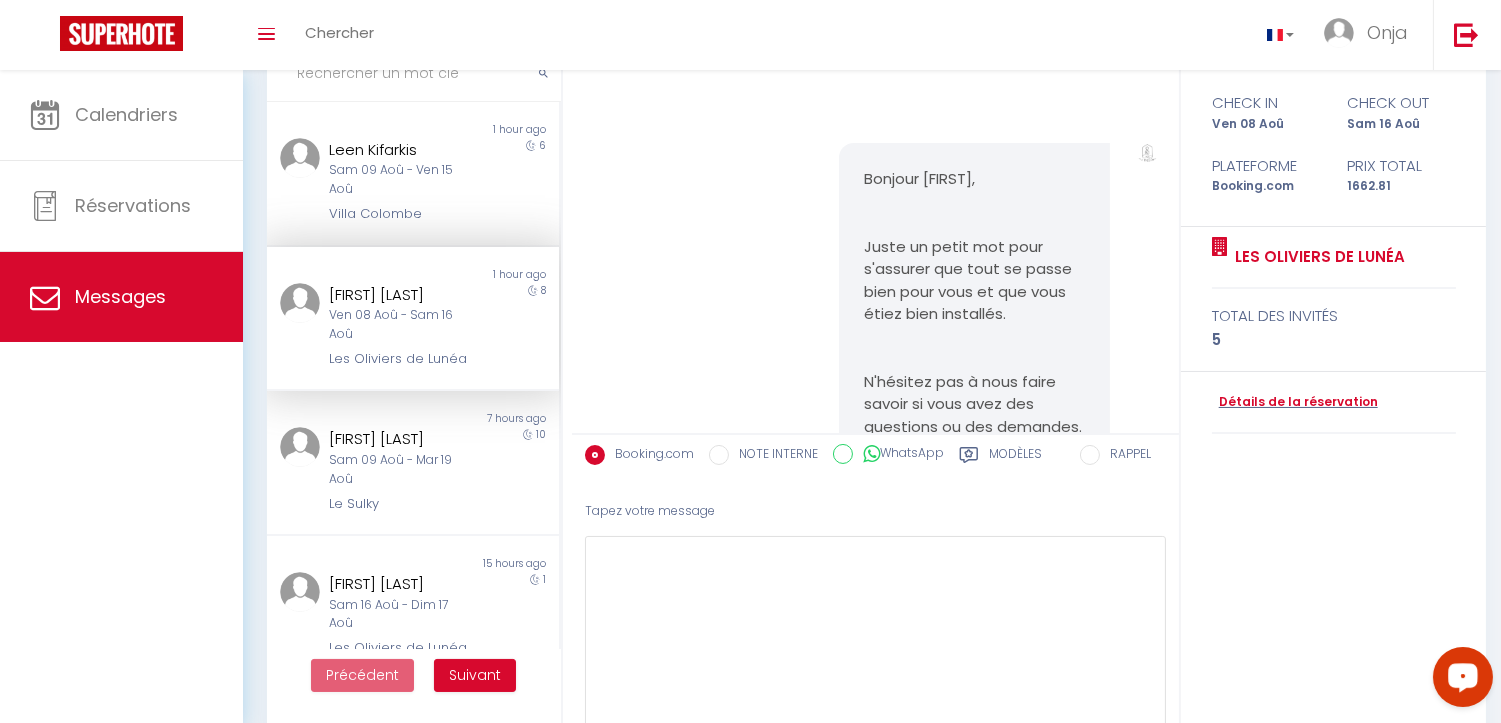 scroll, scrollTop: 9981, scrollLeft: 0, axis: vertical 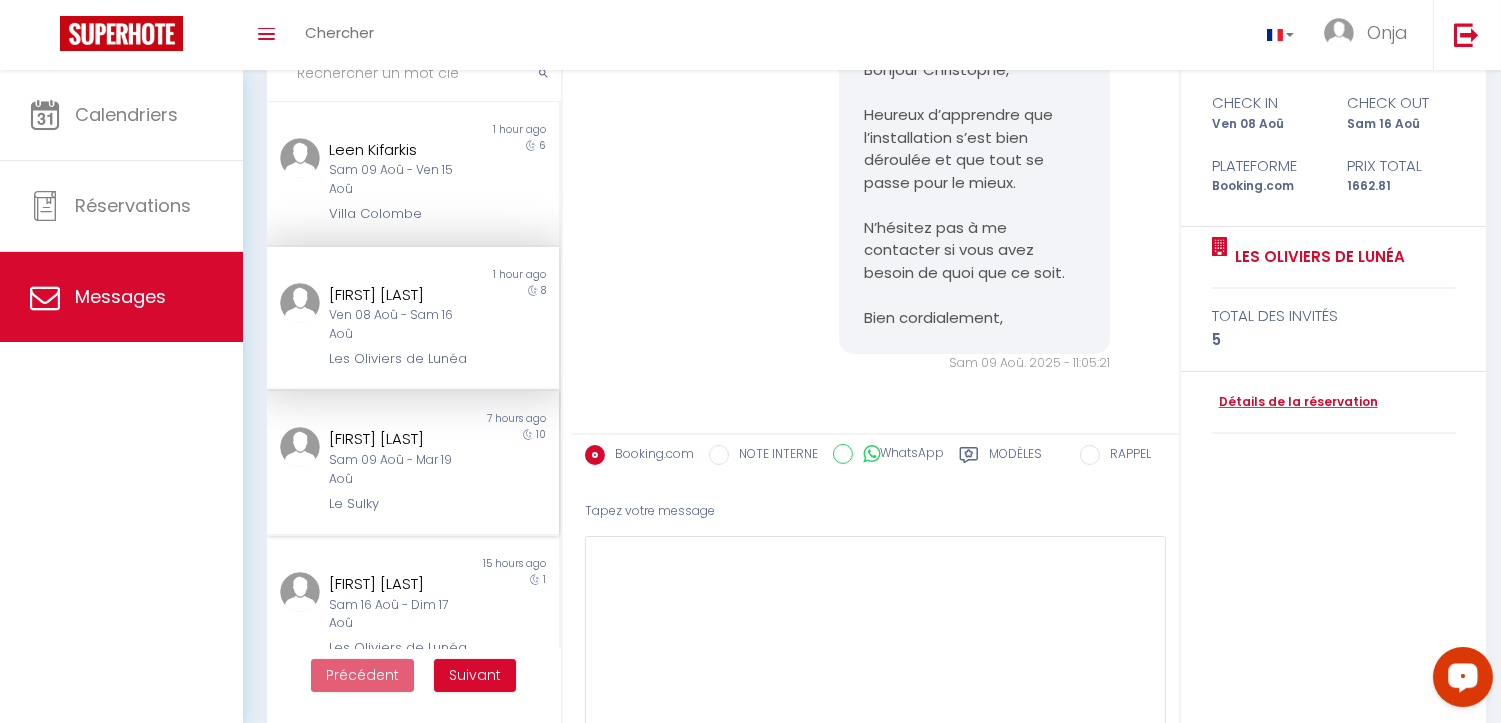 click on "Sam 09 Aoû - Mar 19 Aoû" at bounding box center (401, 470) 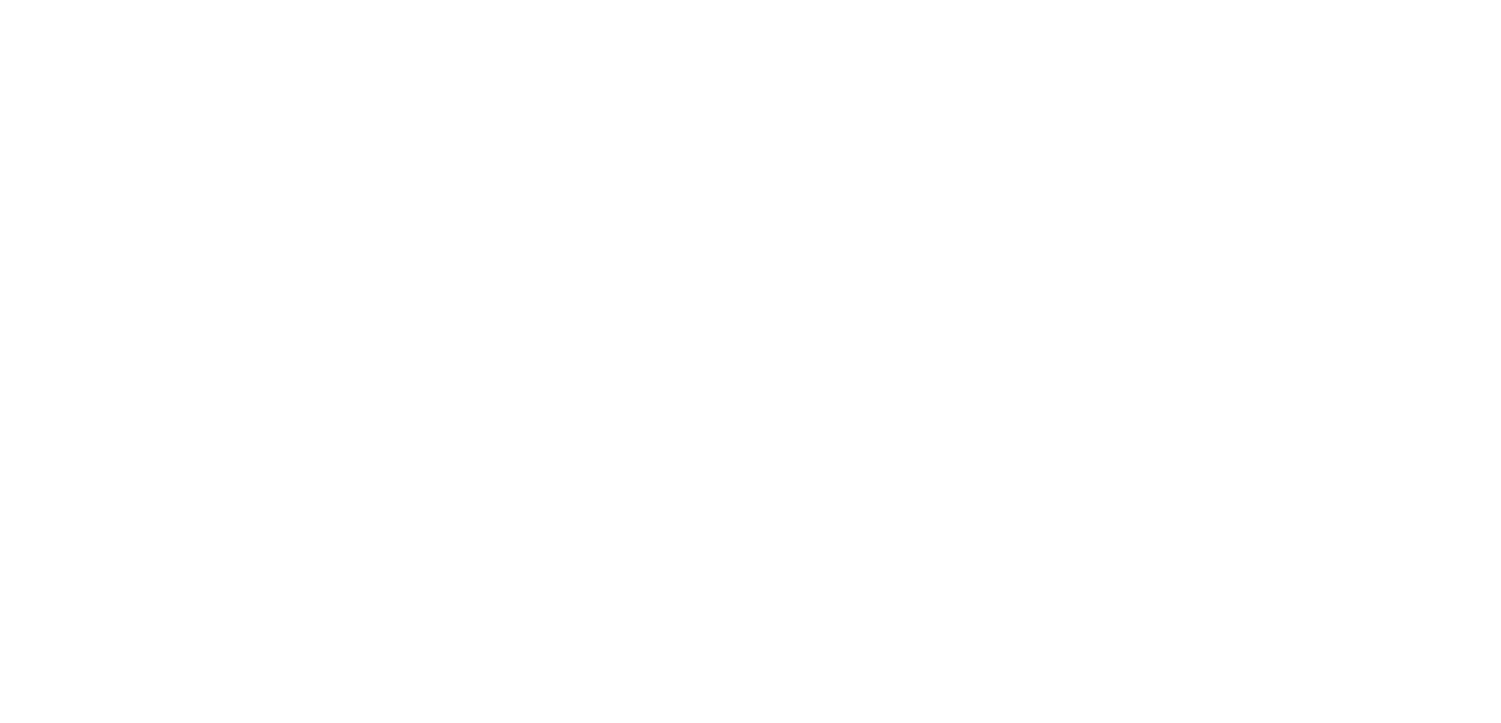 scroll, scrollTop: 0, scrollLeft: 0, axis: both 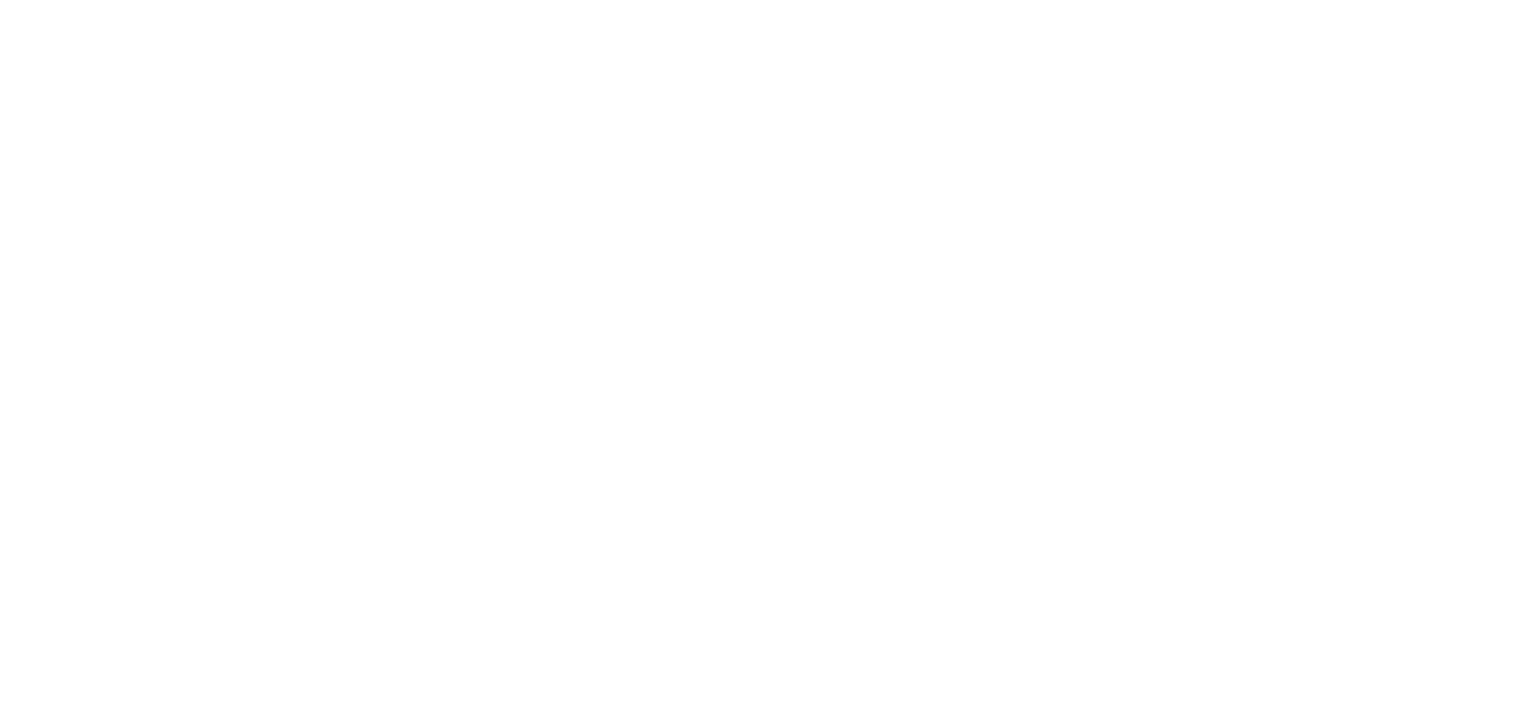 select on "message" 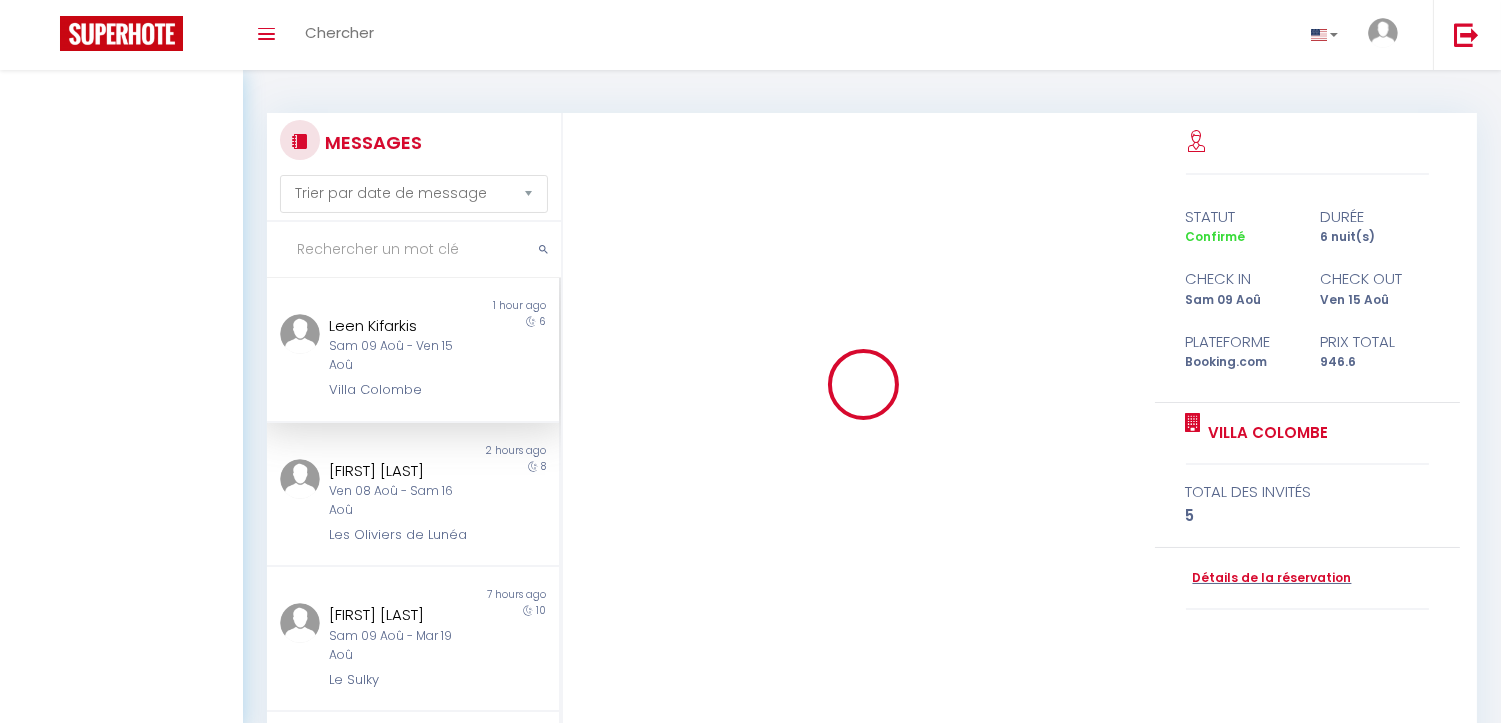 scroll, scrollTop: 176, scrollLeft: 0, axis: vertical 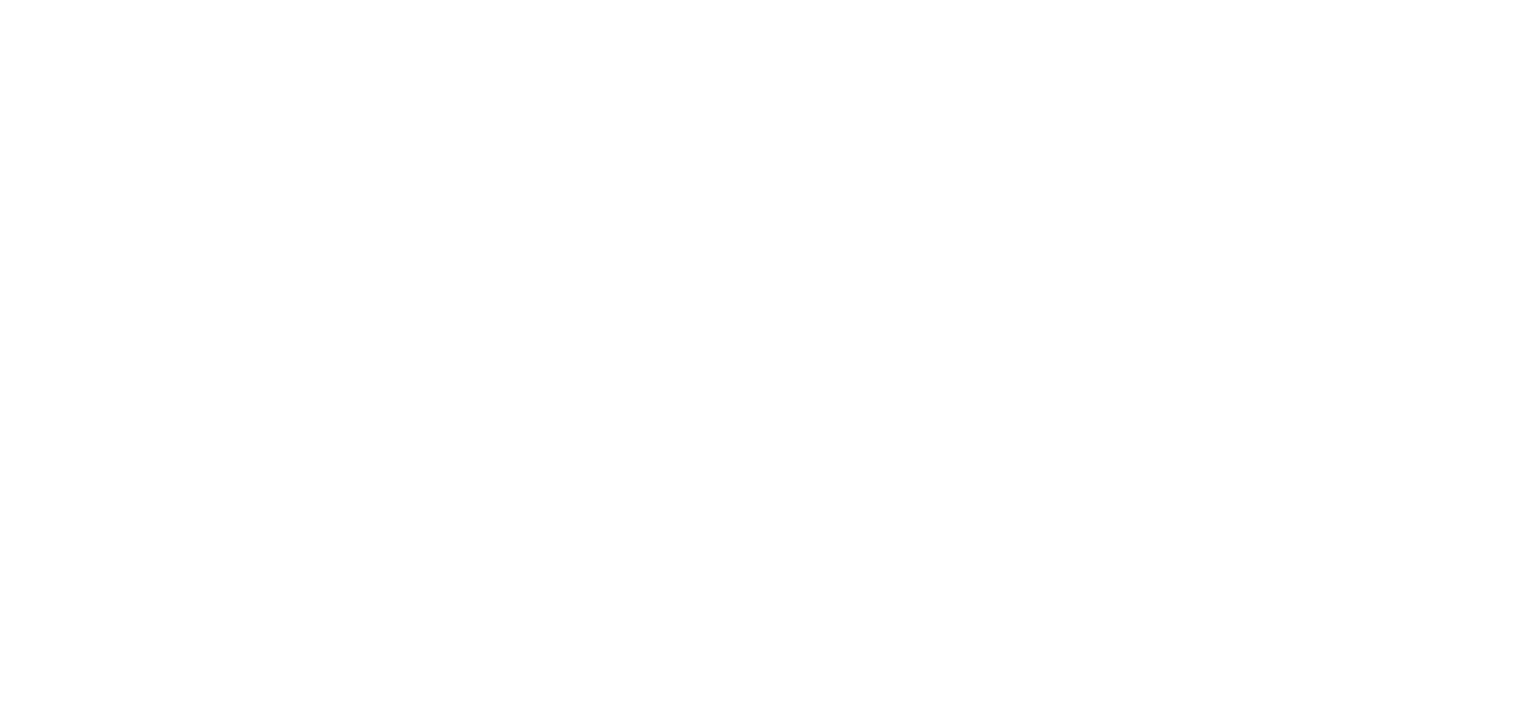 select on "message" 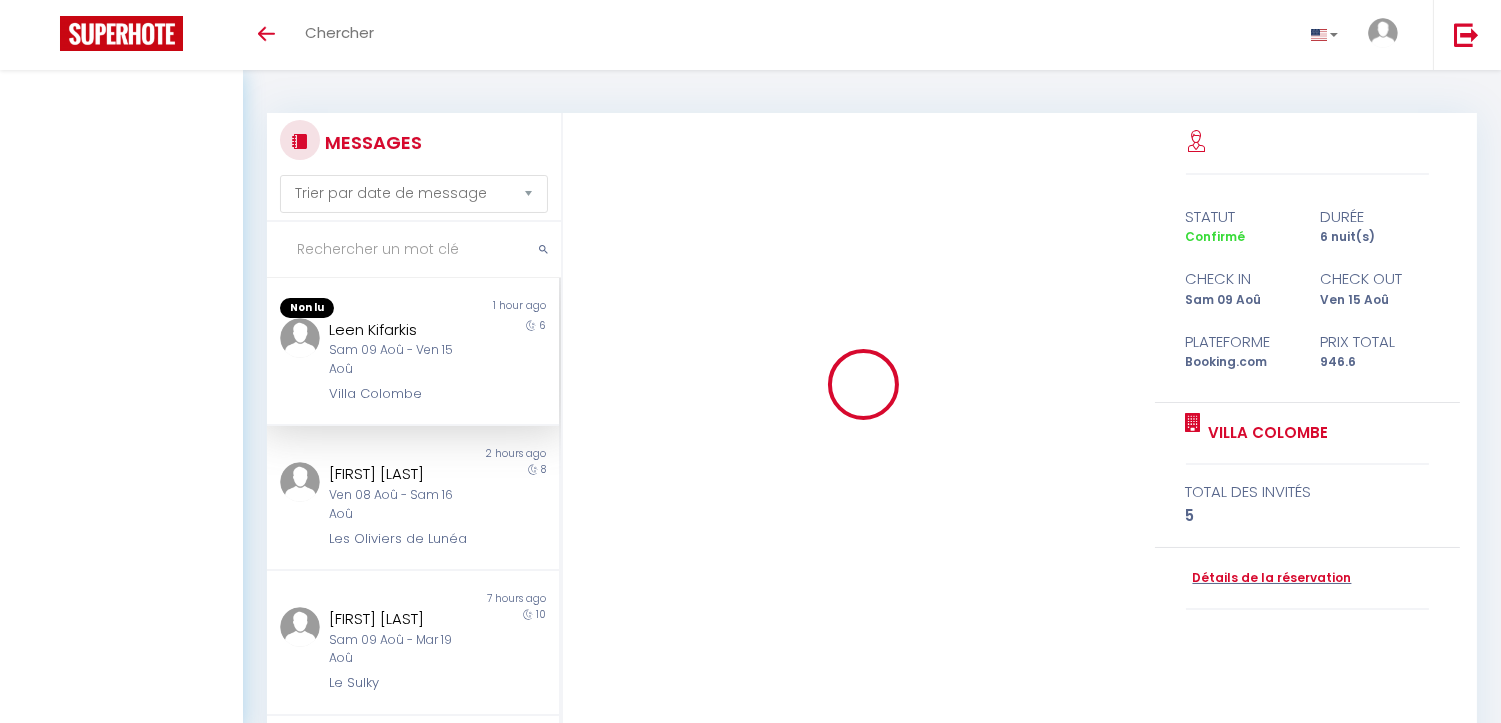 scroll, scrollTop: 176, scrollLeft: 0, axis: vertical 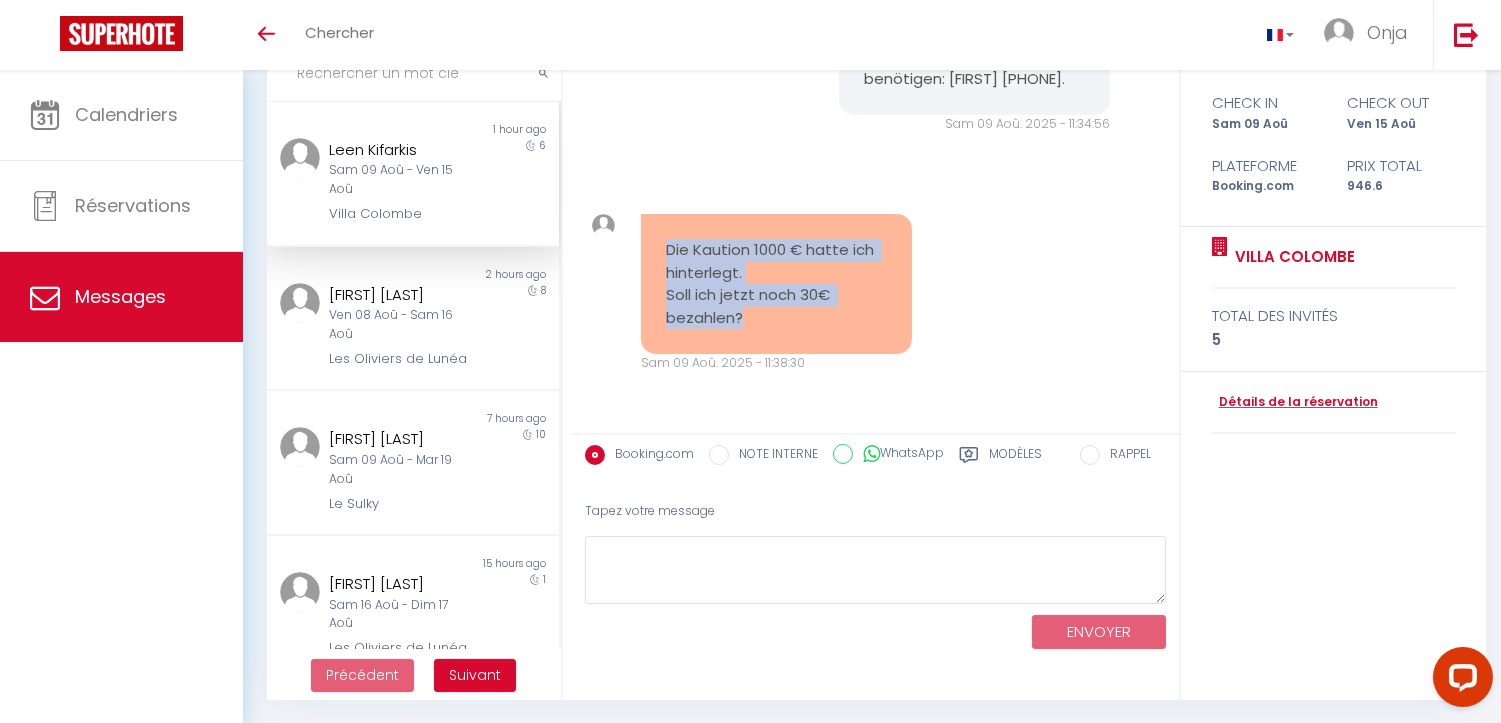 drag, startPoint x: 742, startPoint y: 330, endPoint x: 658, endPoint y: 257, distance: 111.28792 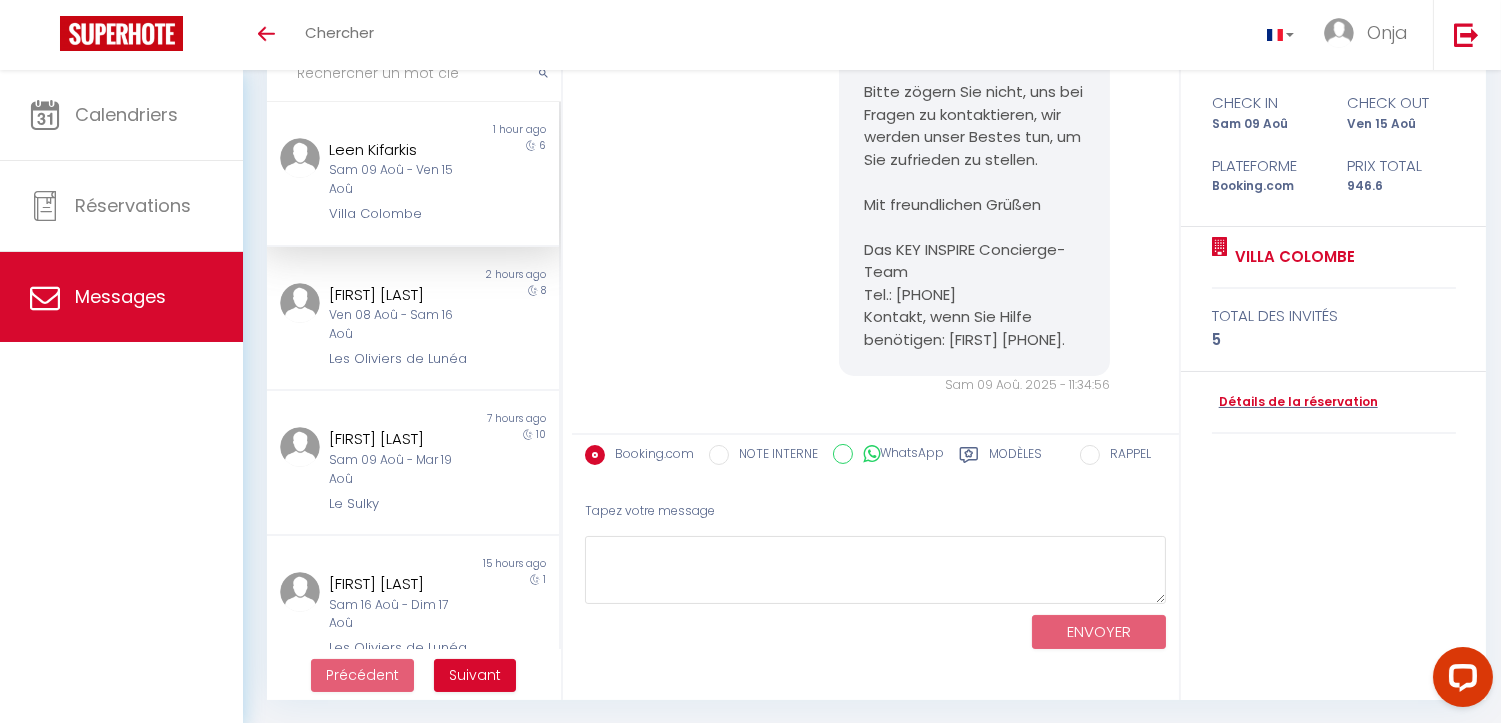 scroll, scrollTop: 10856, scrollLeft: 0, axis: vertical 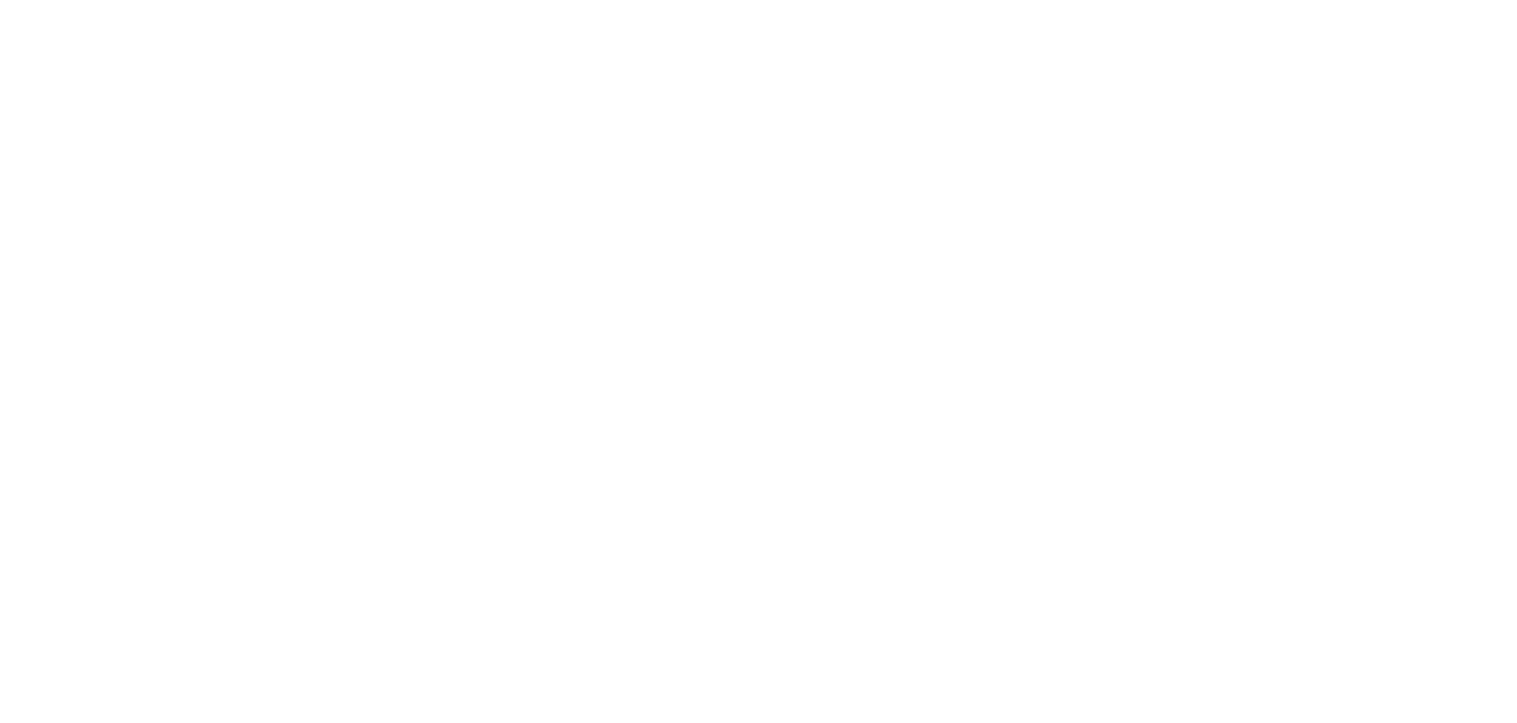 select on "message" 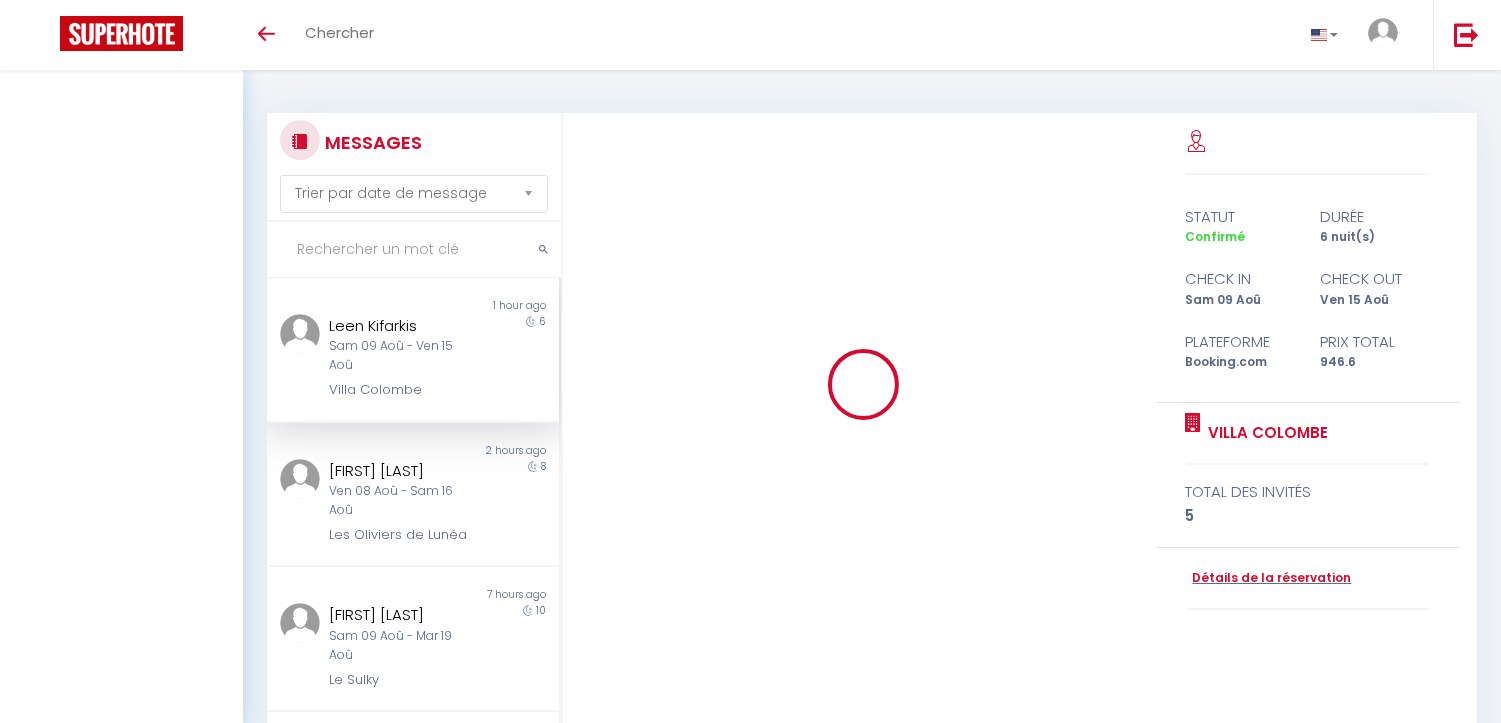scroll, scrollTop: 176, scrollLeft: 0, axis: vertical 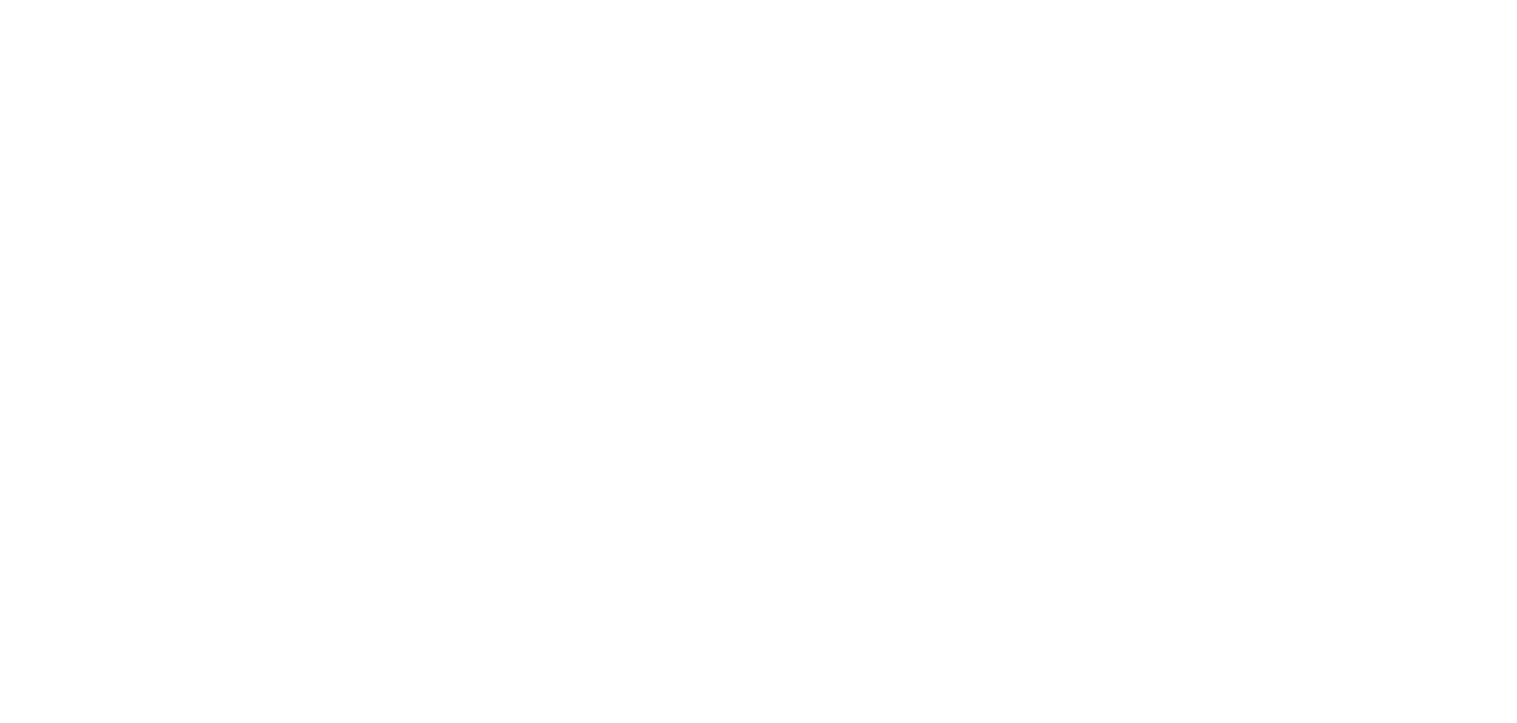 select on "message" 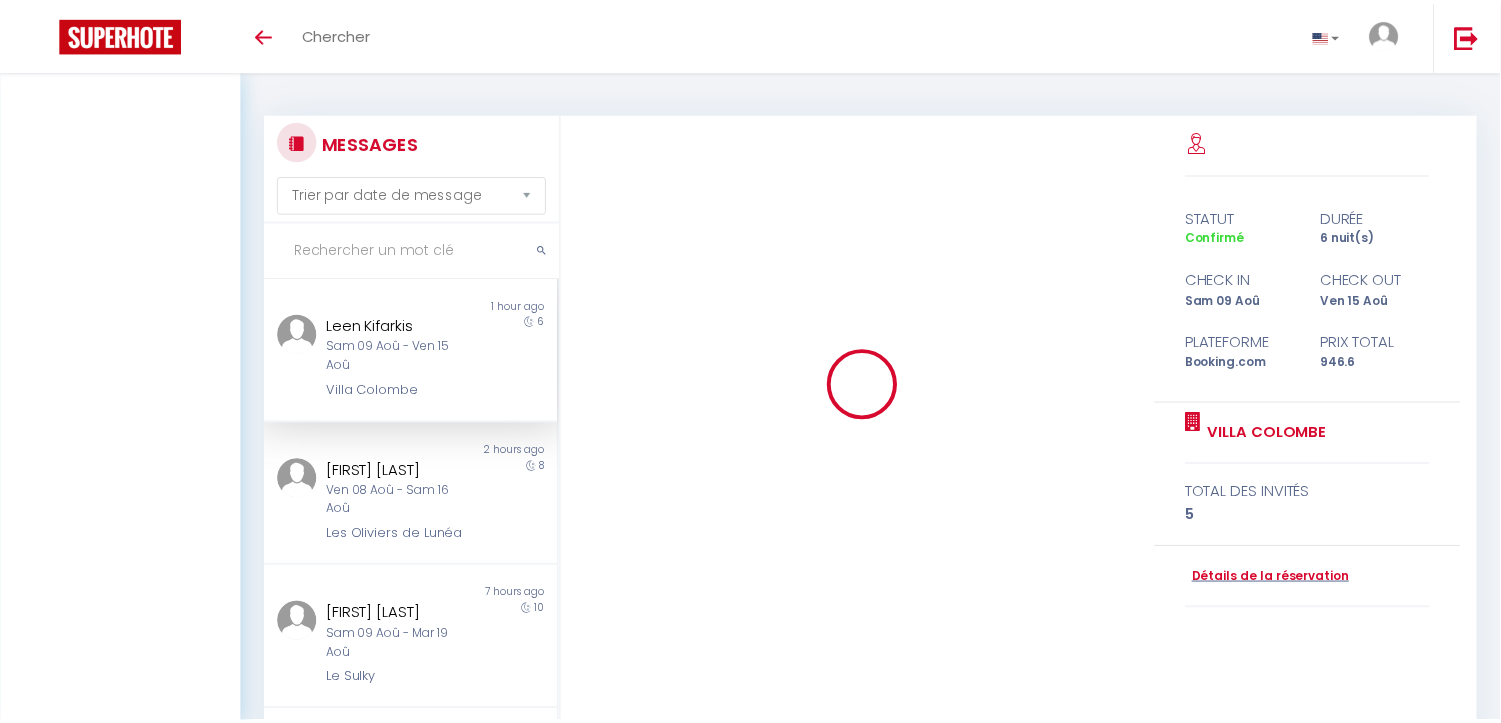 scroll, scrollTop: 176, scrollLeft: 0, axis: vertical 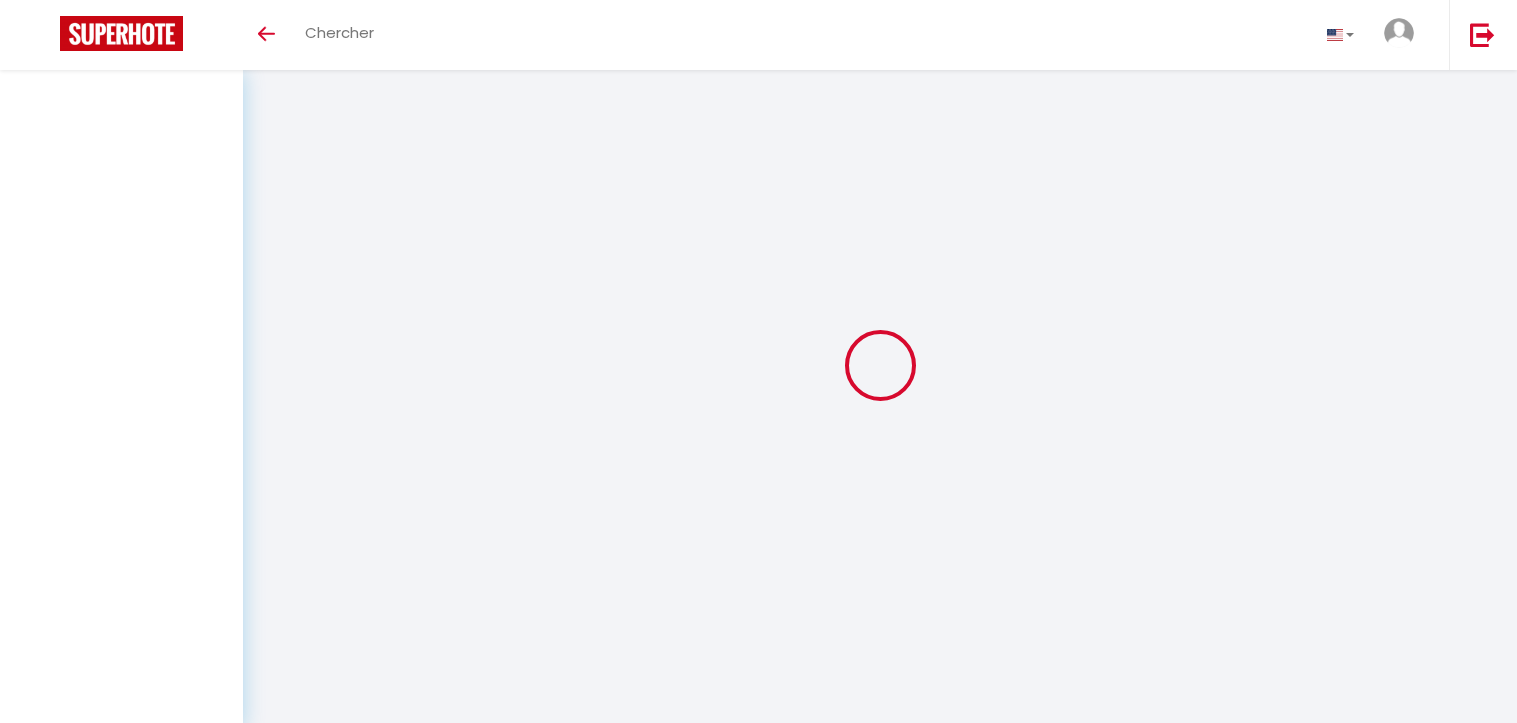 select on "message" 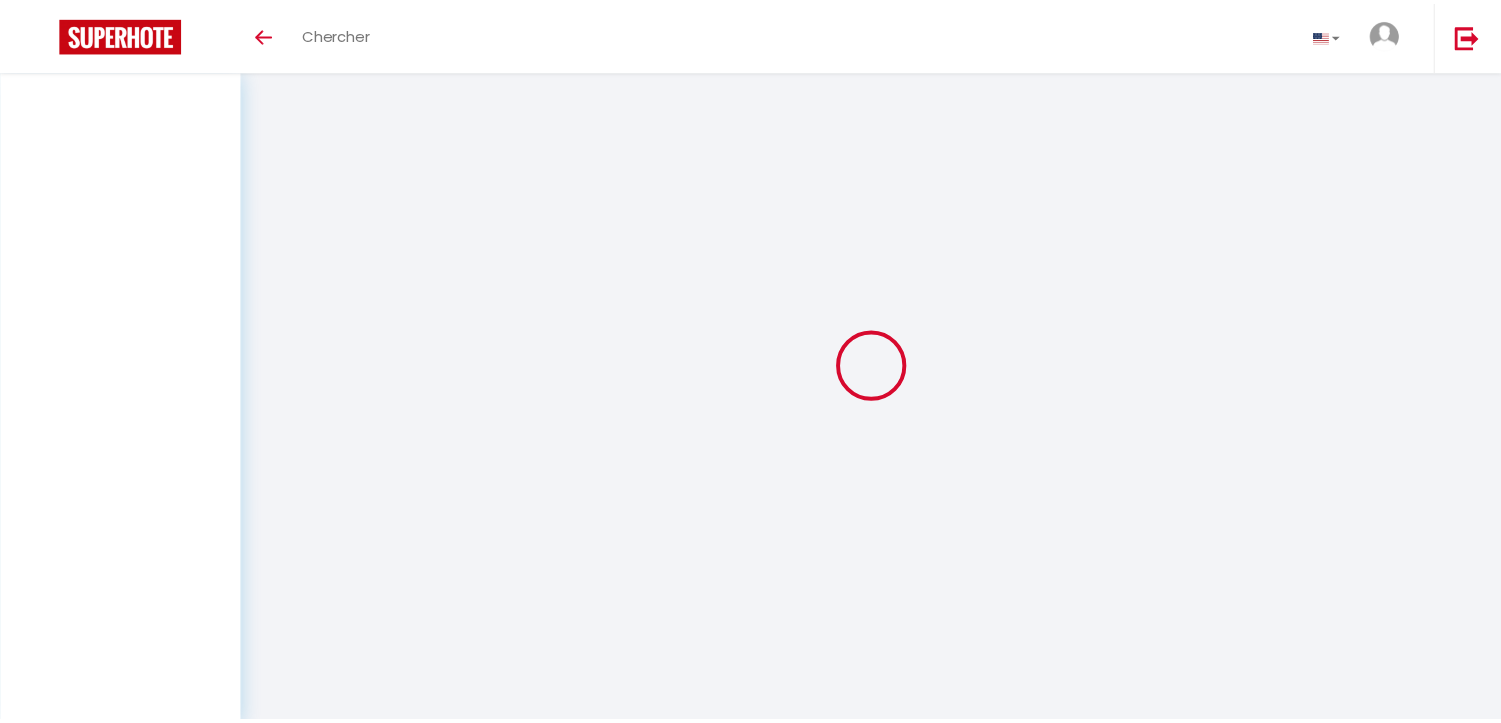 scroll, scrollTop: 176, scrollLeft: 0, axis: vertical 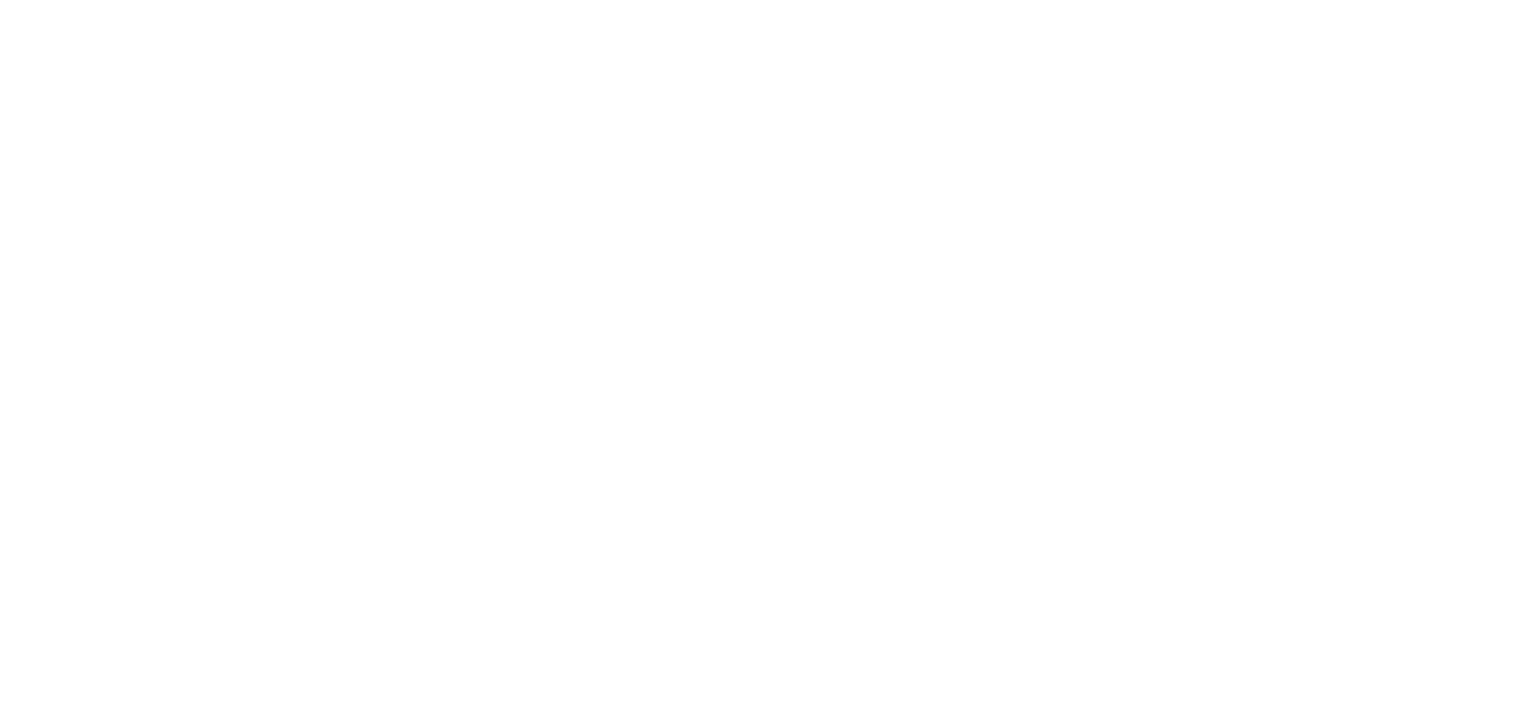 select on "message" 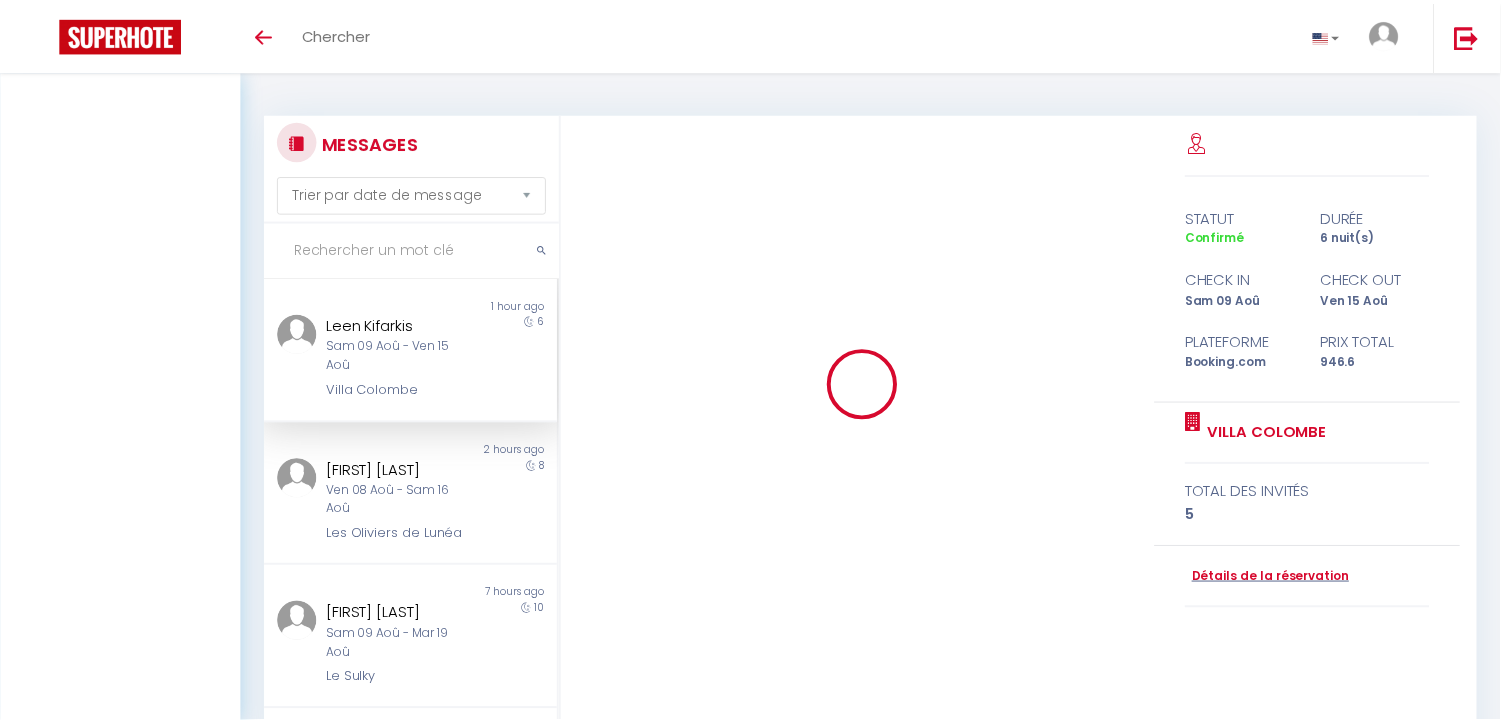 scroll, scrollTop: 176, scrollLeft: 0, axis: vertical 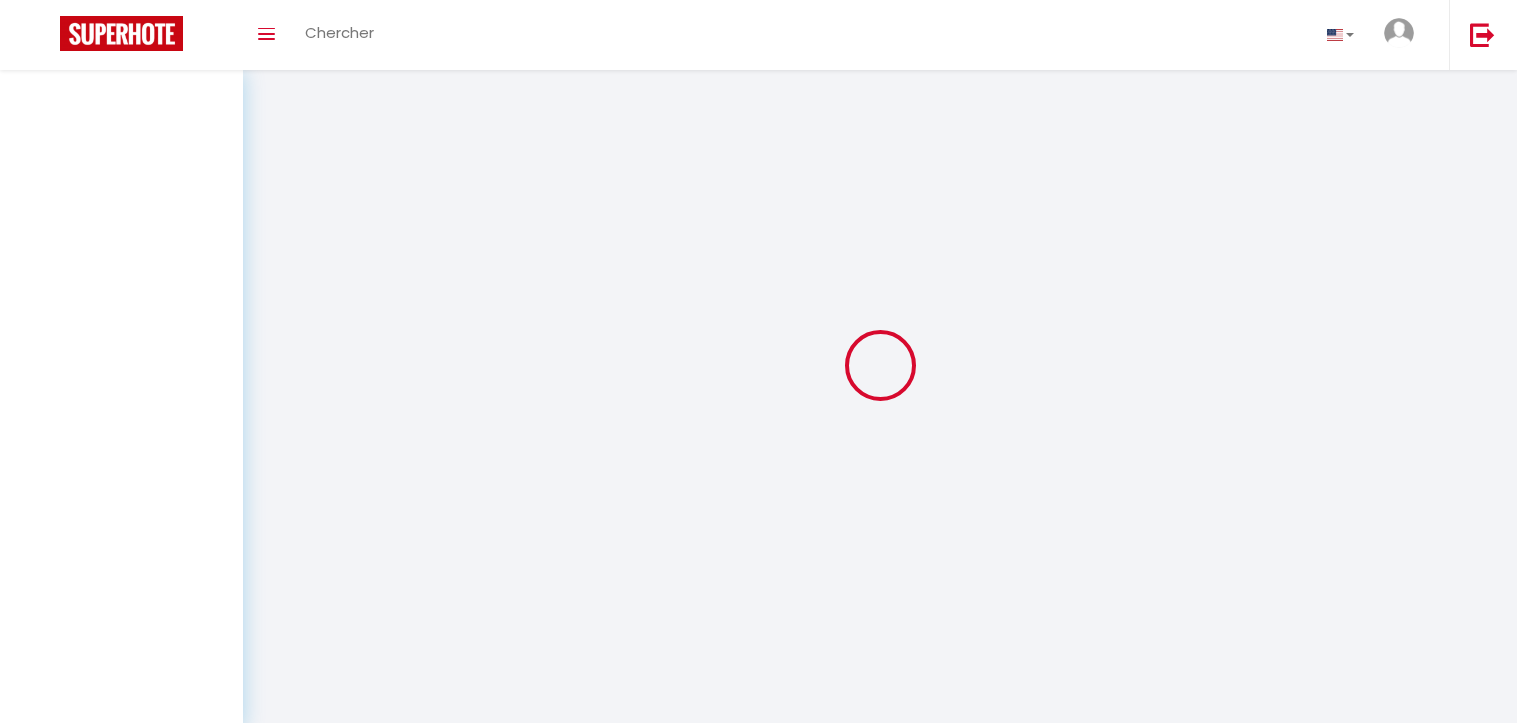 select on "message" 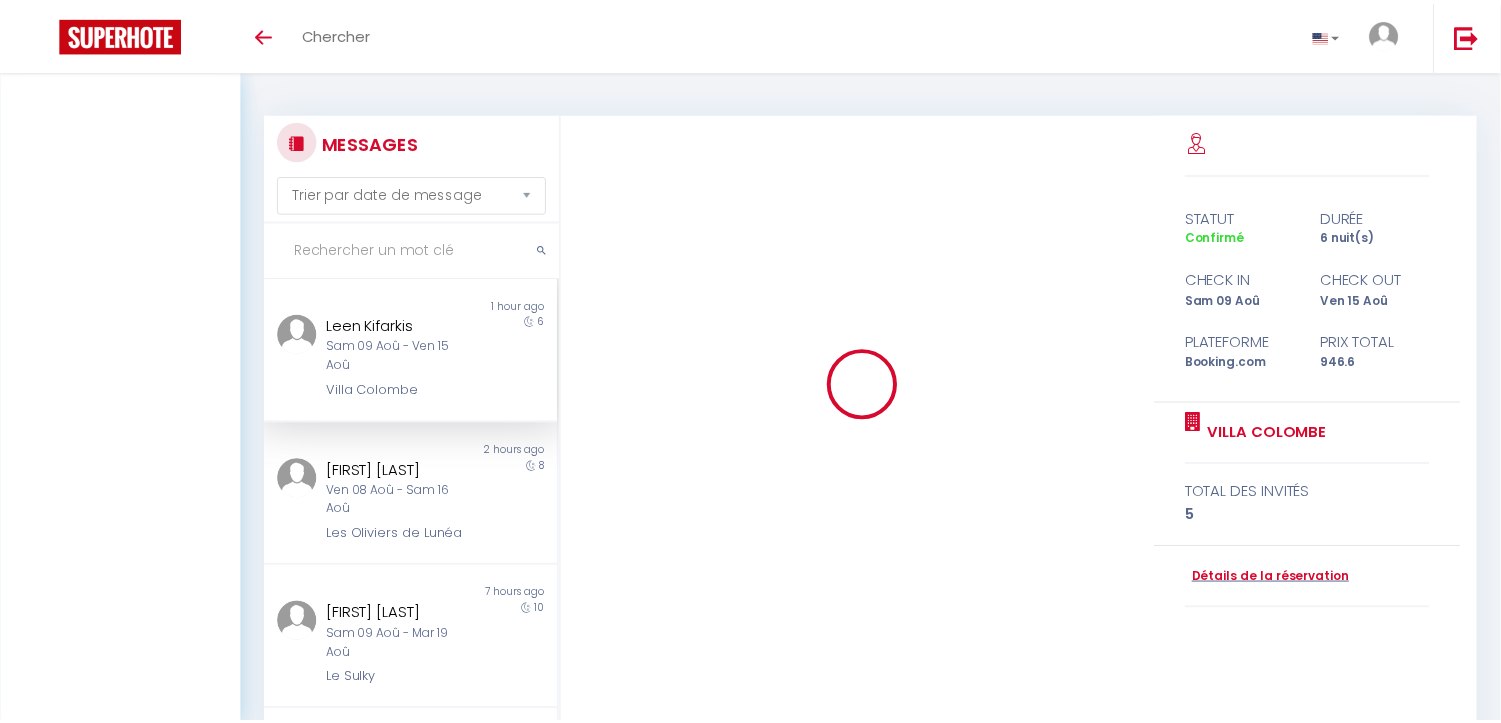 scroll, scrollTop: 176, scrollLeft: 0, axis: vertical 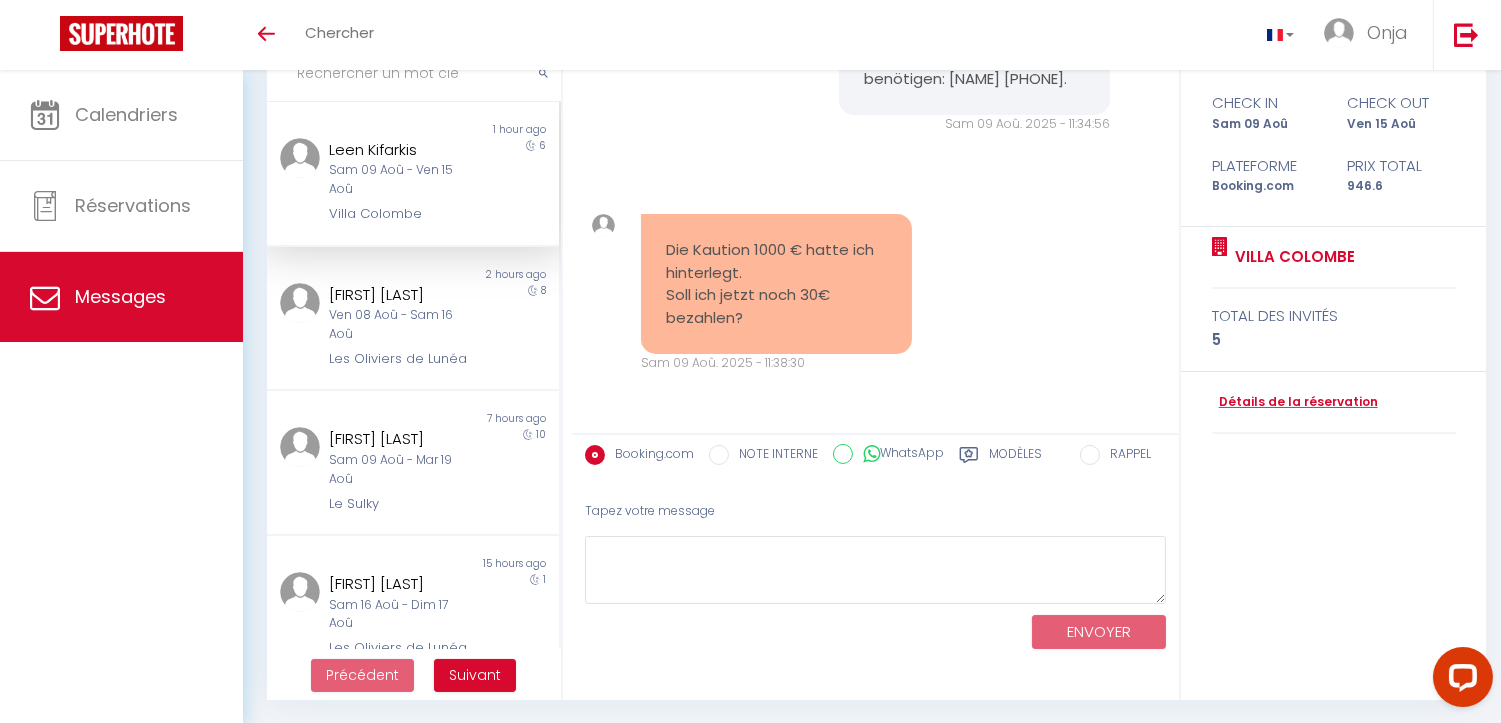 click on "Die Kaution 1000 € hatte ich hinterlegt.
Soll ich jetzt noch 30€ bezahlen?" at bounding box center (776, 284) 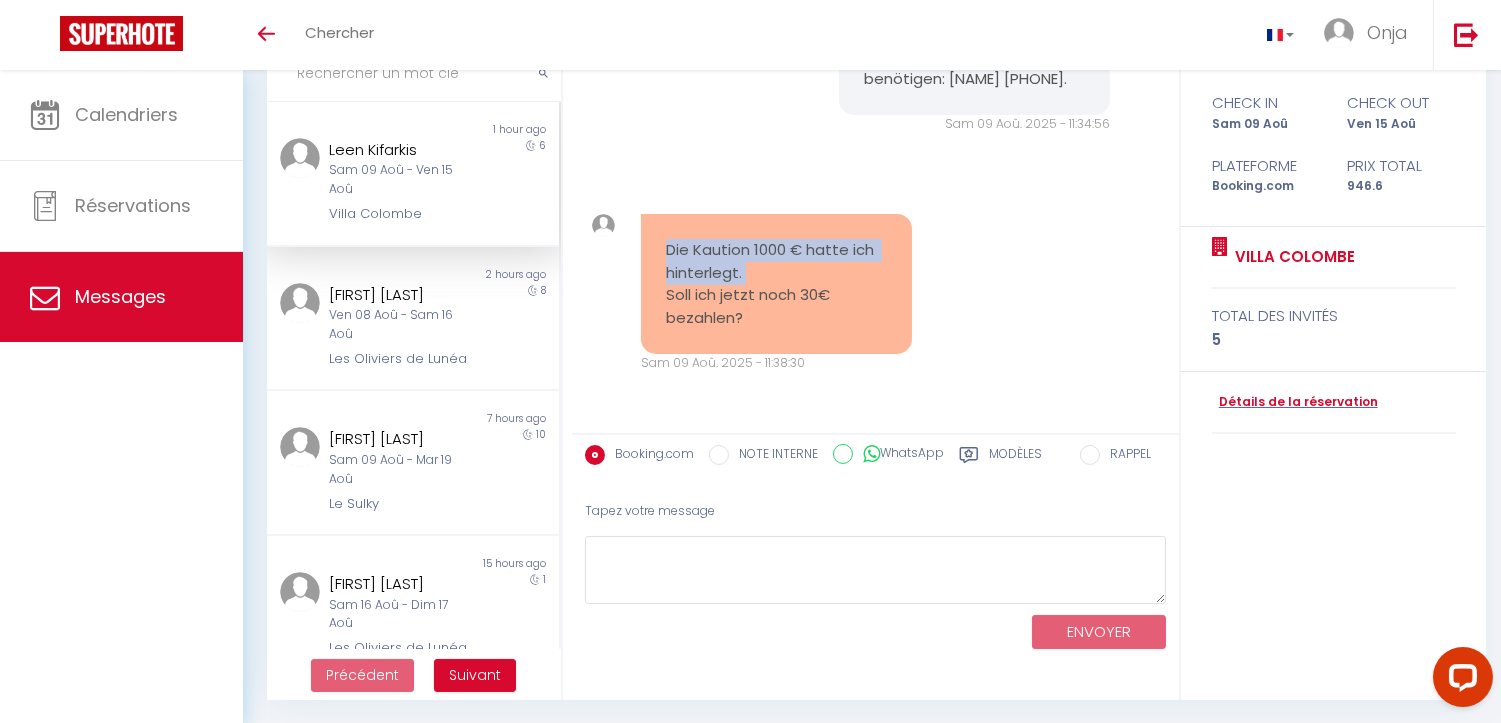 click on "Die Kaution 1000 € hatte ich hinterlegt.
Soll ich jetzt noch 30€ bezahlen?" at bounding box center (776, 284) 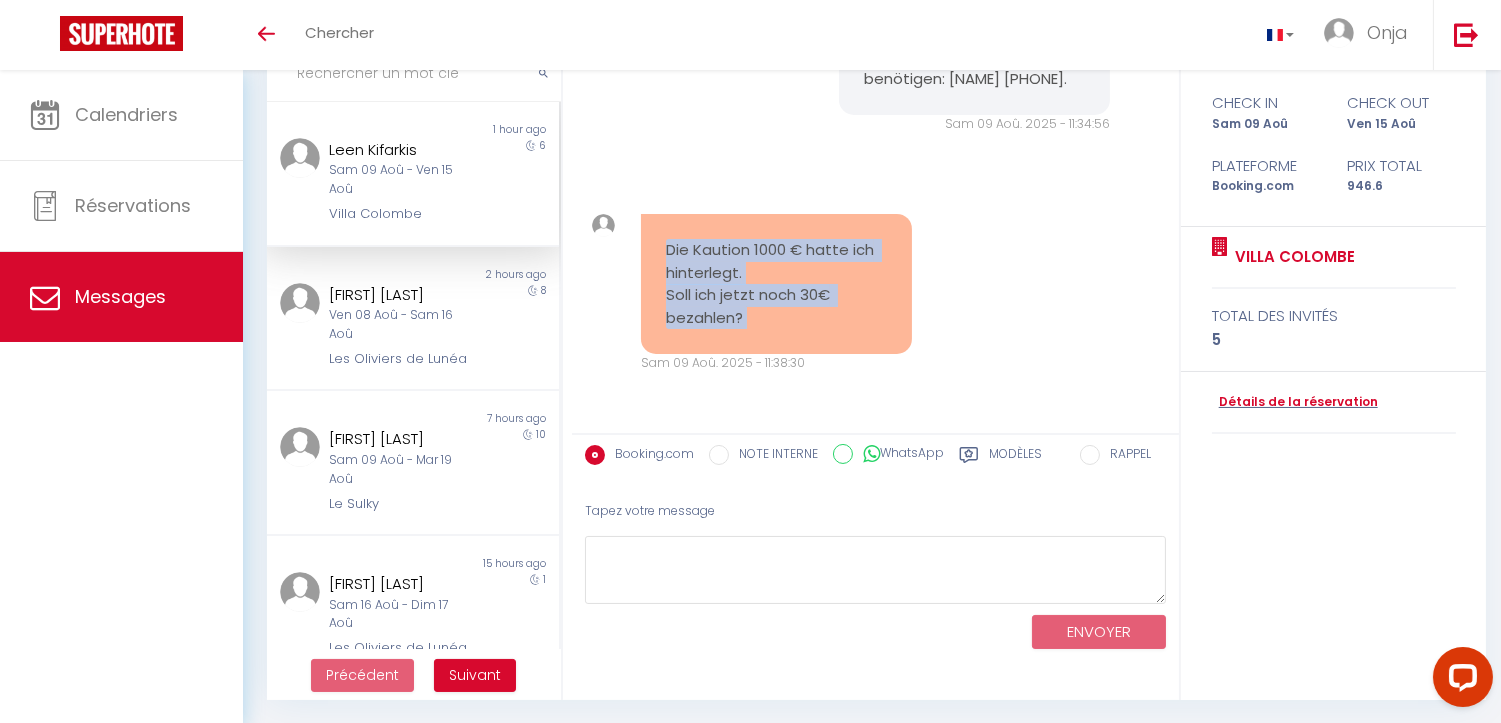 drag, startPoint x: 664, startPoint y: 245, endPoint x: 747, endPoint y: 318, distance: 110.535065 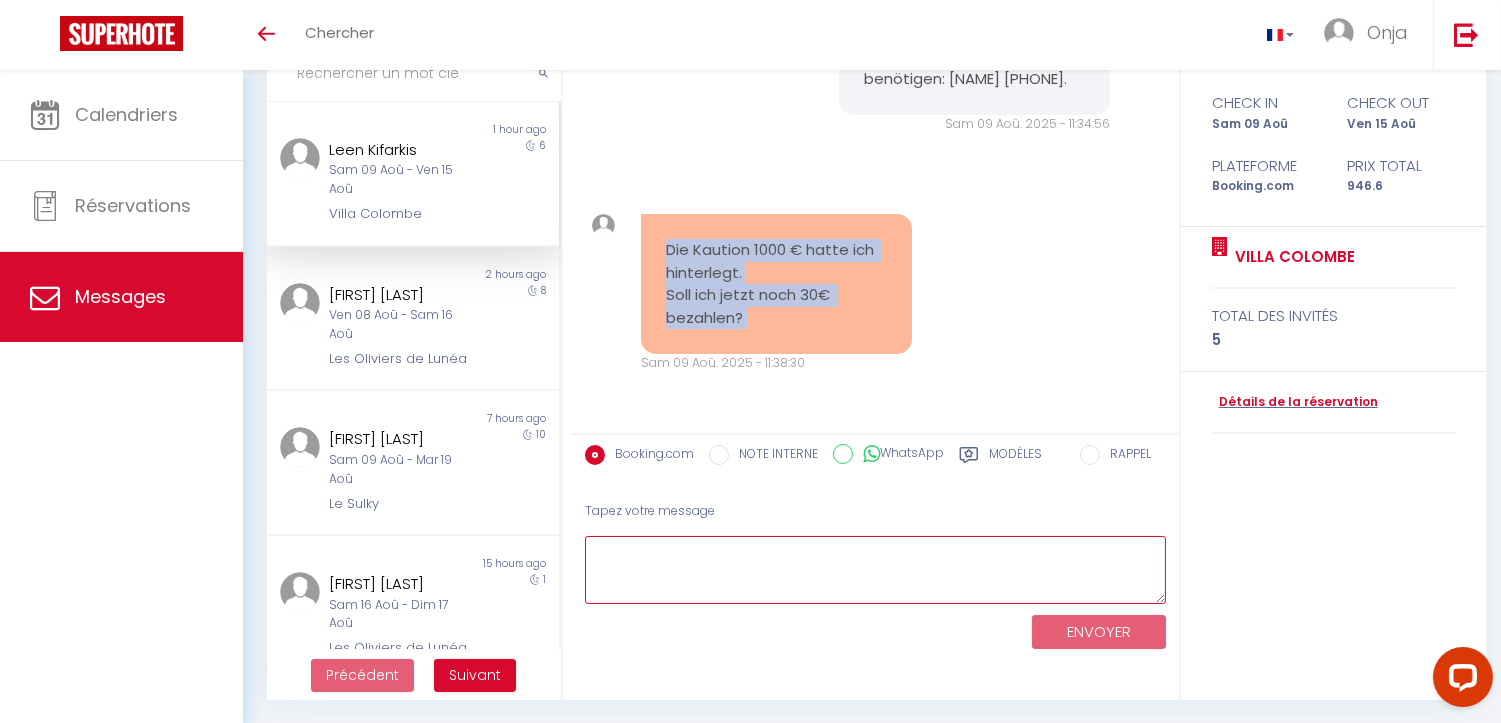 click at bounding box center [875, 570] 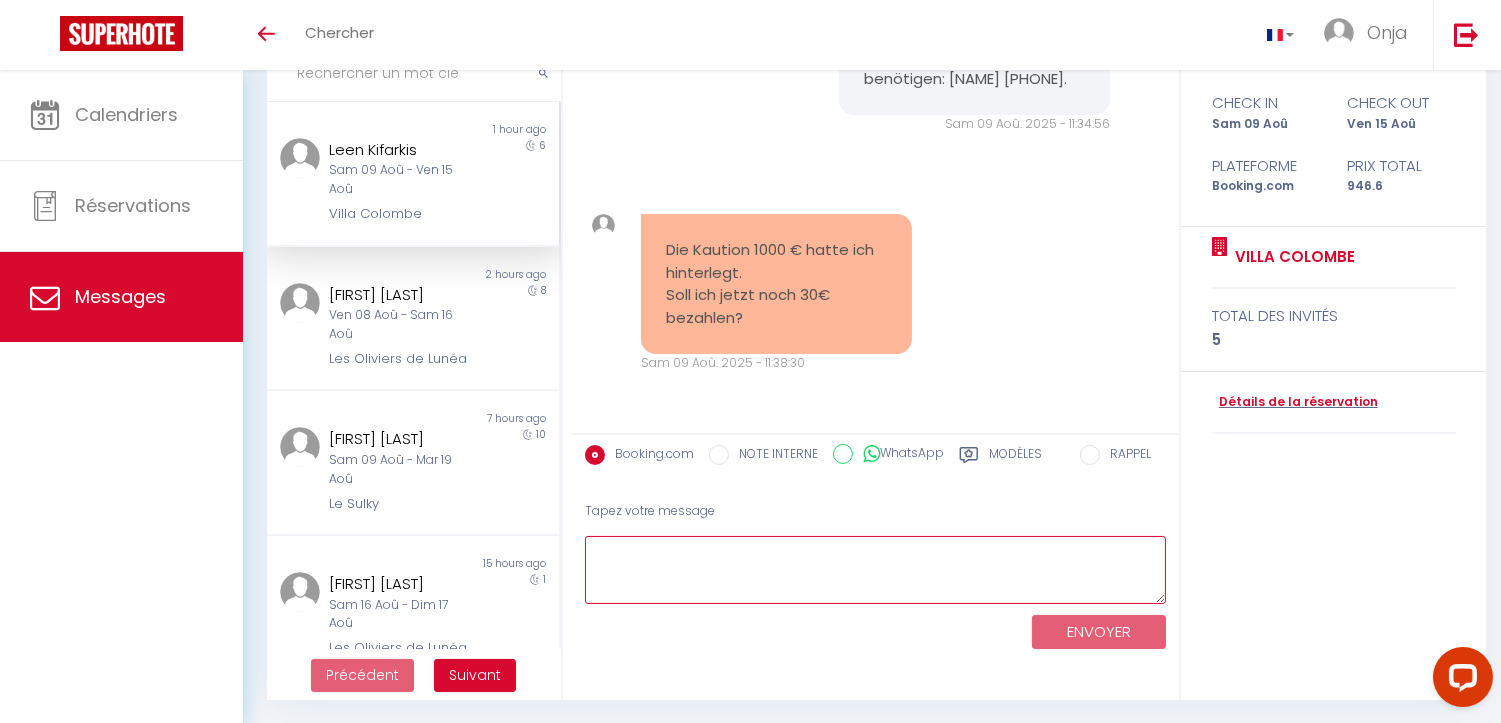 paste on "Wenn Sie vor der regulären Check-in-Zeit anreisen möchten, müssten Sie die 30 € zusätzlich bezahlen." 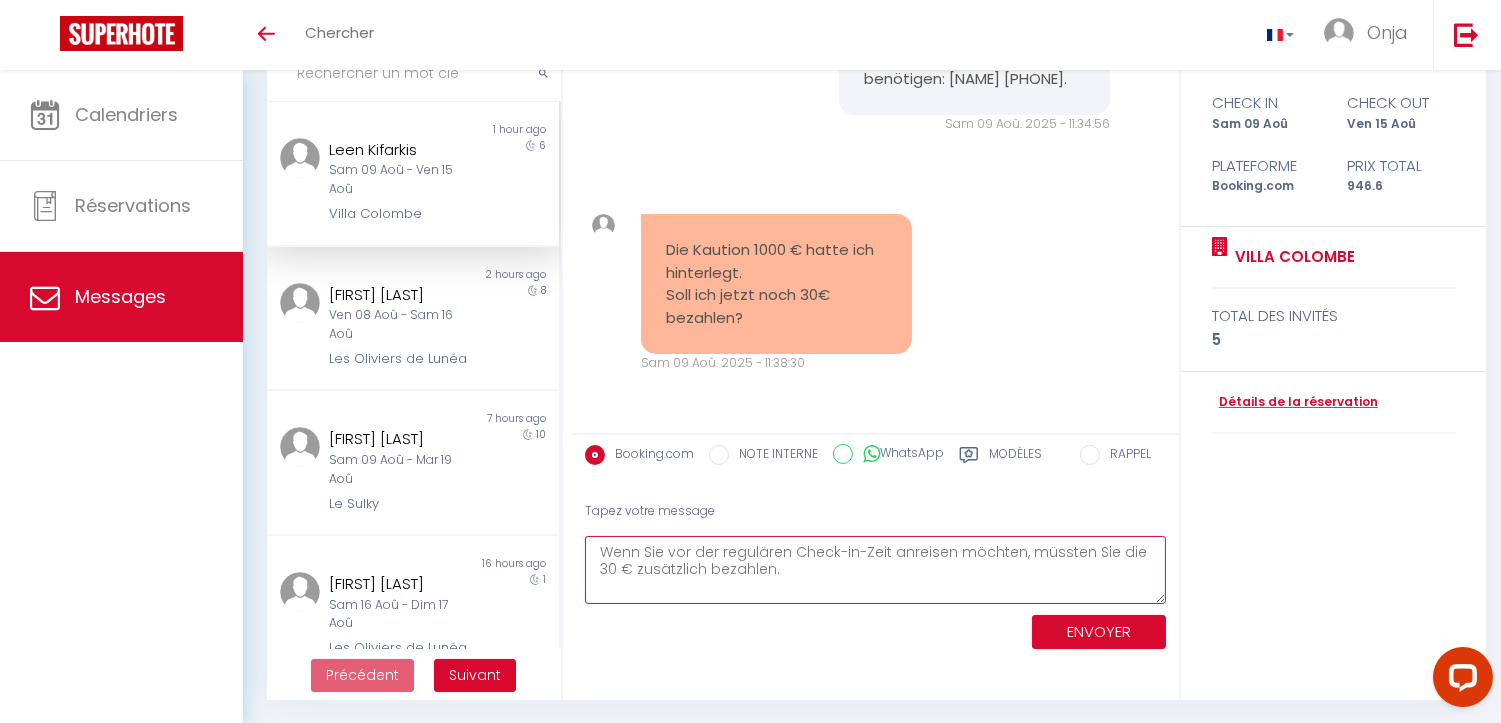 type on "Wenn Sie vor der regulären Check-in-Zeit anreisen möchten, müssten Sie die 30 € zusätzlich bezahlen." 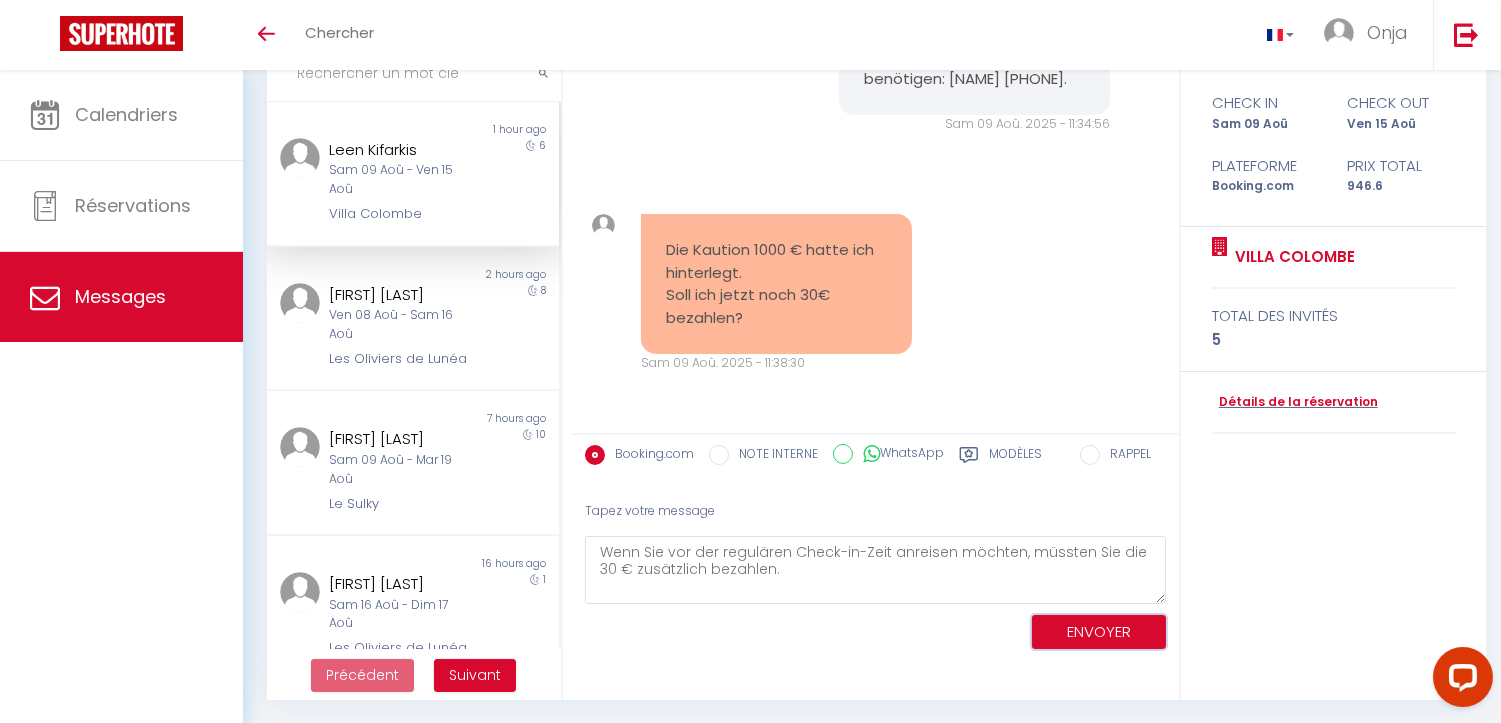 click on "ENVOYER" at bounding box center (1099, 632) 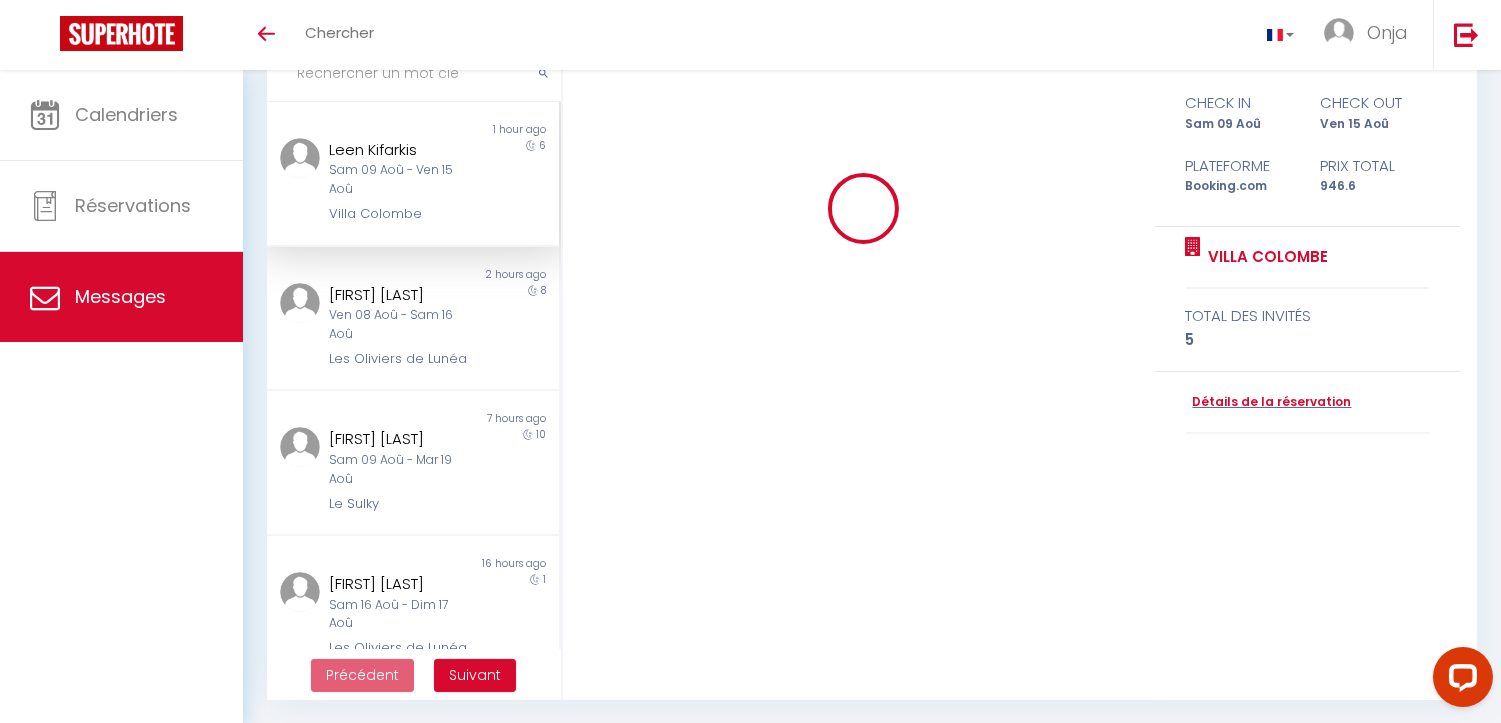type 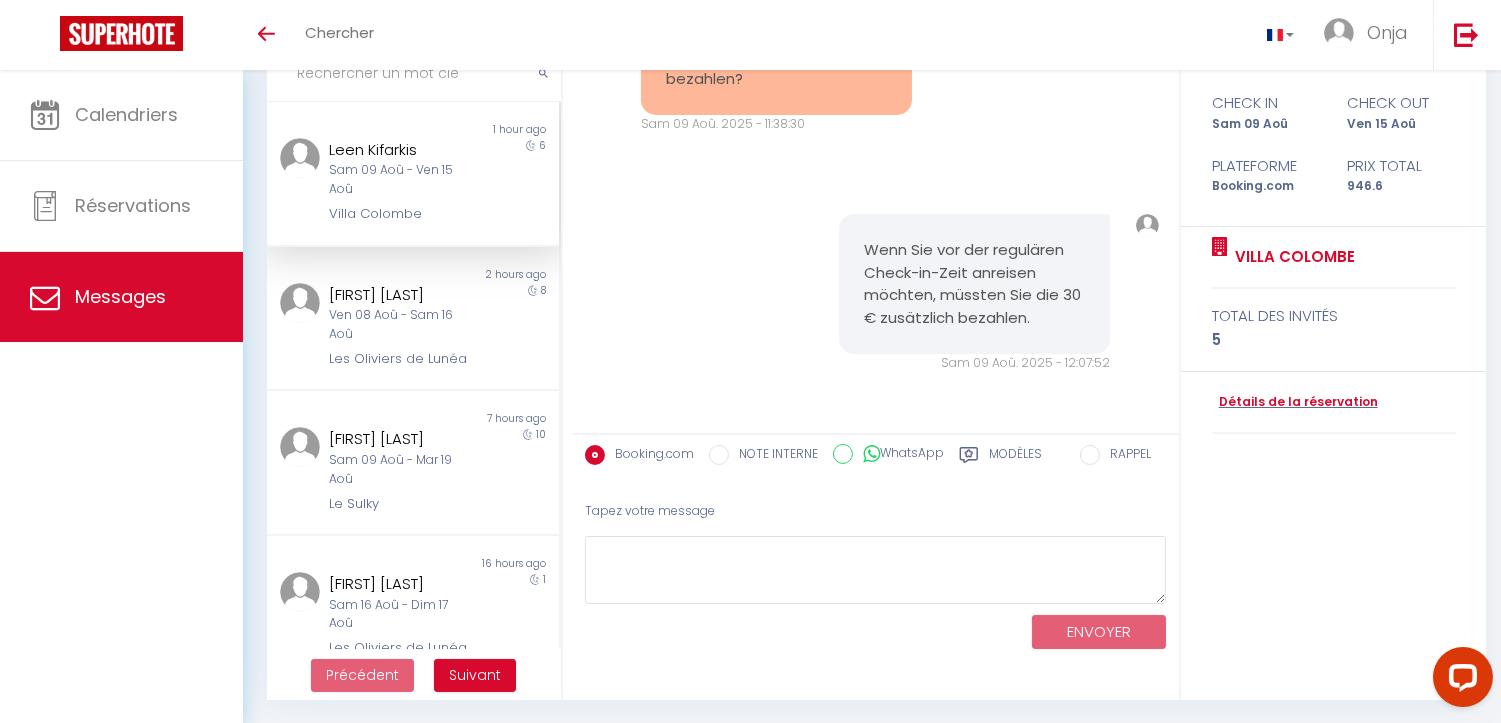 scroll, scrollTop: 11095, scrollLeft: 0, axis: vertical 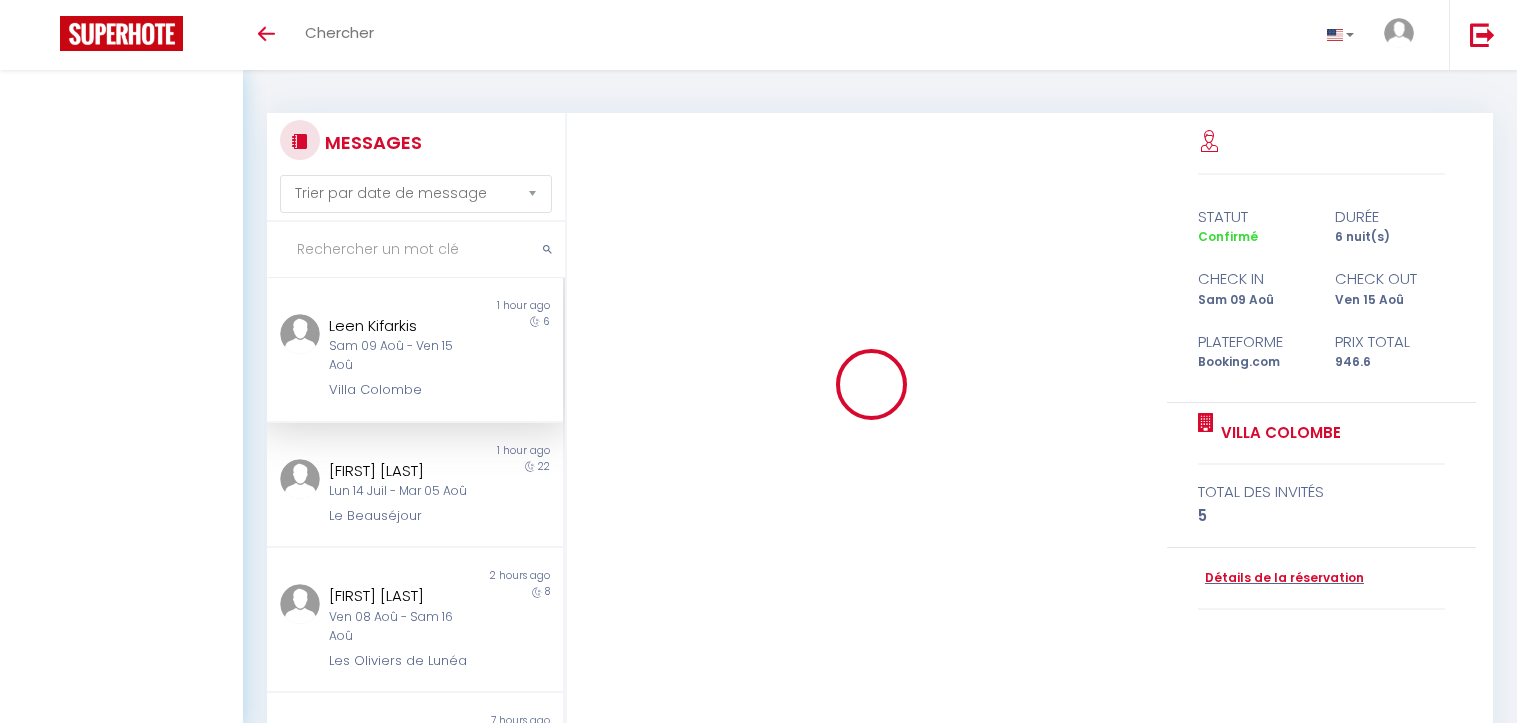 select on "message" 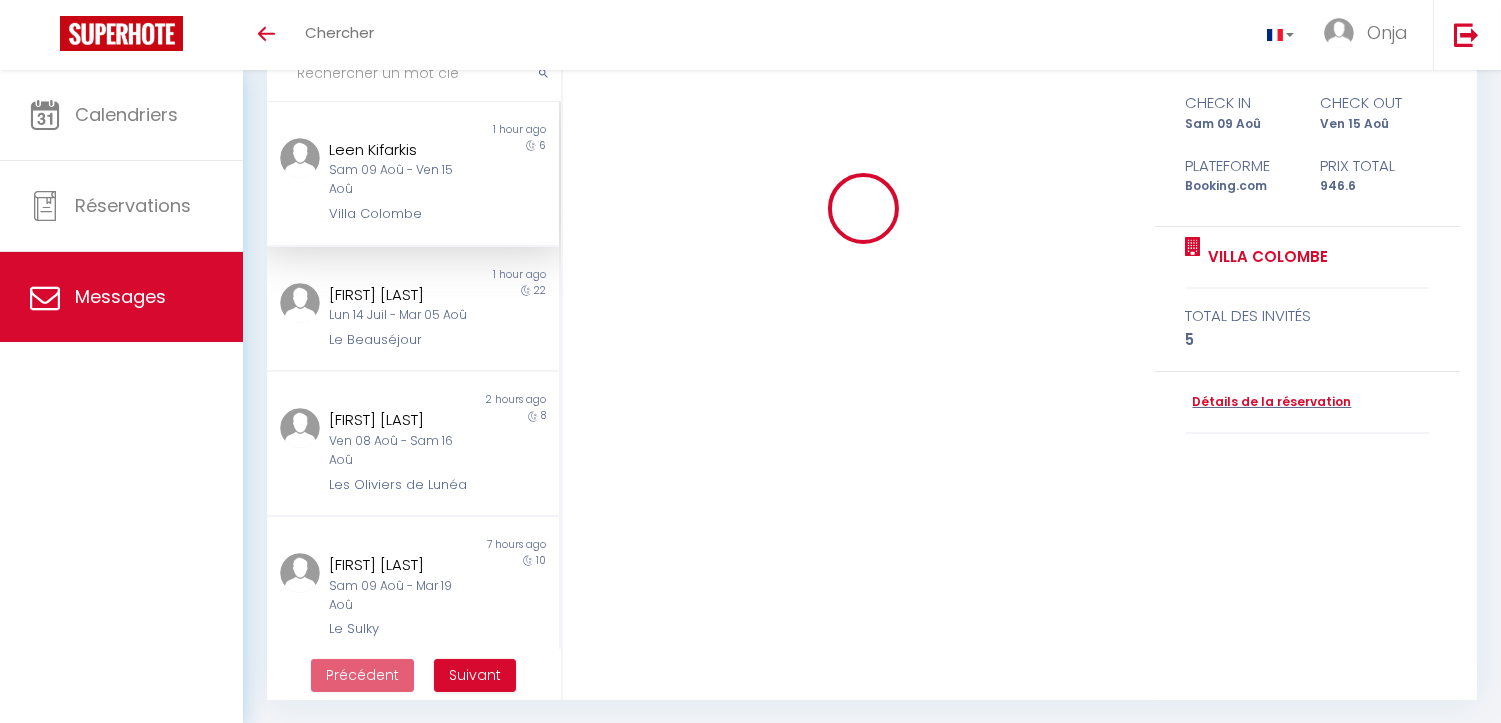 scroll, scrollTop: 176, scrollLeft: 0, axis: vertical 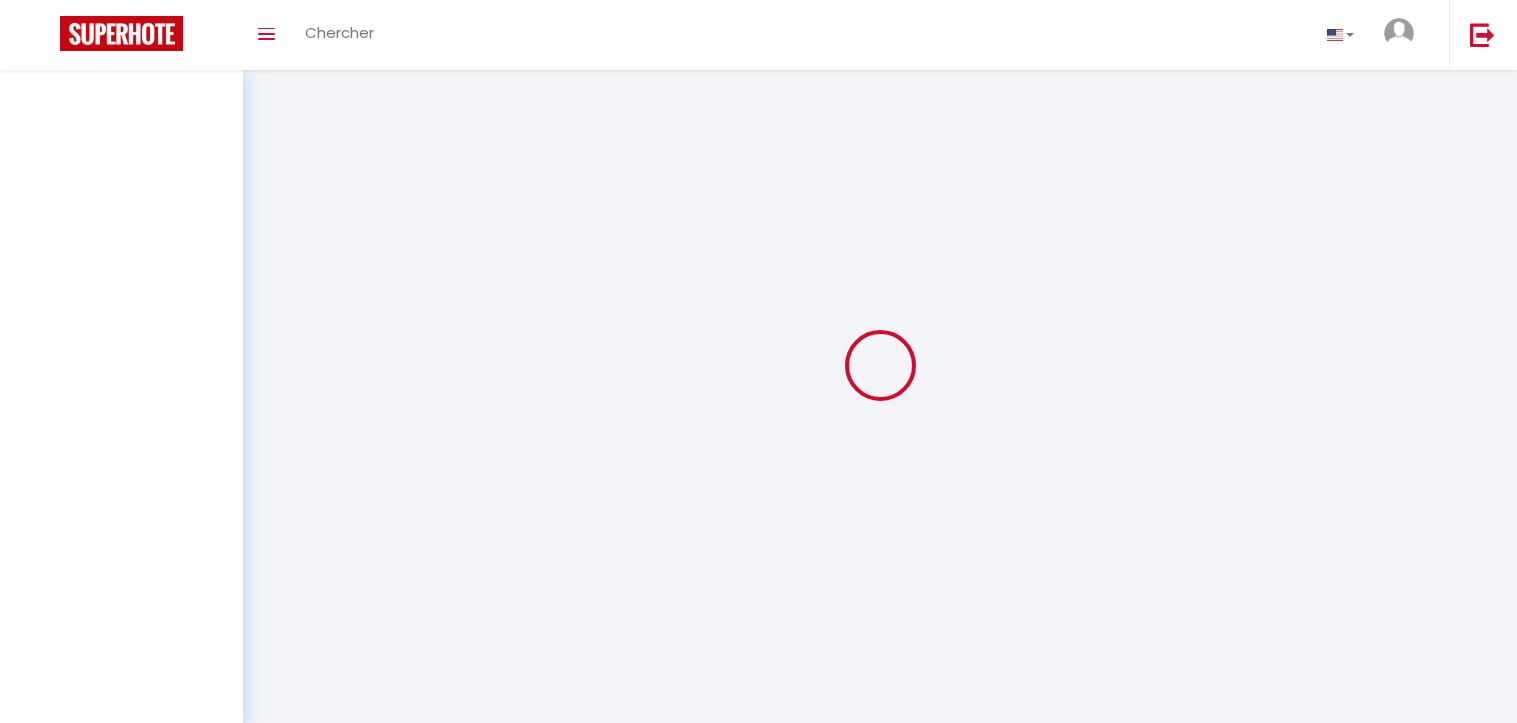 select on "message" 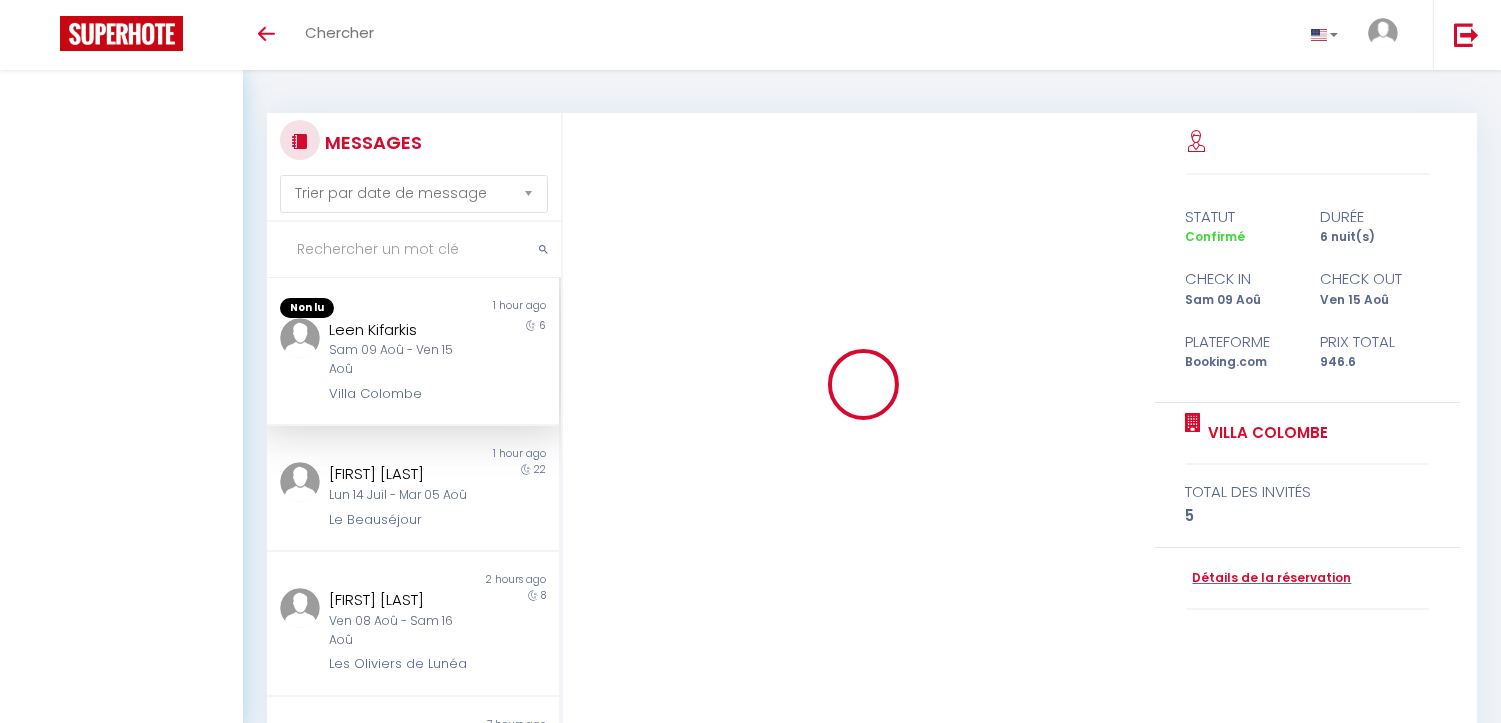 scroll, scrollTop: 176, scrollLeft: 0, axis: vertical 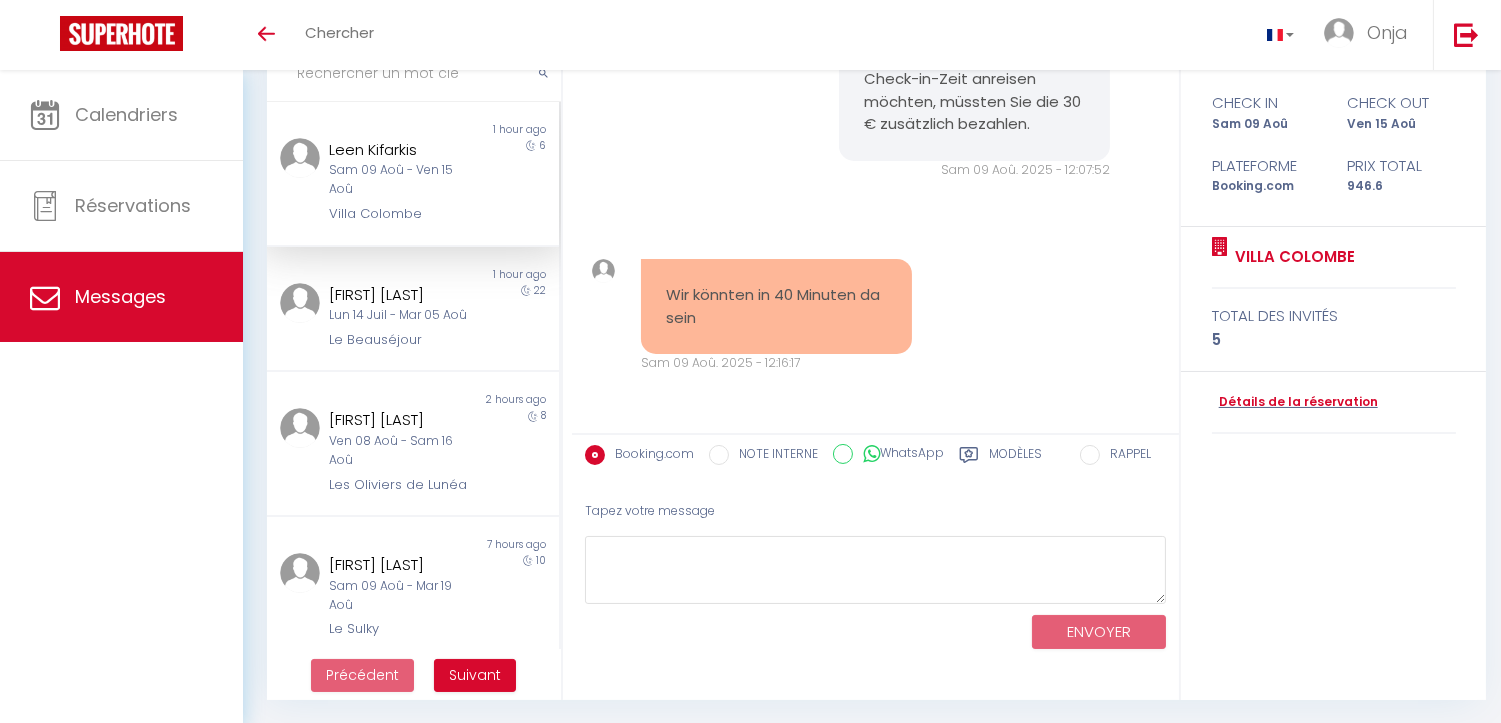 click on "Wir könnten in 40 Minuten da sein" at bounding box center [776, 306] 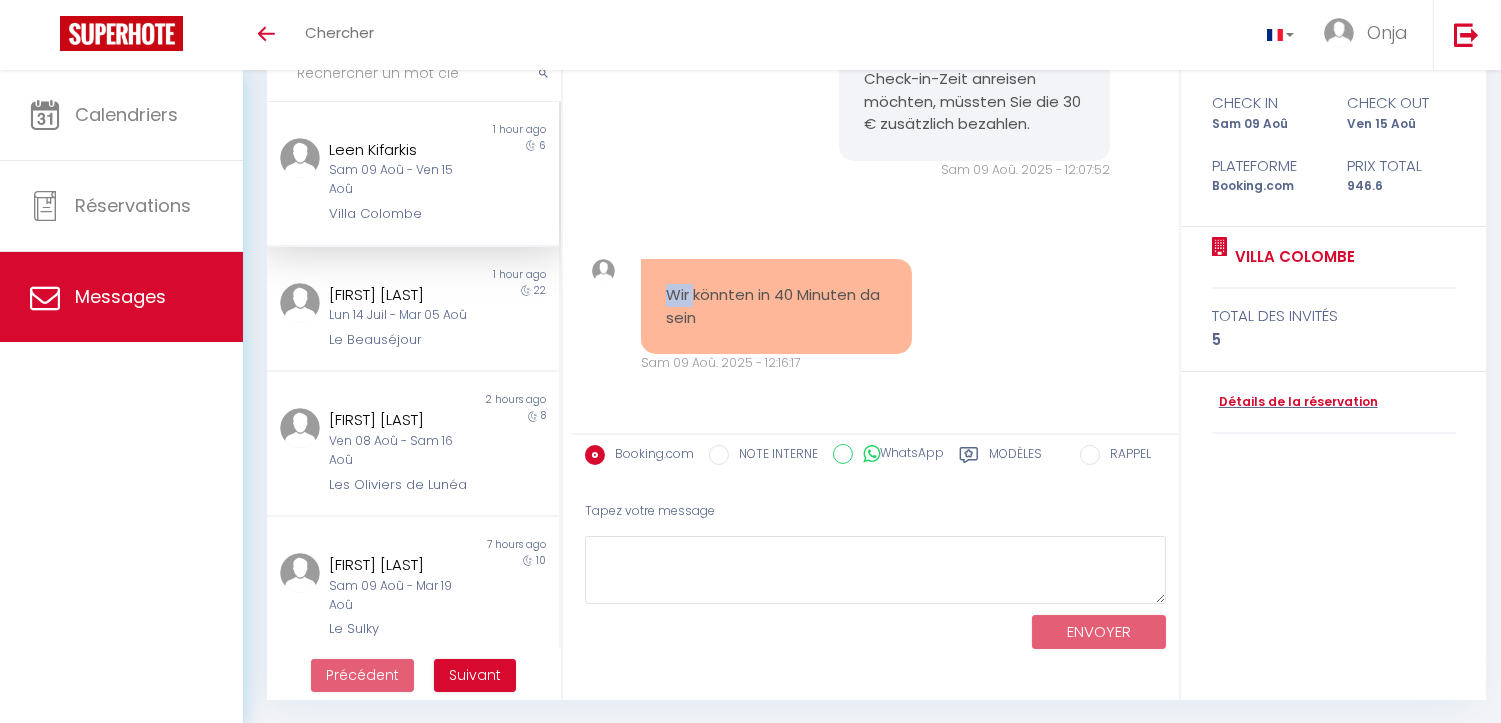 click on "Wir könnten in 40 Minuten da sein" at bounding box center (776, 306) 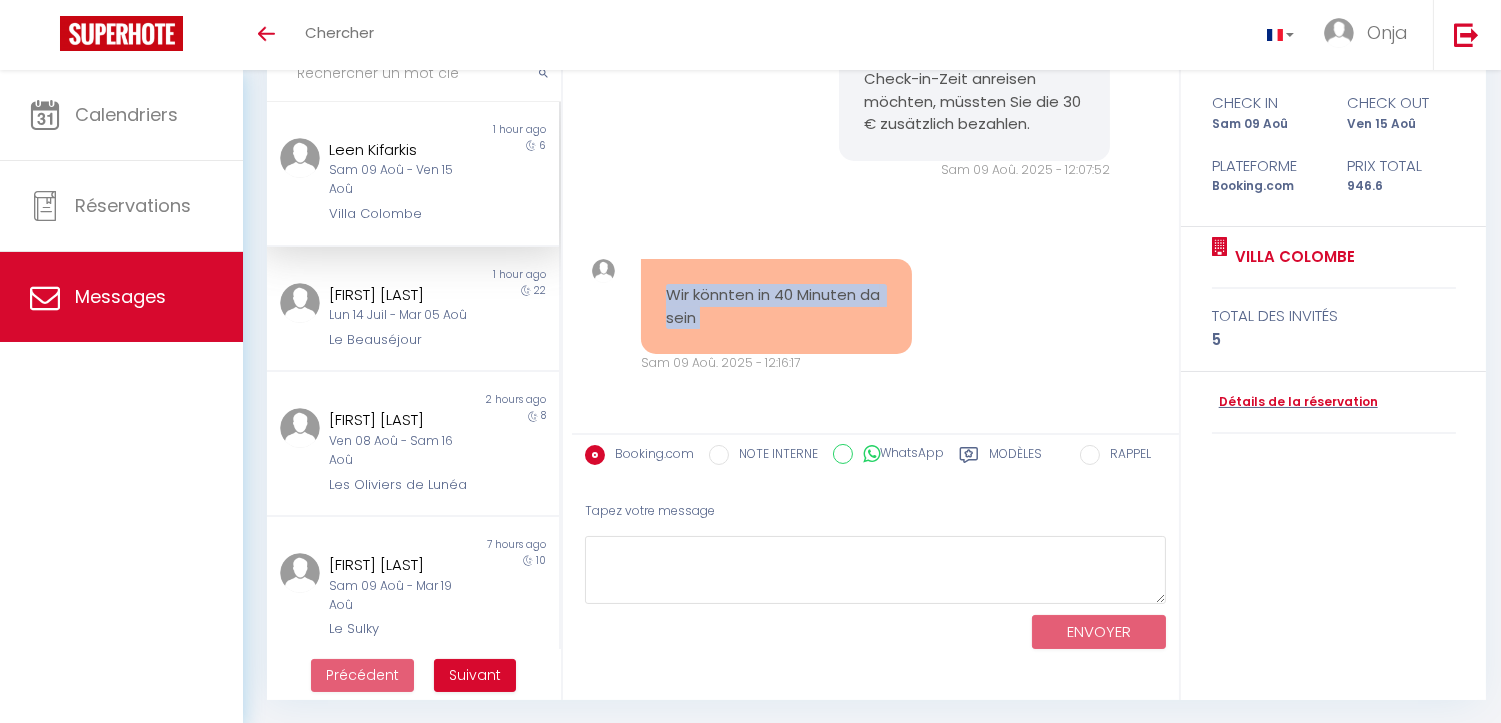 click on "Wir könnten in 40 Minuten da sein" at bounding box center (776, 306) 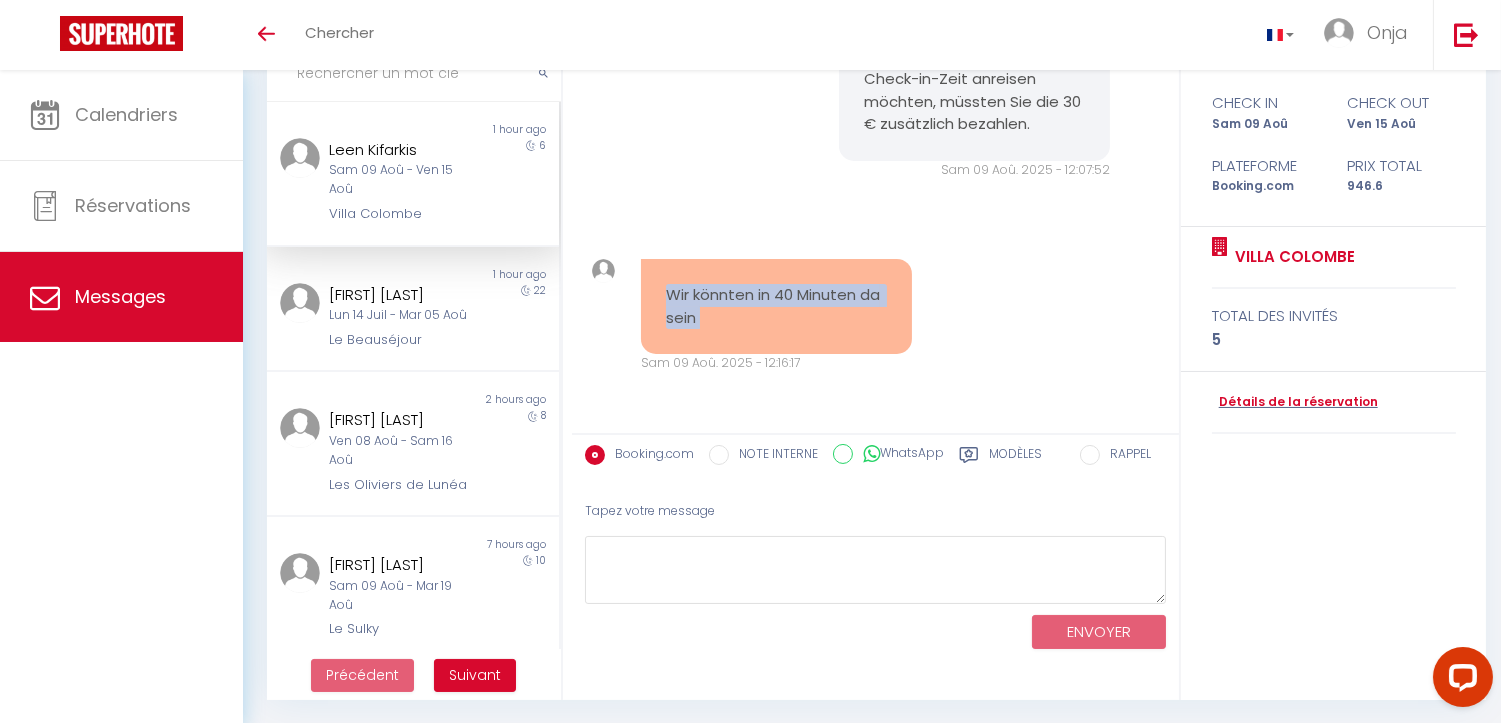 scroll, scrollTop: 0, scrollLeft: 0, axis: both 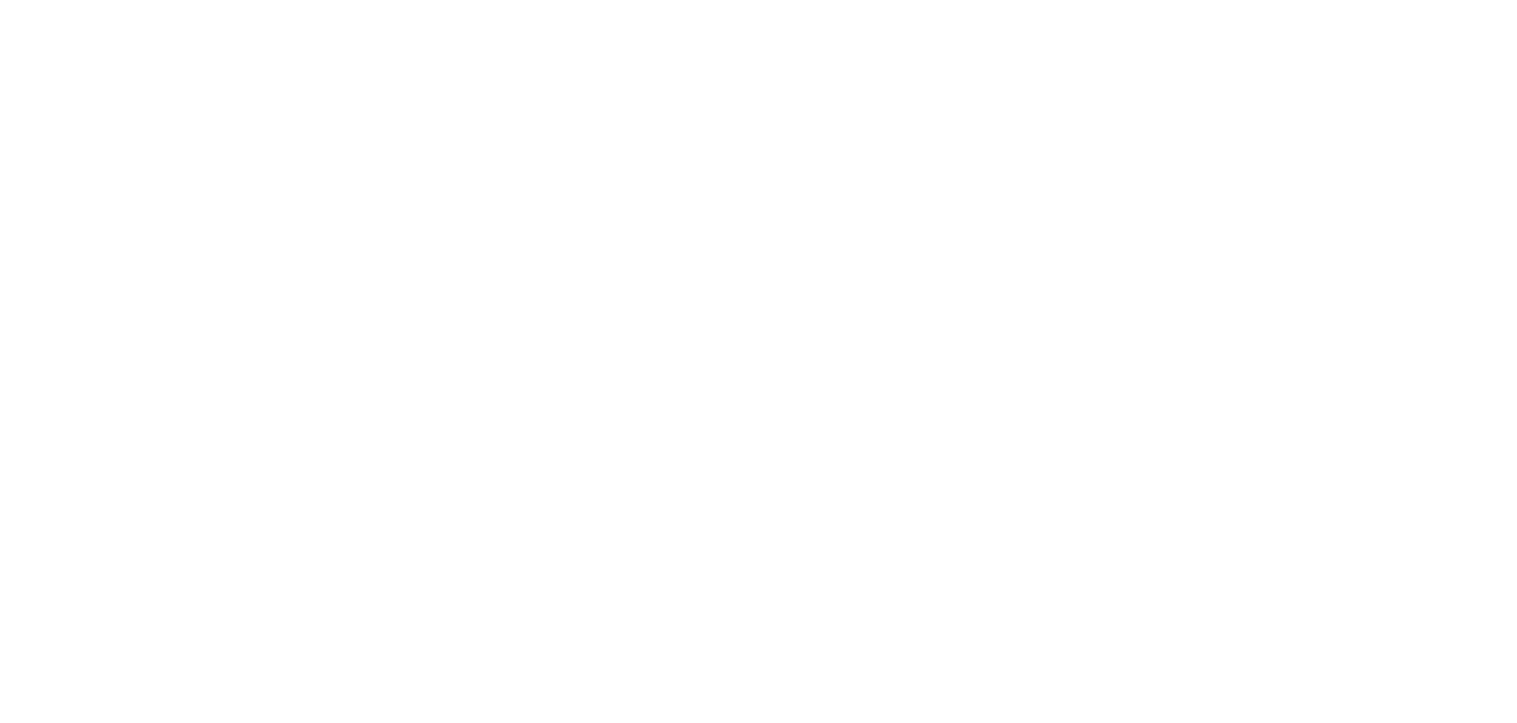 select on "message" 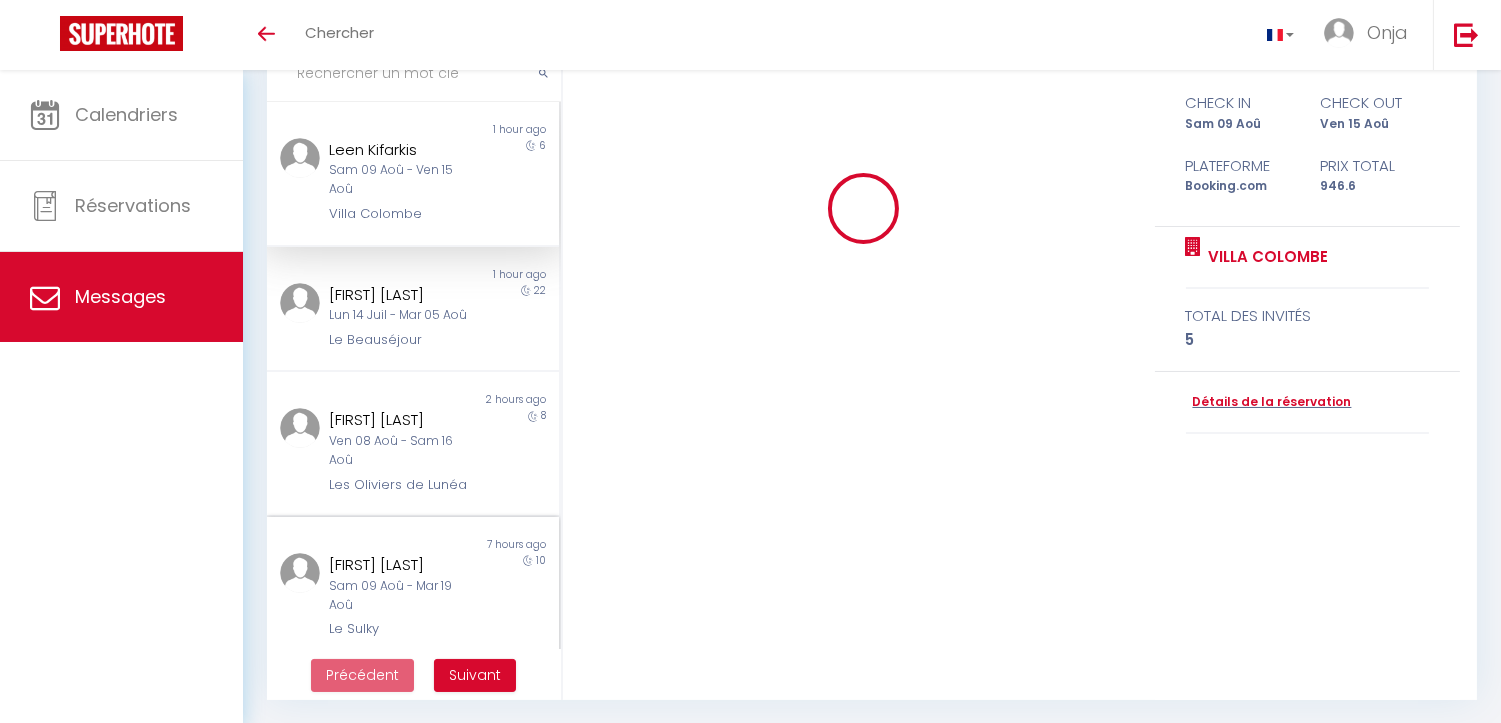 scroll, scrollTop: 176, scrollLeft: 0, axis: vertical 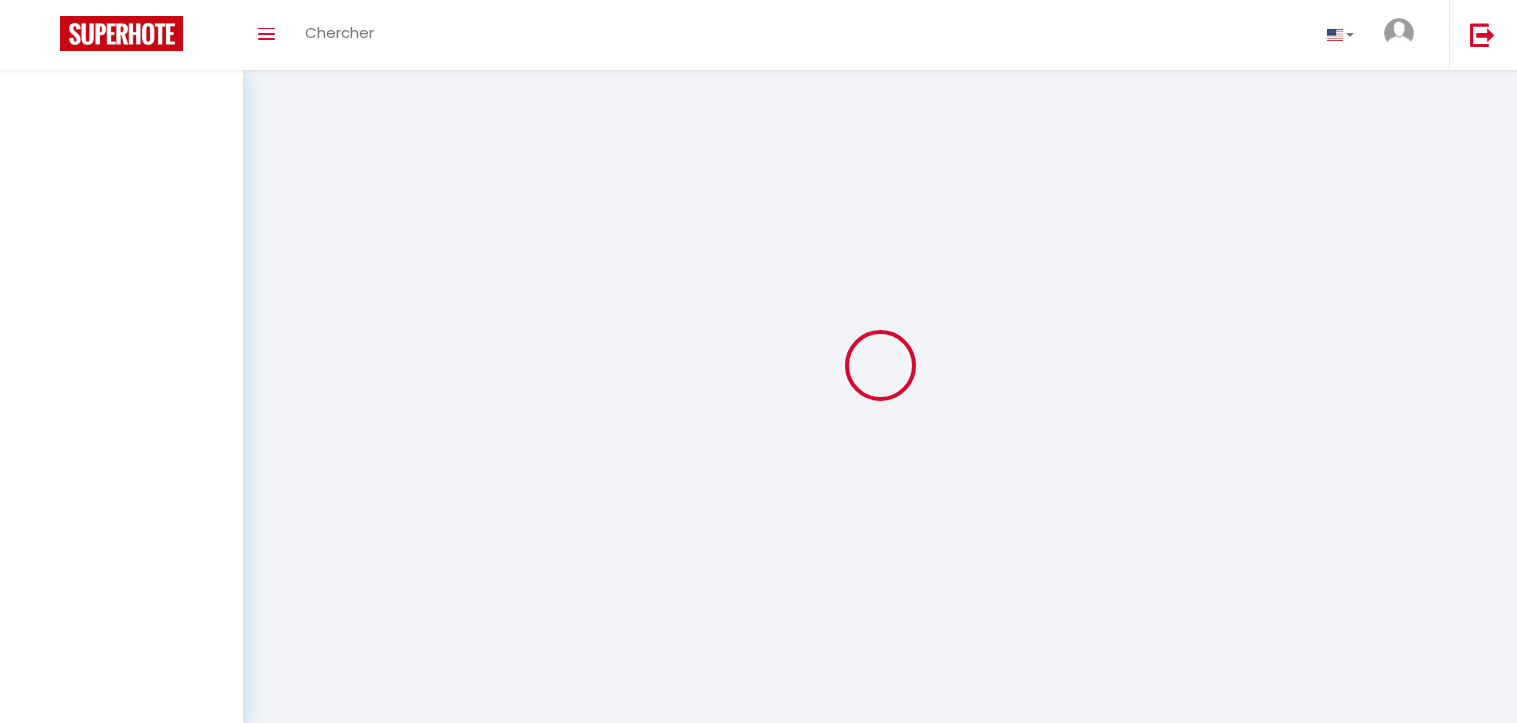 select on "message" 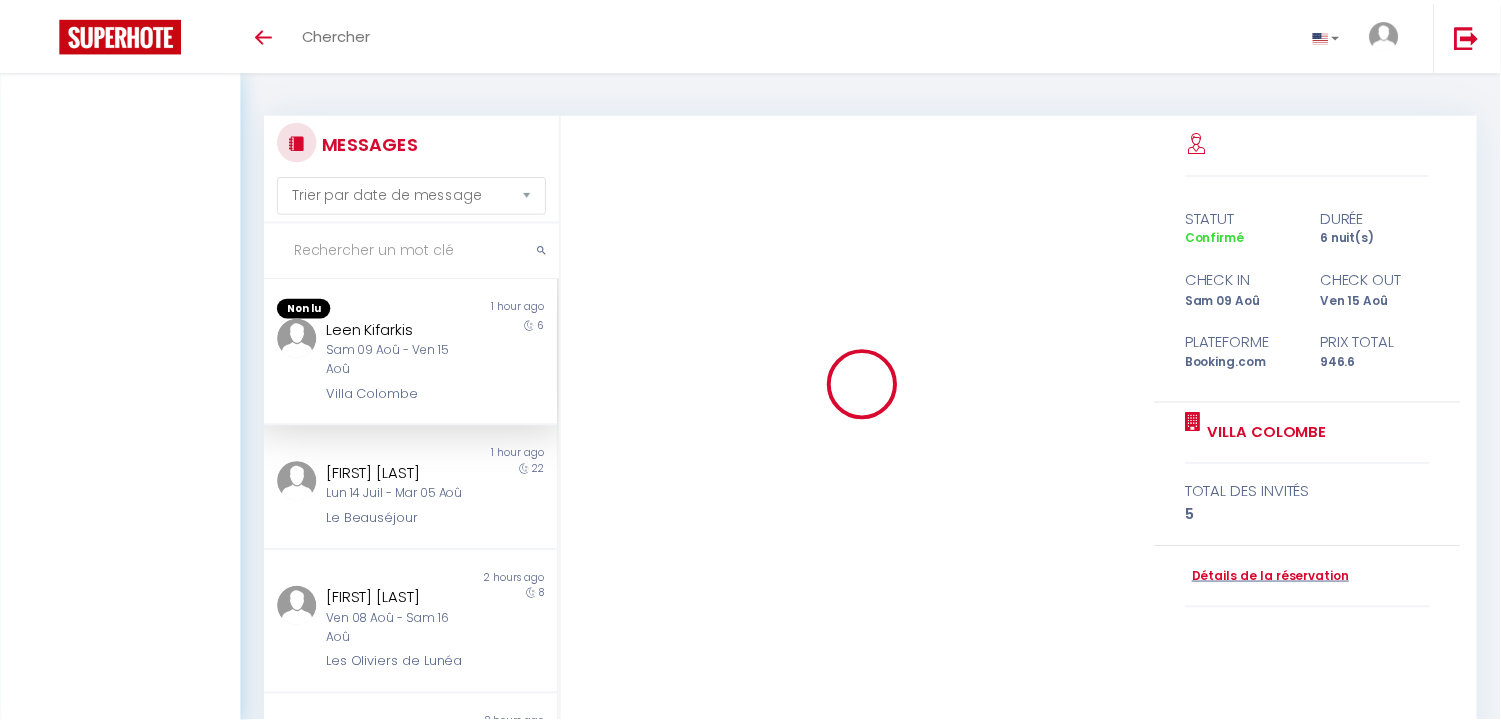 scroll, scrollTop: 176, scrollLeft: 0, axis: vertical 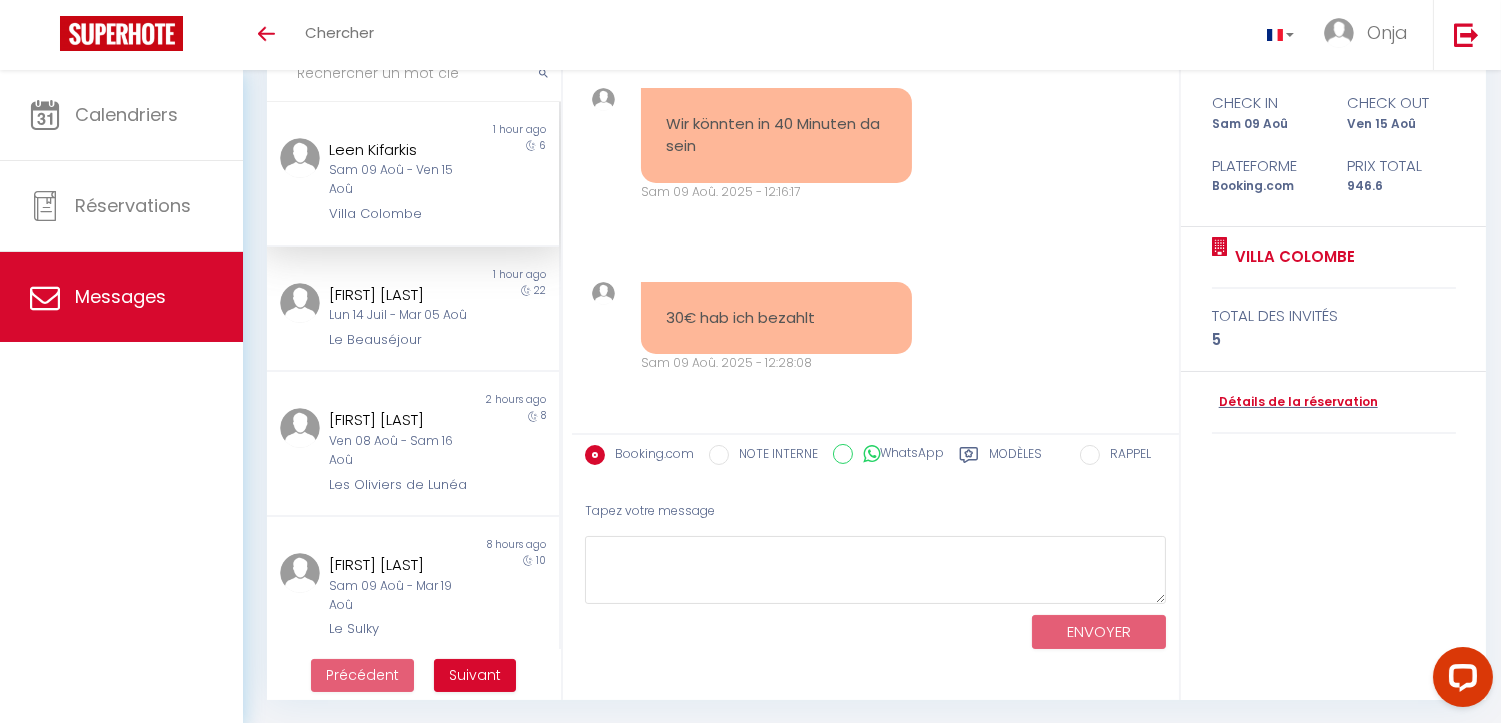 click on "30€ hab ich bezahlt" at bounding box center (776, 318) 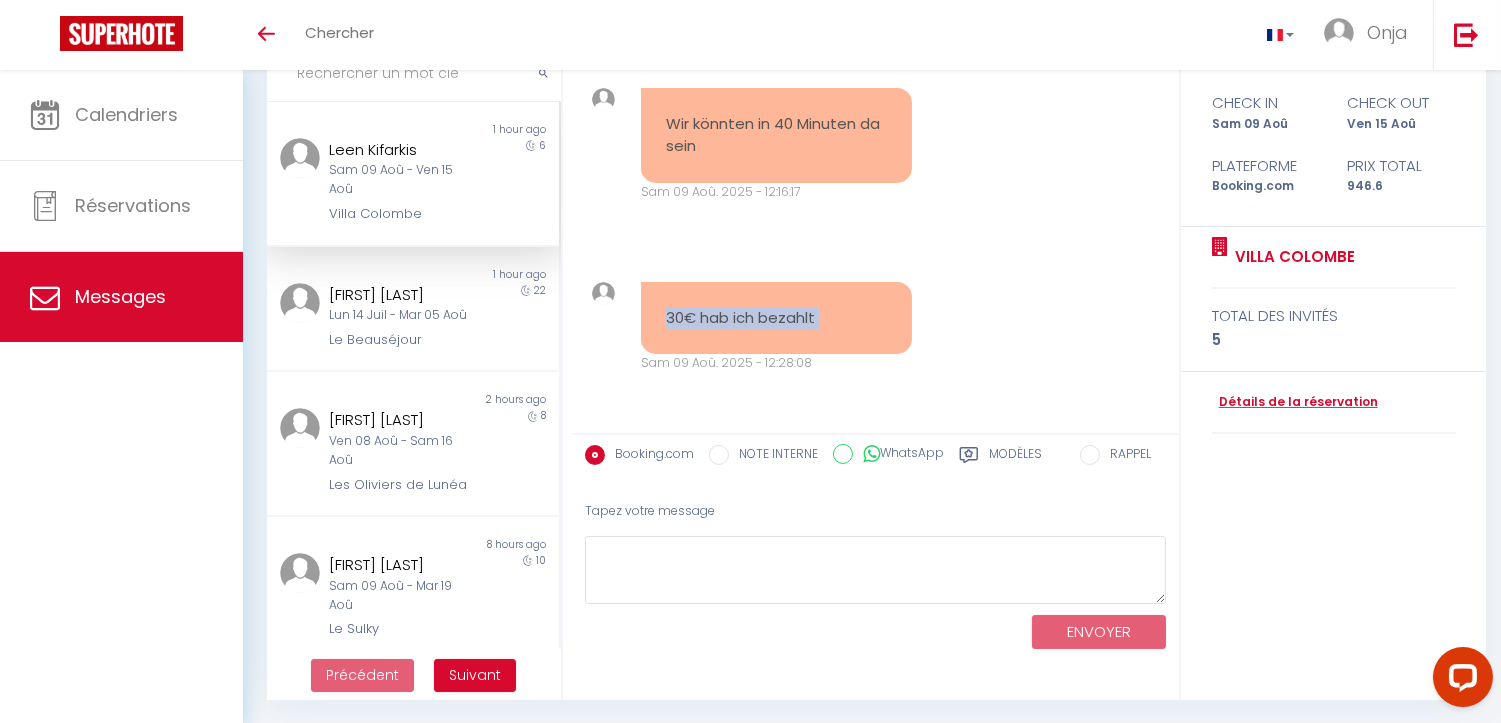 click on "30€ hab ich bezahlt" at bounding box center (776, 318) 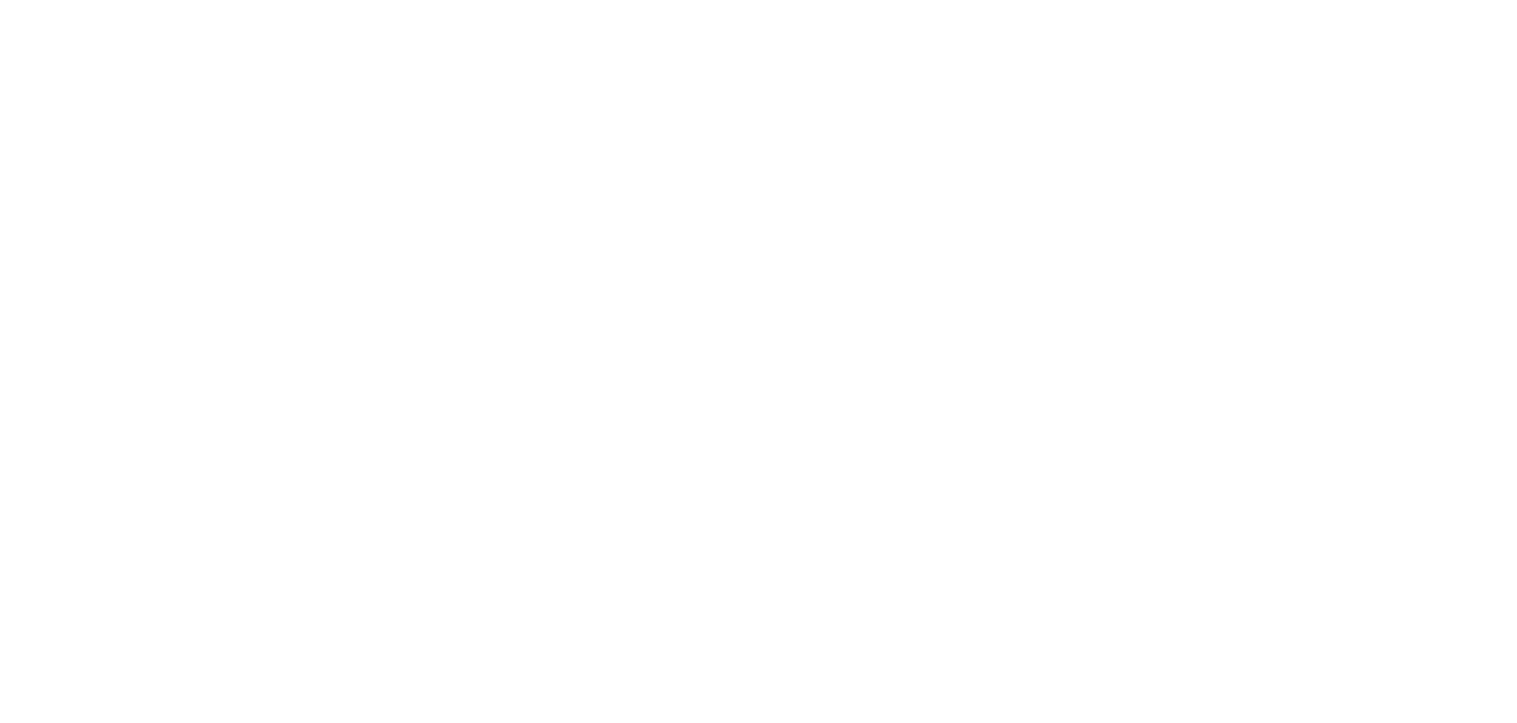 select on "message" 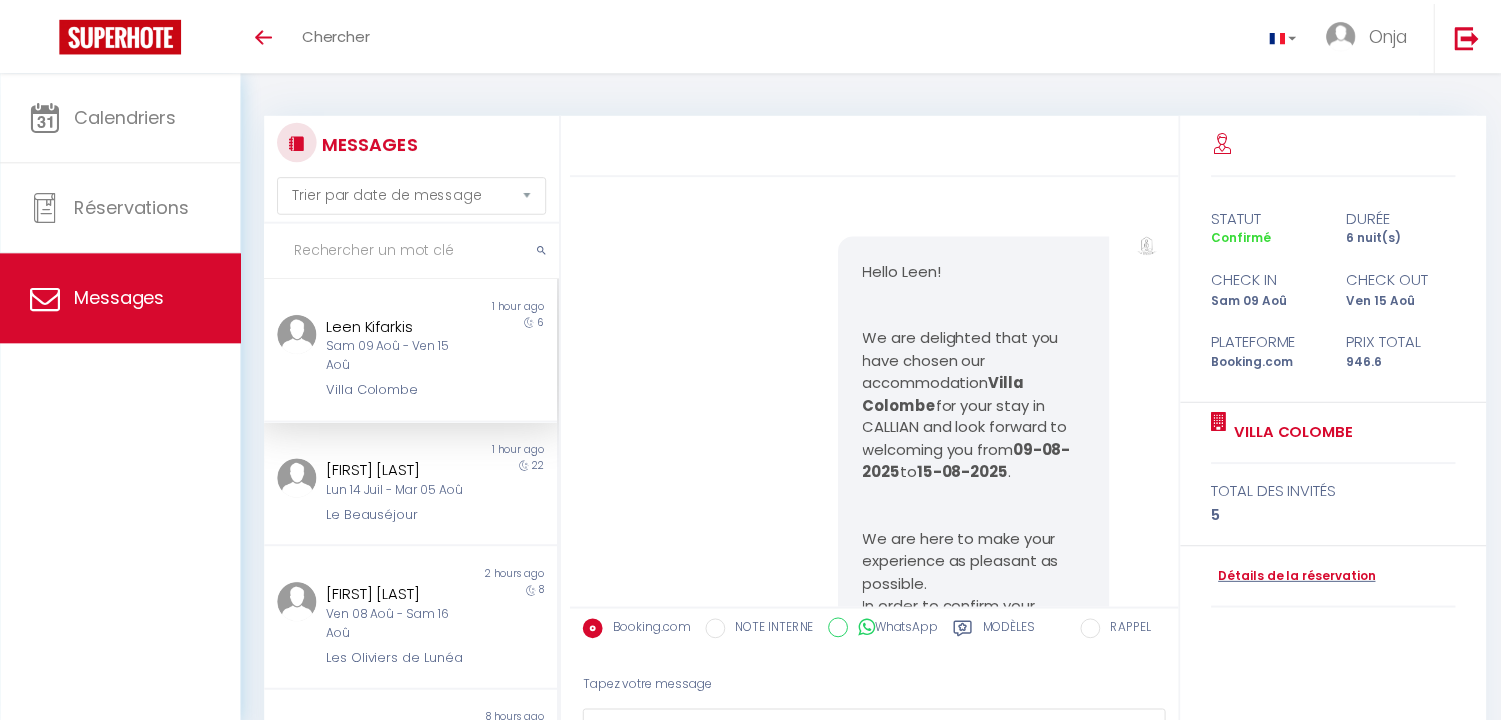 scroll, scrollTop: 176, scrollLeft: 0, axis: vertical 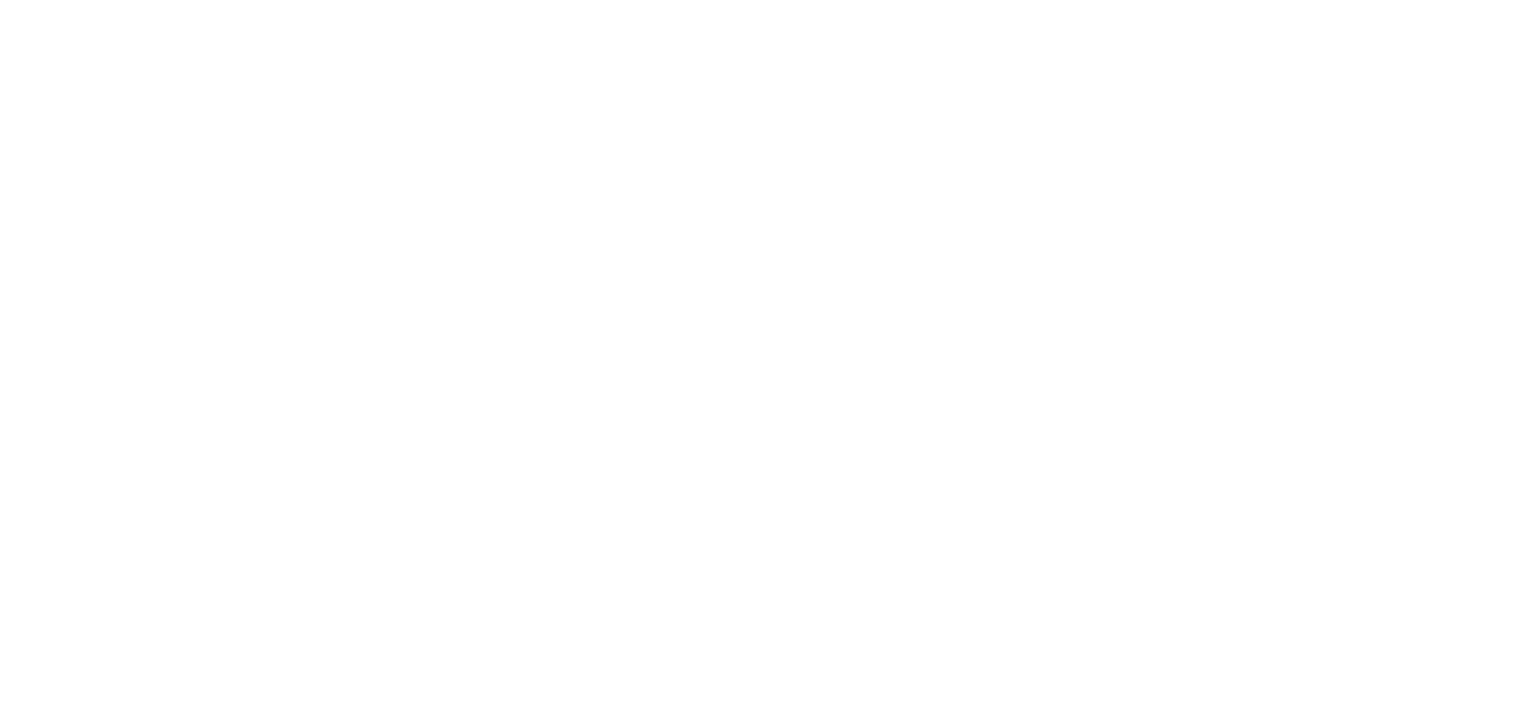 select on "message" 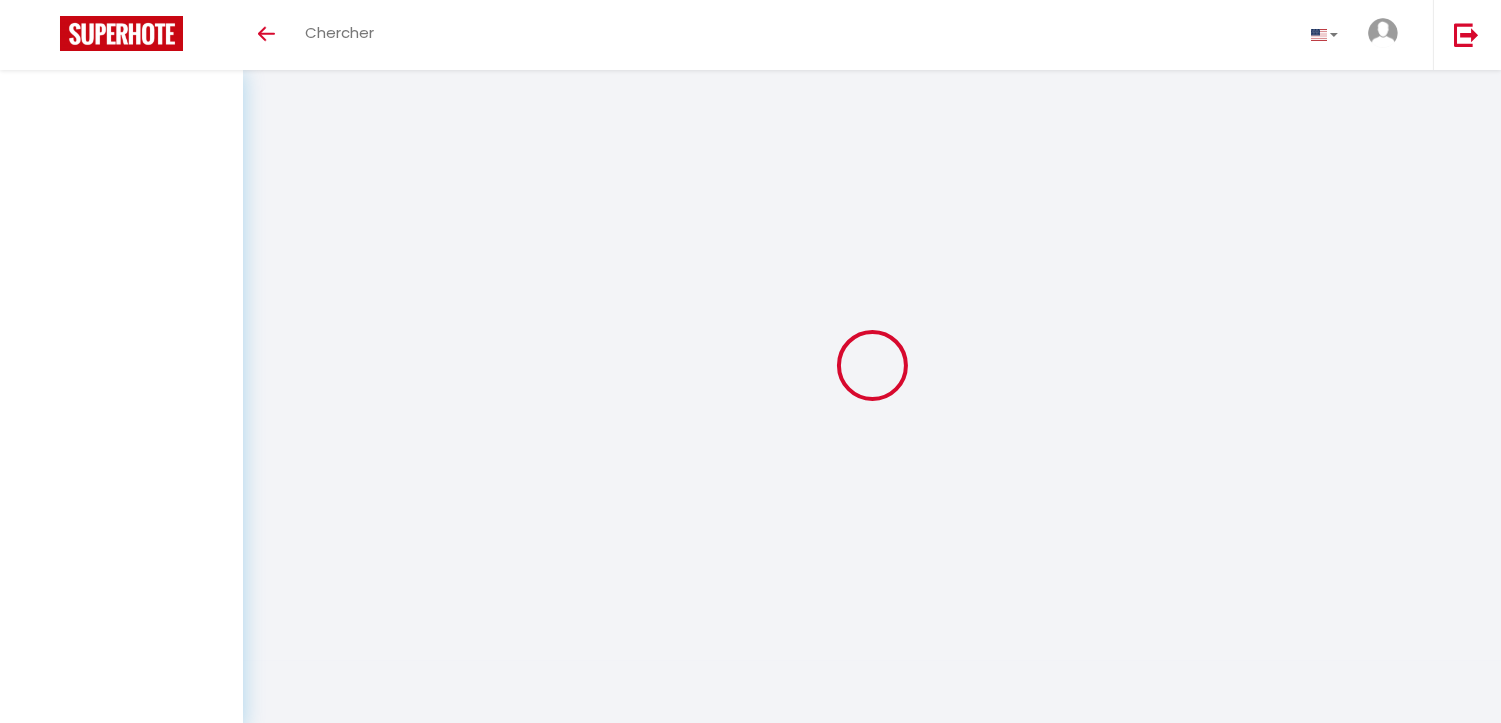 scroll, scrollTop: 176, scrollLeft: 0, axis: vertical 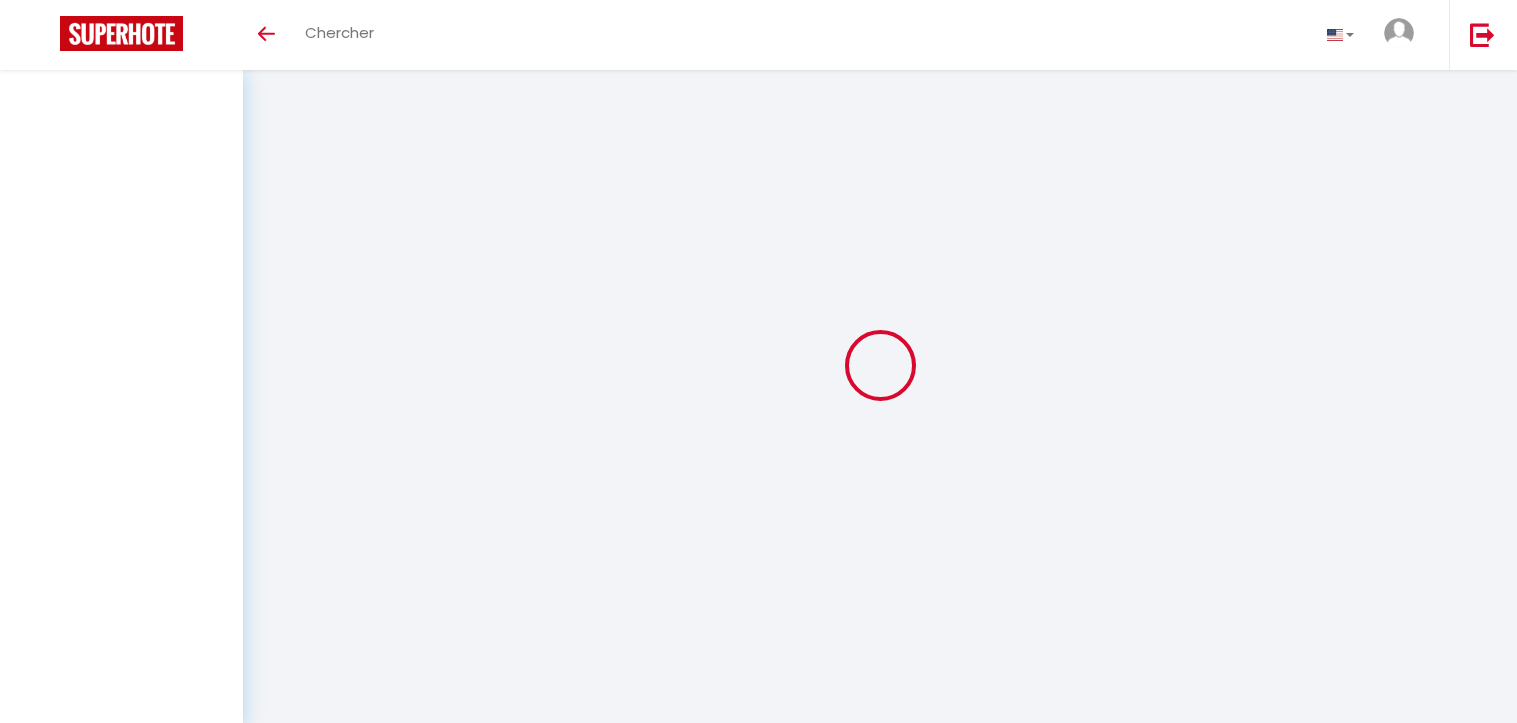 select on "message" 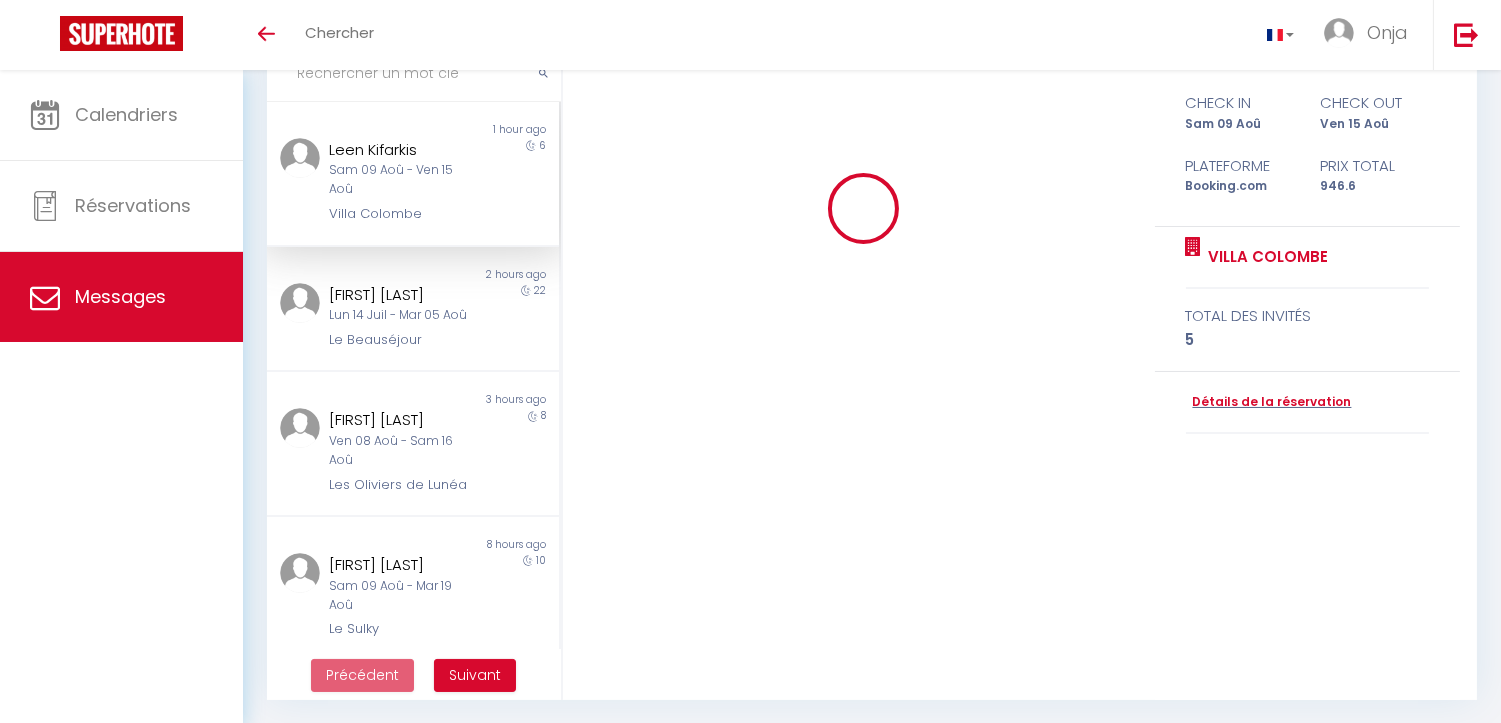 scroll, scrollTop: 176, scrollLeft: 0, axis: vertical 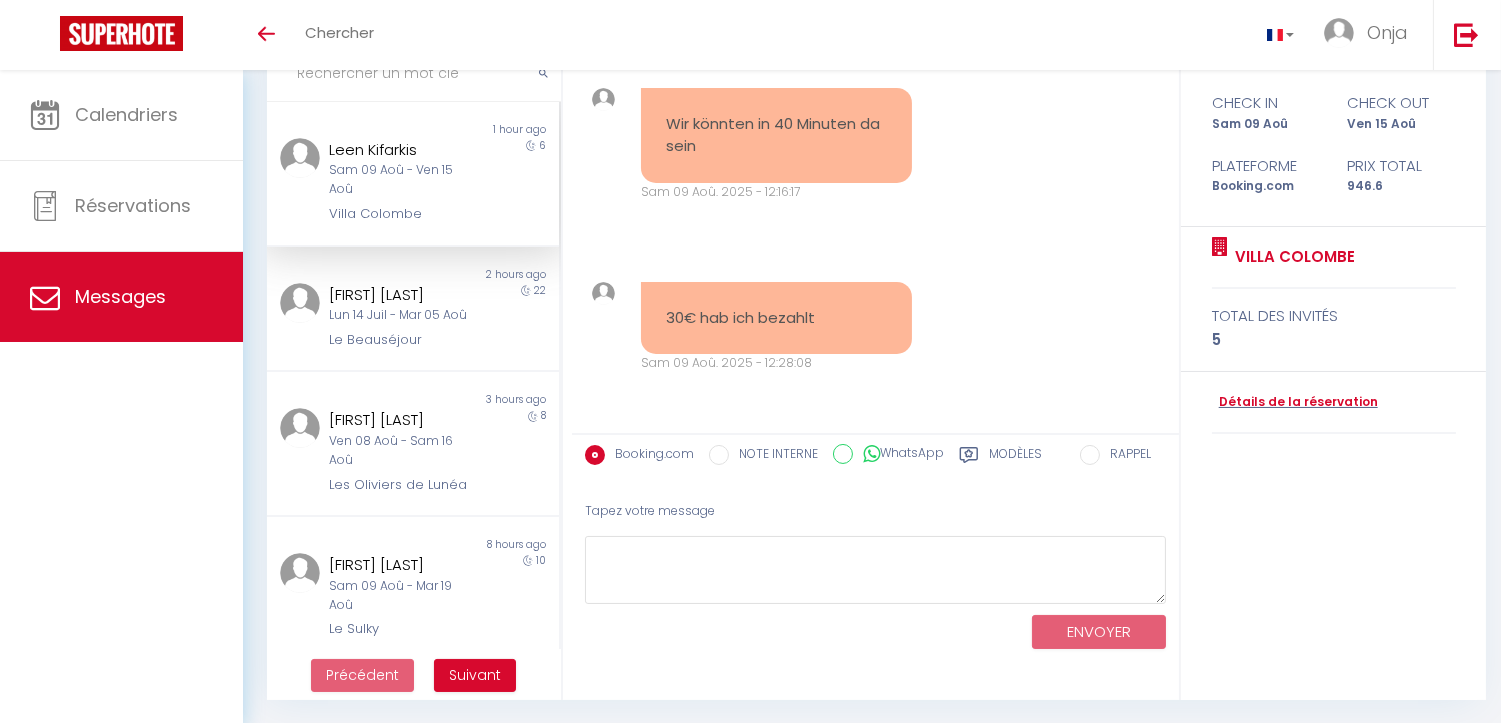 click on "30€ hab ich bezahlt" at bounding box center (776, 318) 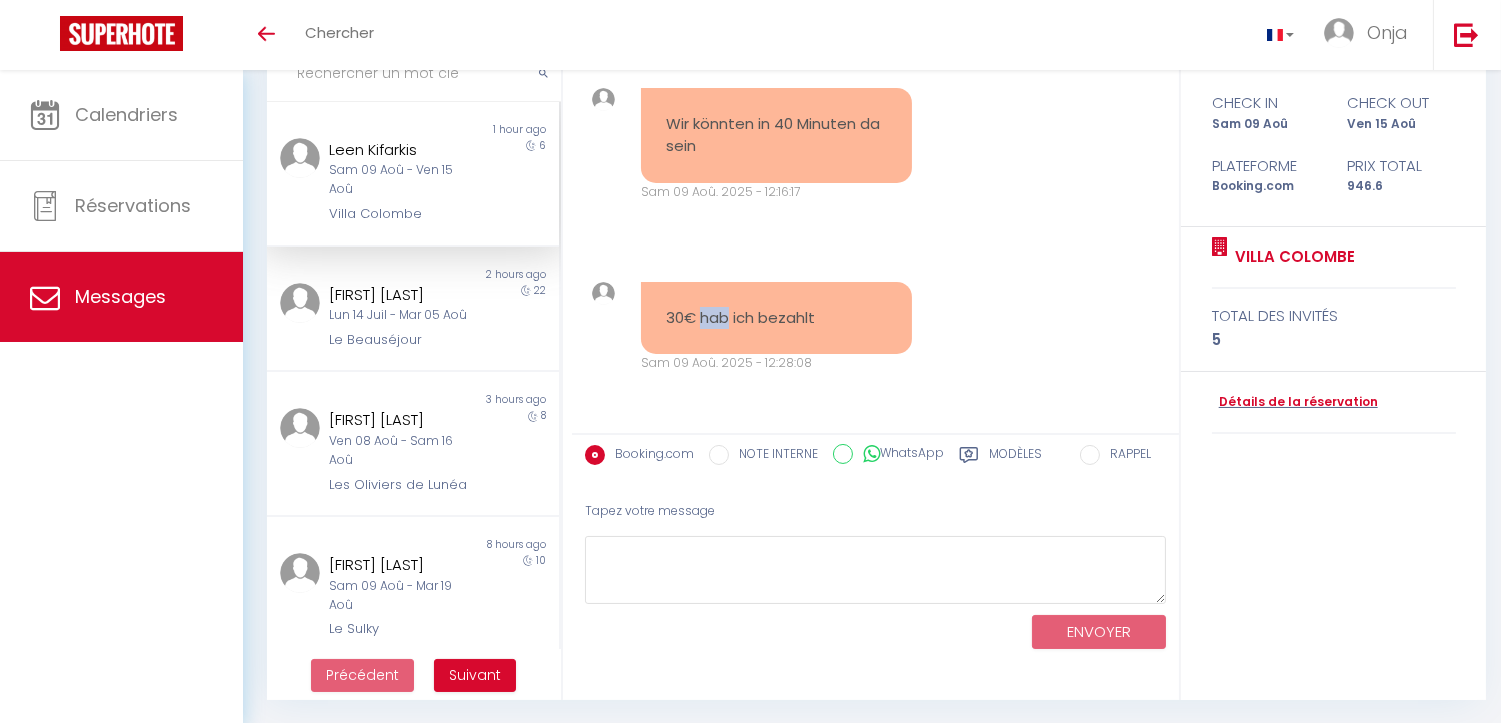 click on "30€ hab ich bezahlt" at bounding box center (776, 318) 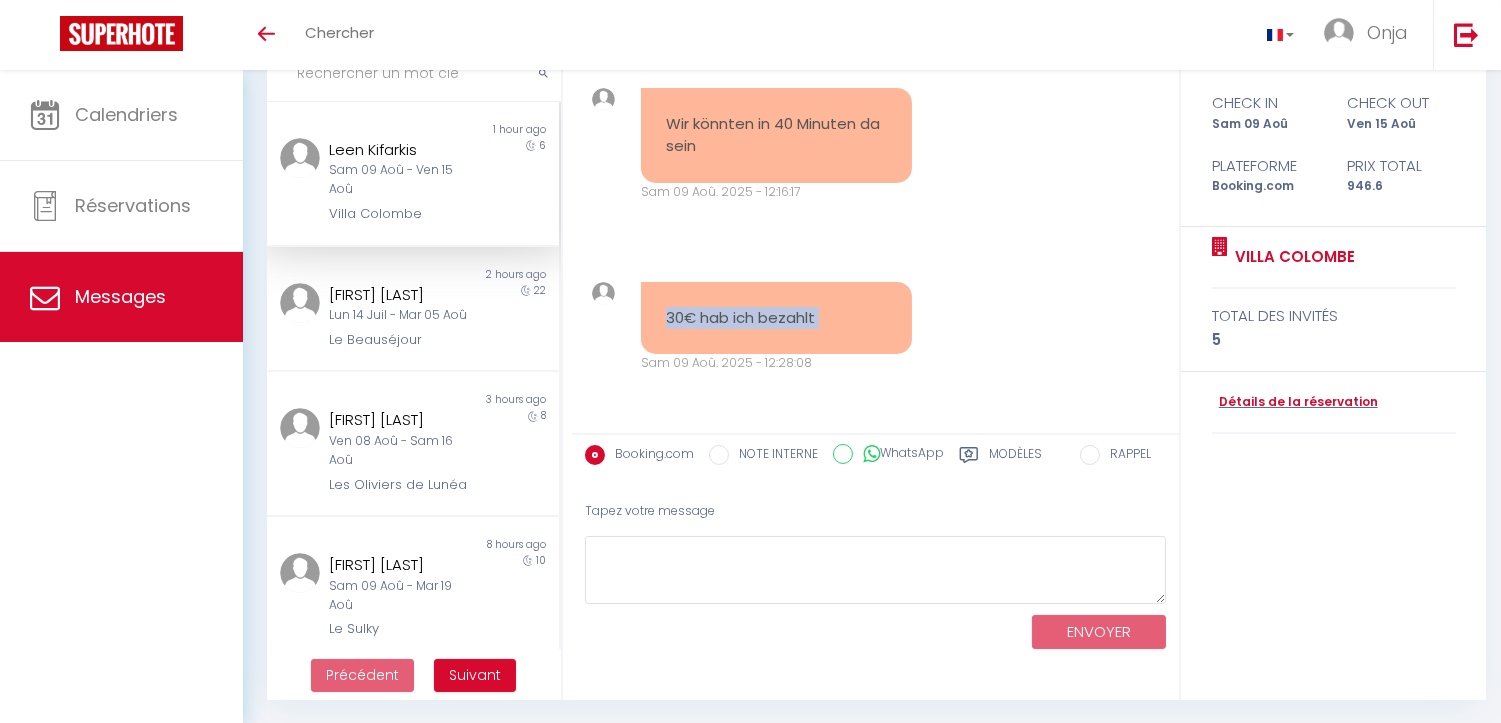click on "30€ hab ich bezahlt" at bounding box center [776, 318] 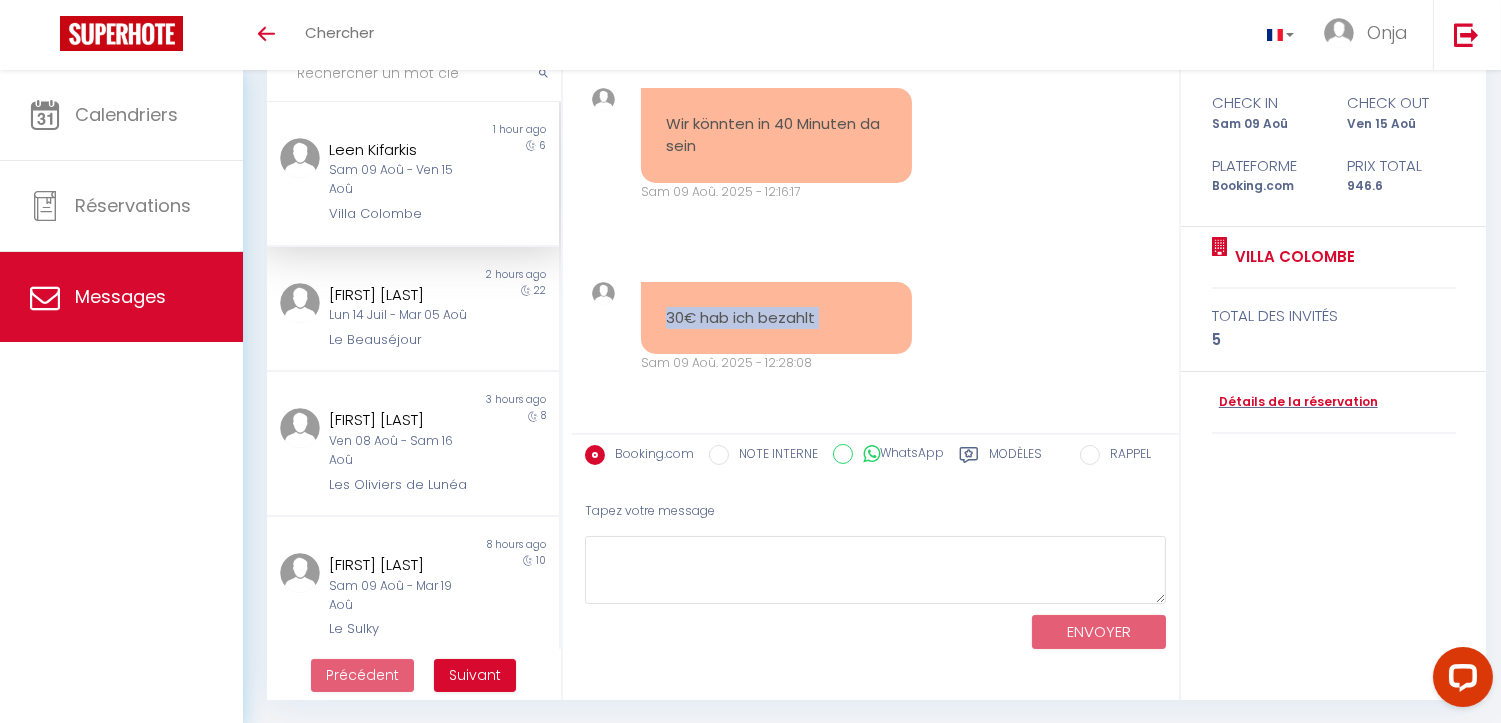 scroll, scrollTop: 0, scrollLeft: 0, axis: both 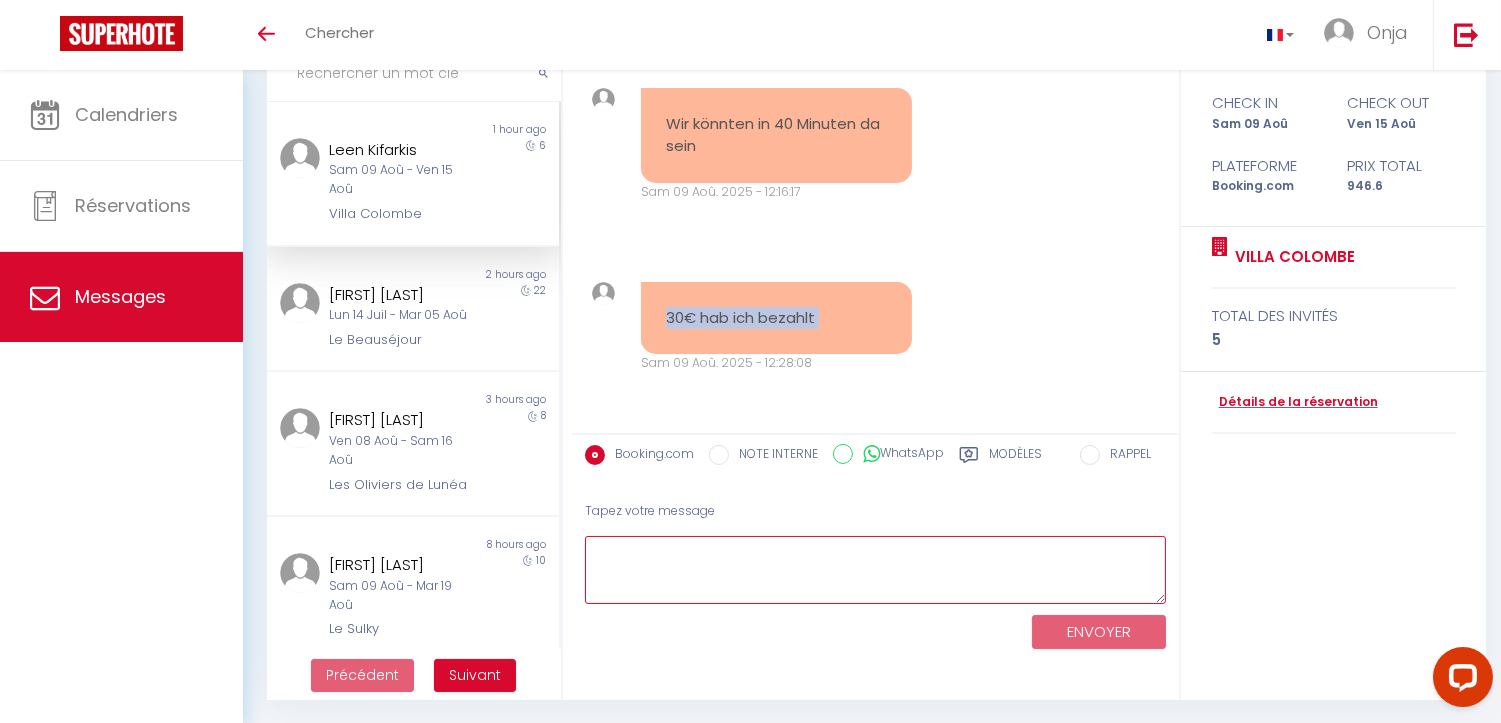 click at bounding box center [875, 570] 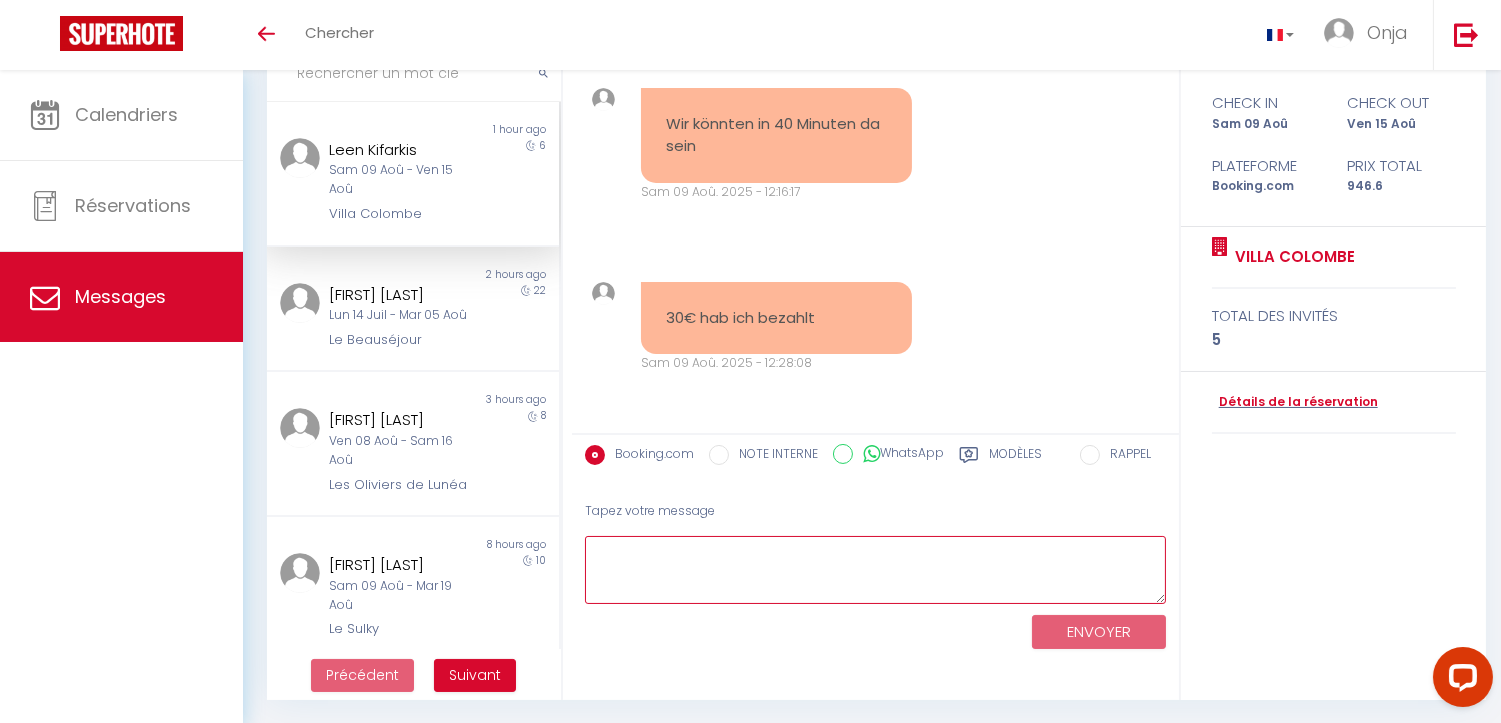 paste on "Perfekt, vielen Dank!
Das habe ich mir notiert. 😊" 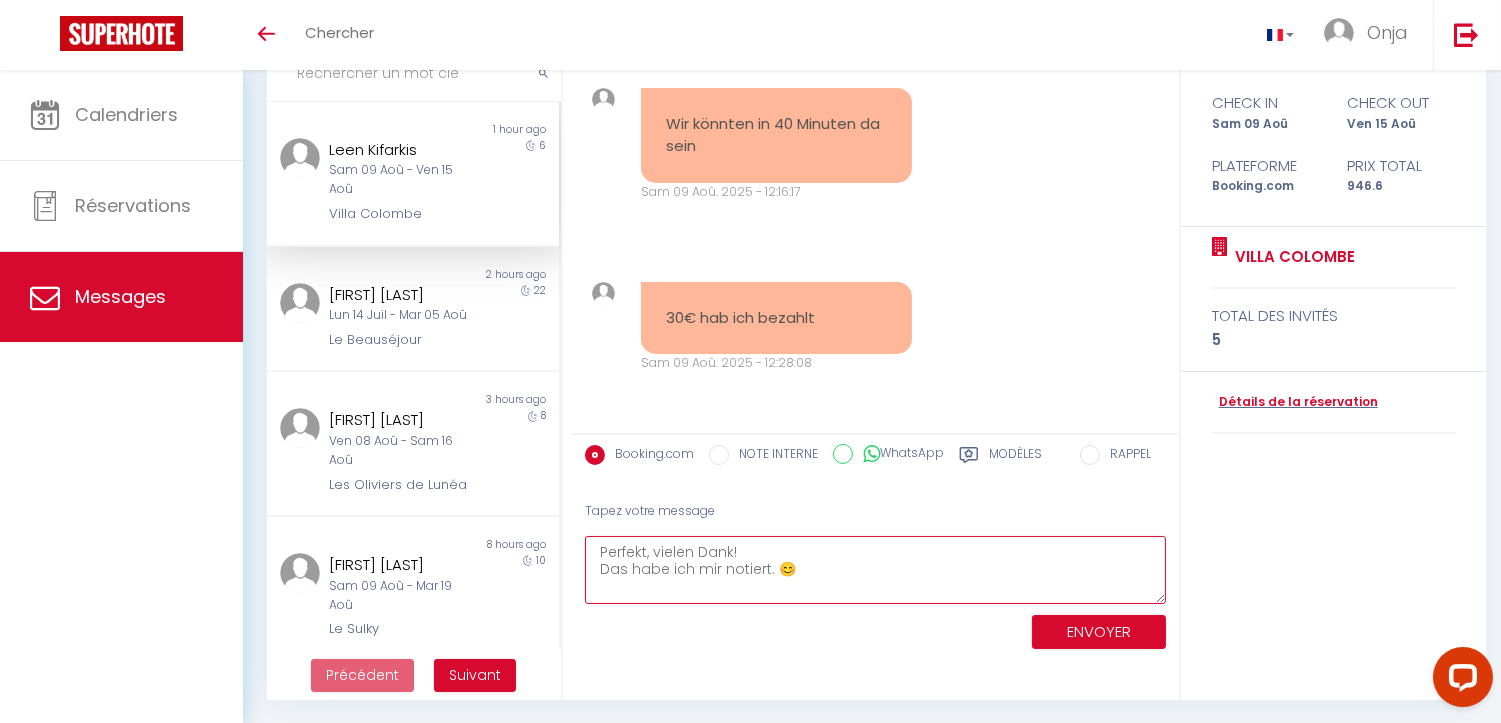 type on "Perfekt, vielen Dank!
Das habe ich mir notiert. 😊" 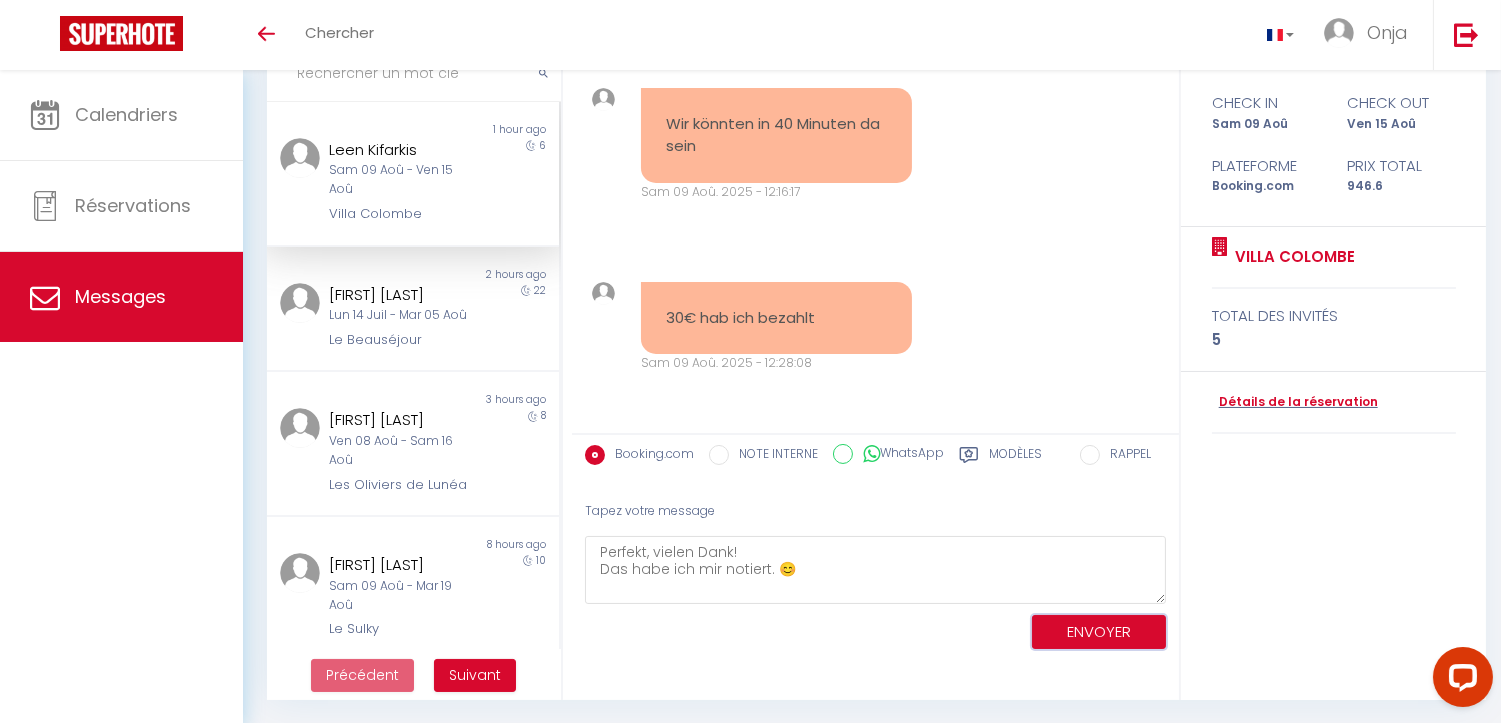 click on "ENVOYER" at bounding box center (1099, 632) 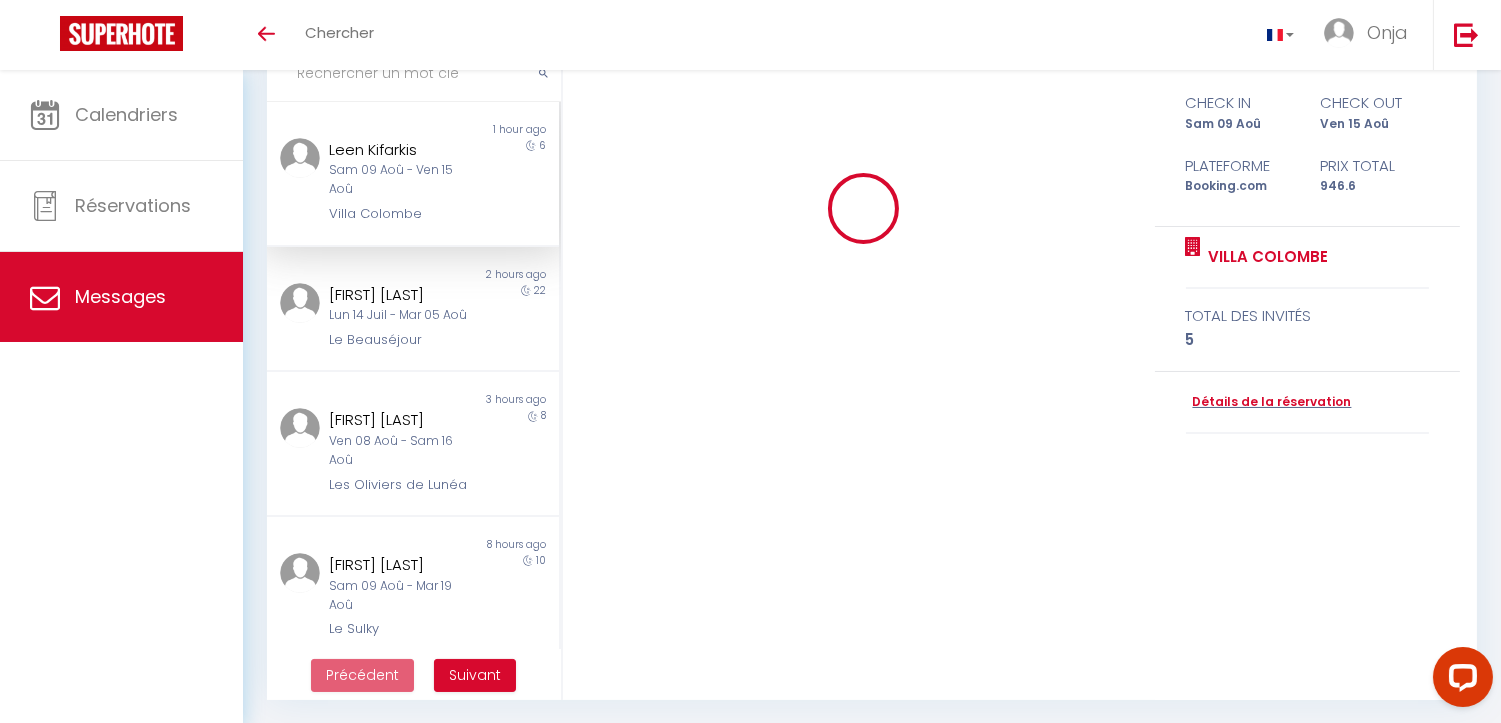 type 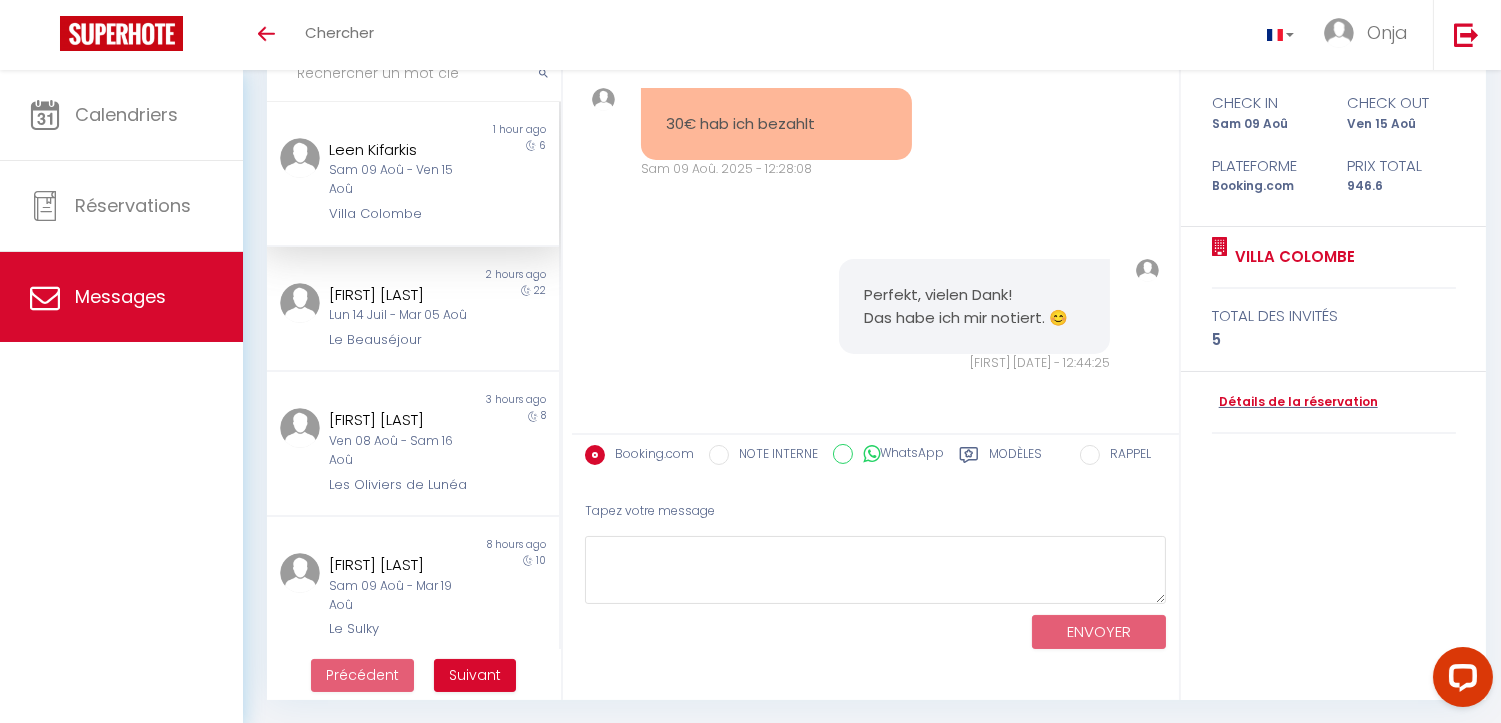 scroll, scrollTop: 11654, scrollLeft: 0, axis: vertical 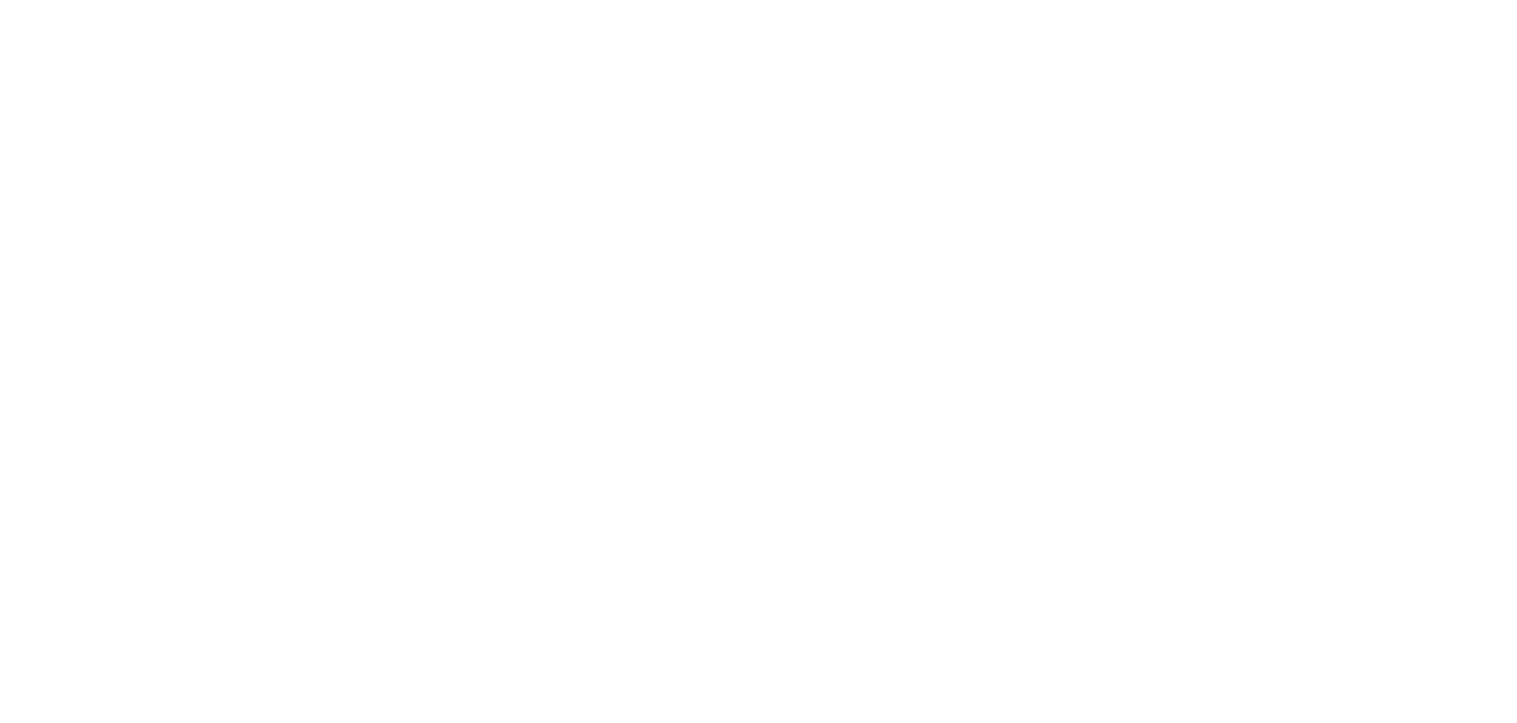 select on "message" 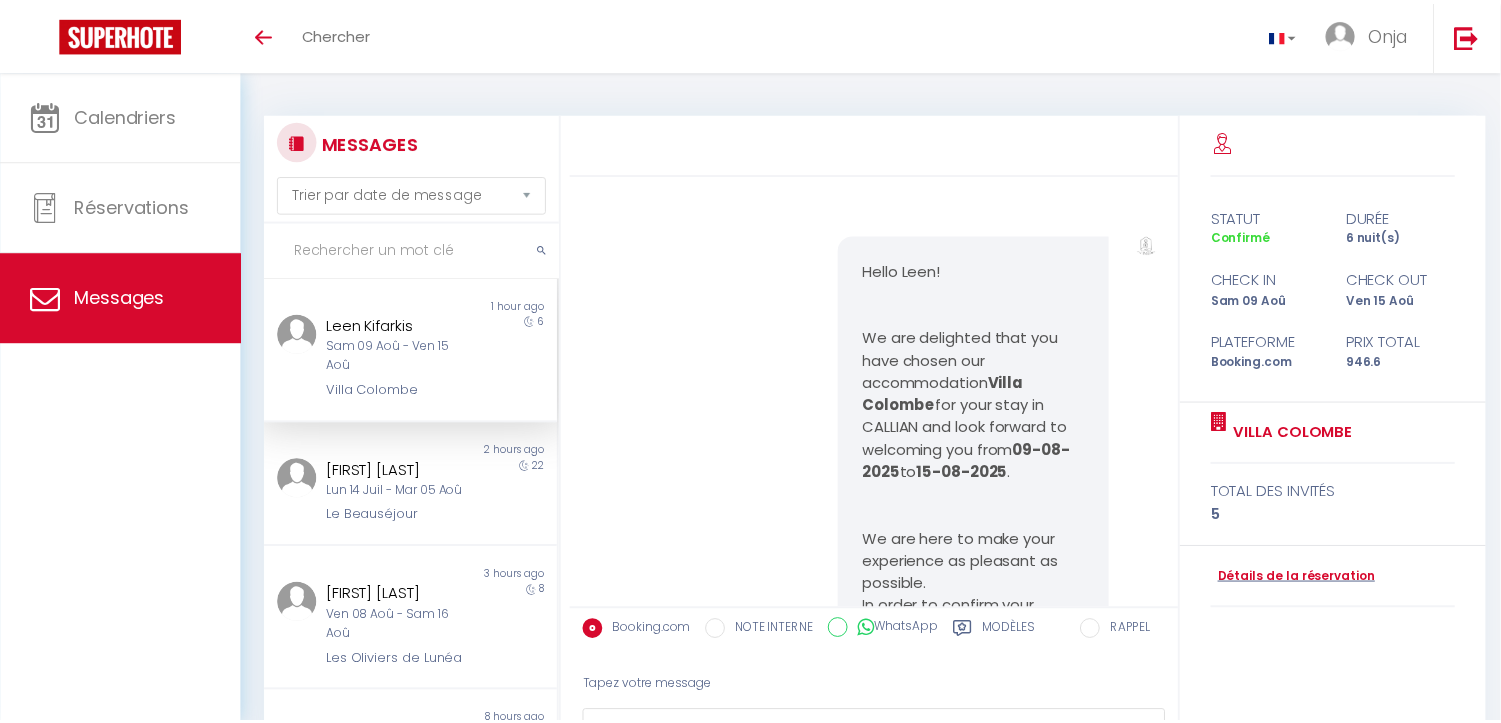 scroll, scrollTop: 176, scrollLeft: 0, axis: vertical 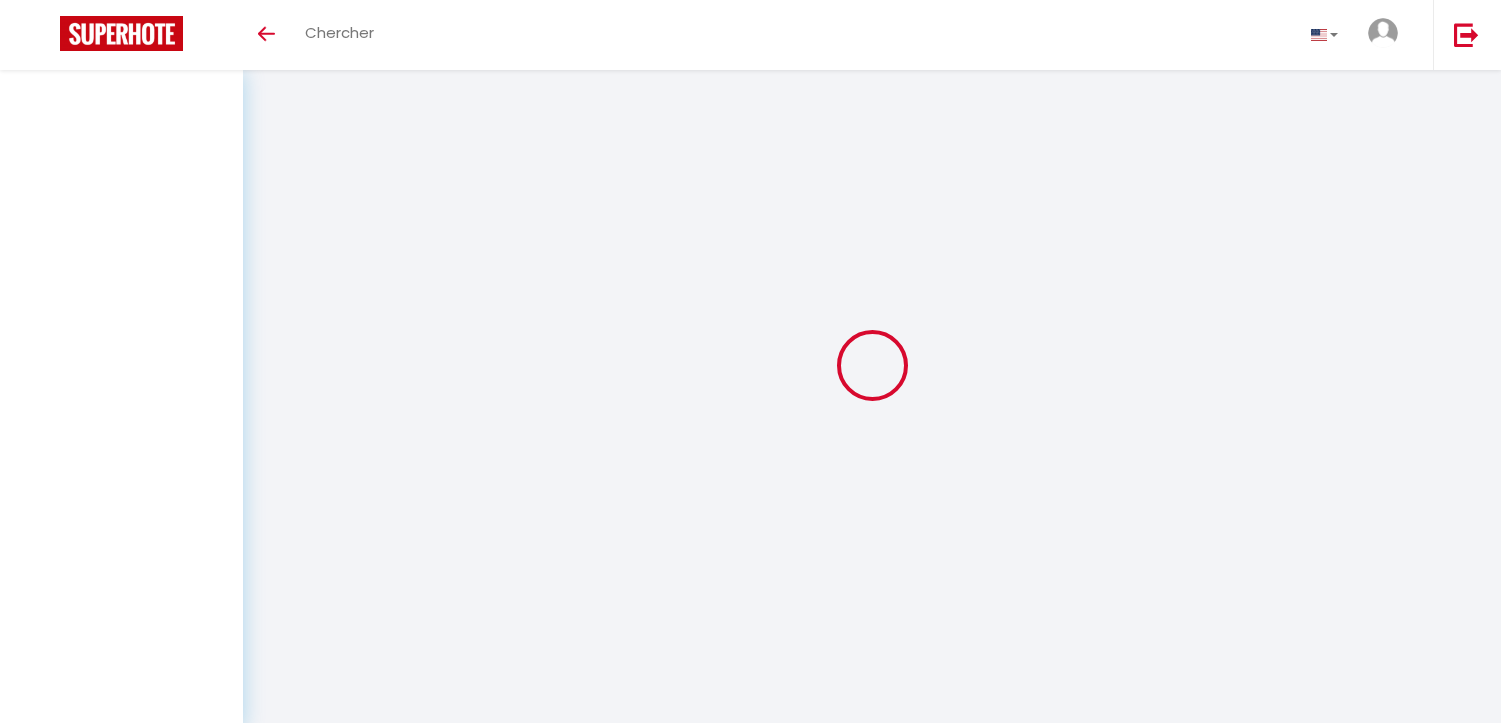 select on "message" 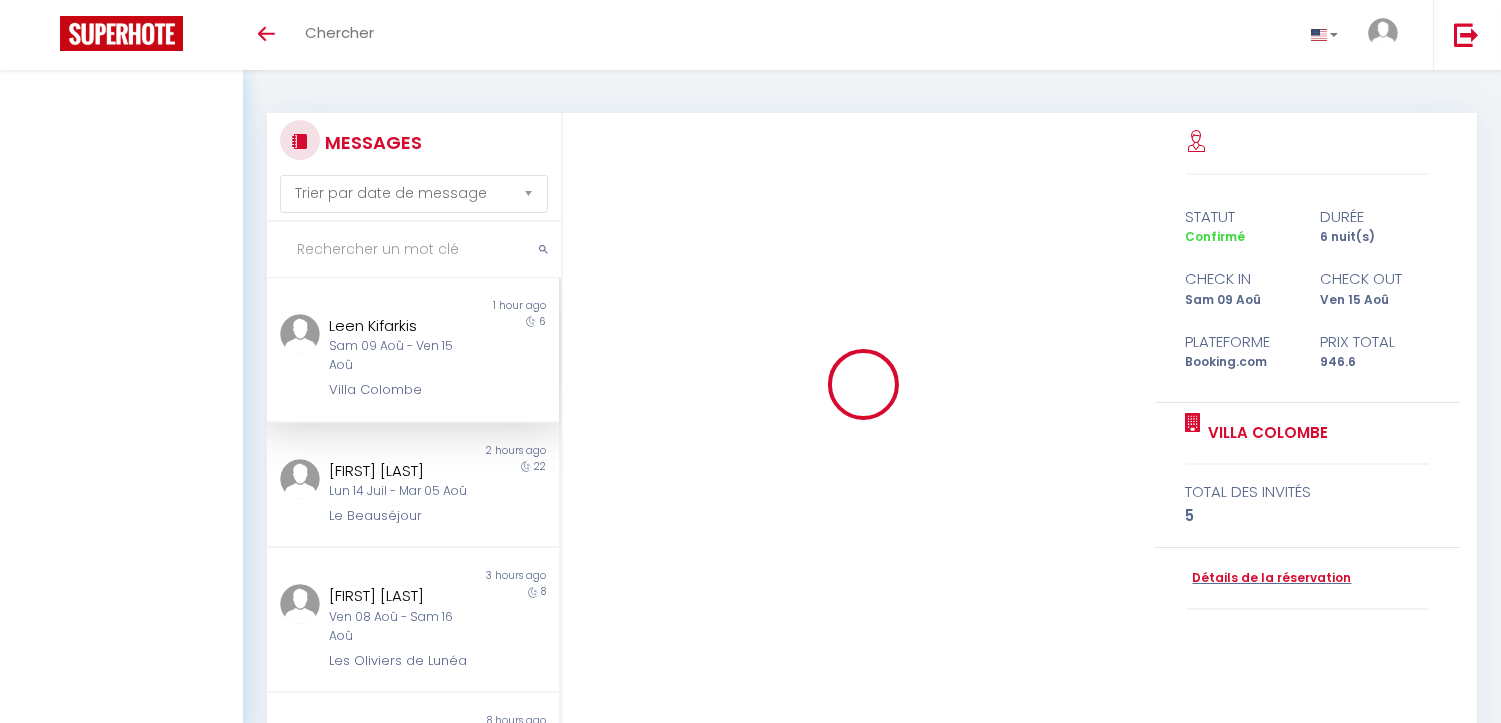 scroll, scrollTop: 176, scrollLeft: 0, axis: vertical 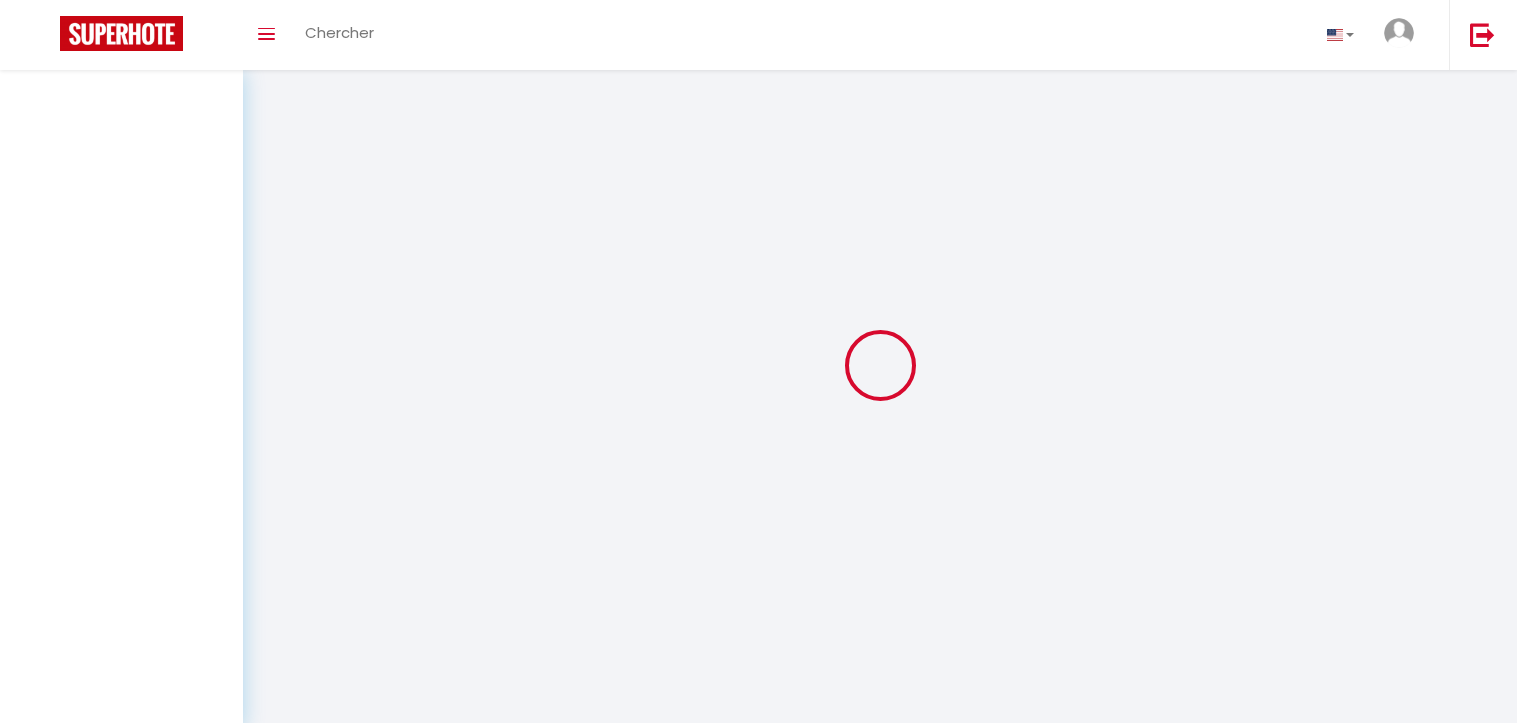 select on "message" 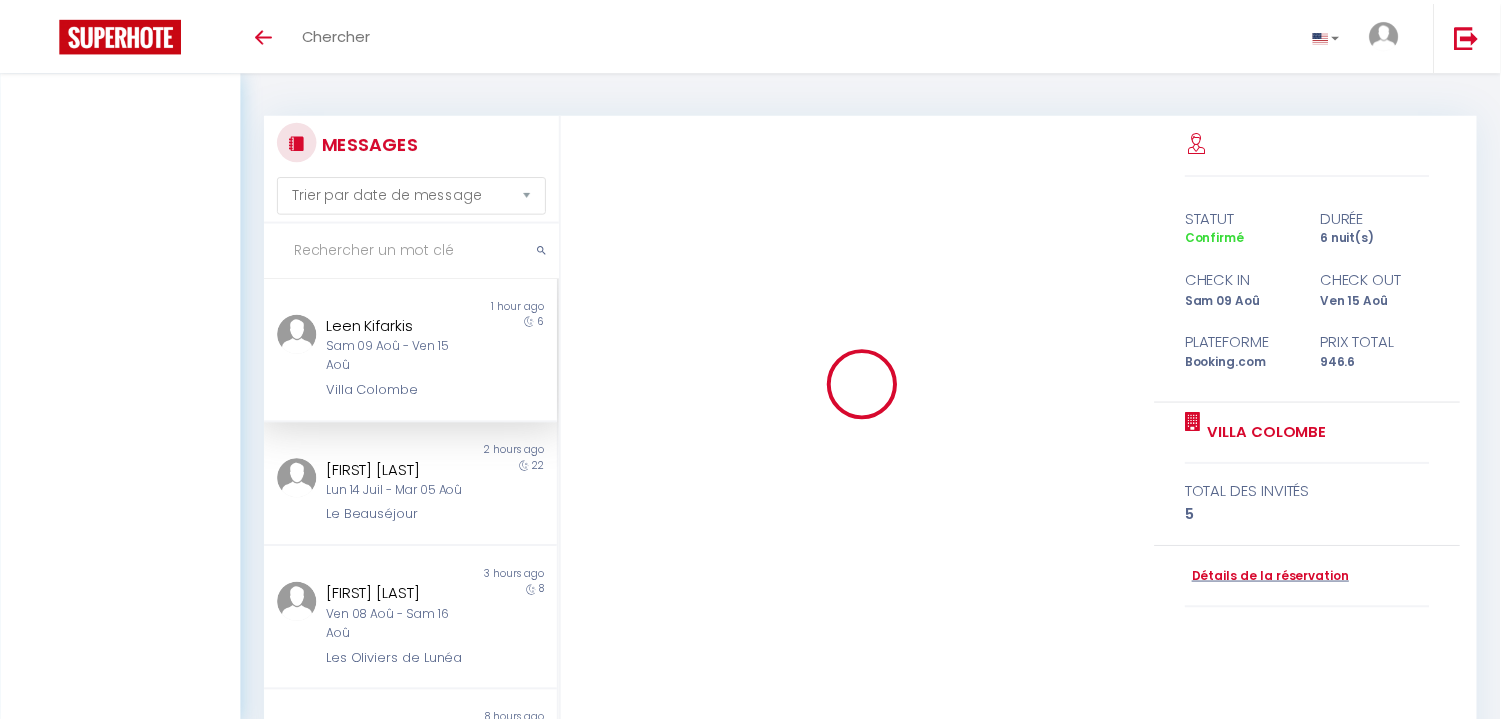 scroll, scrollTop: 176, scrollLeft: 0, axis: vertical 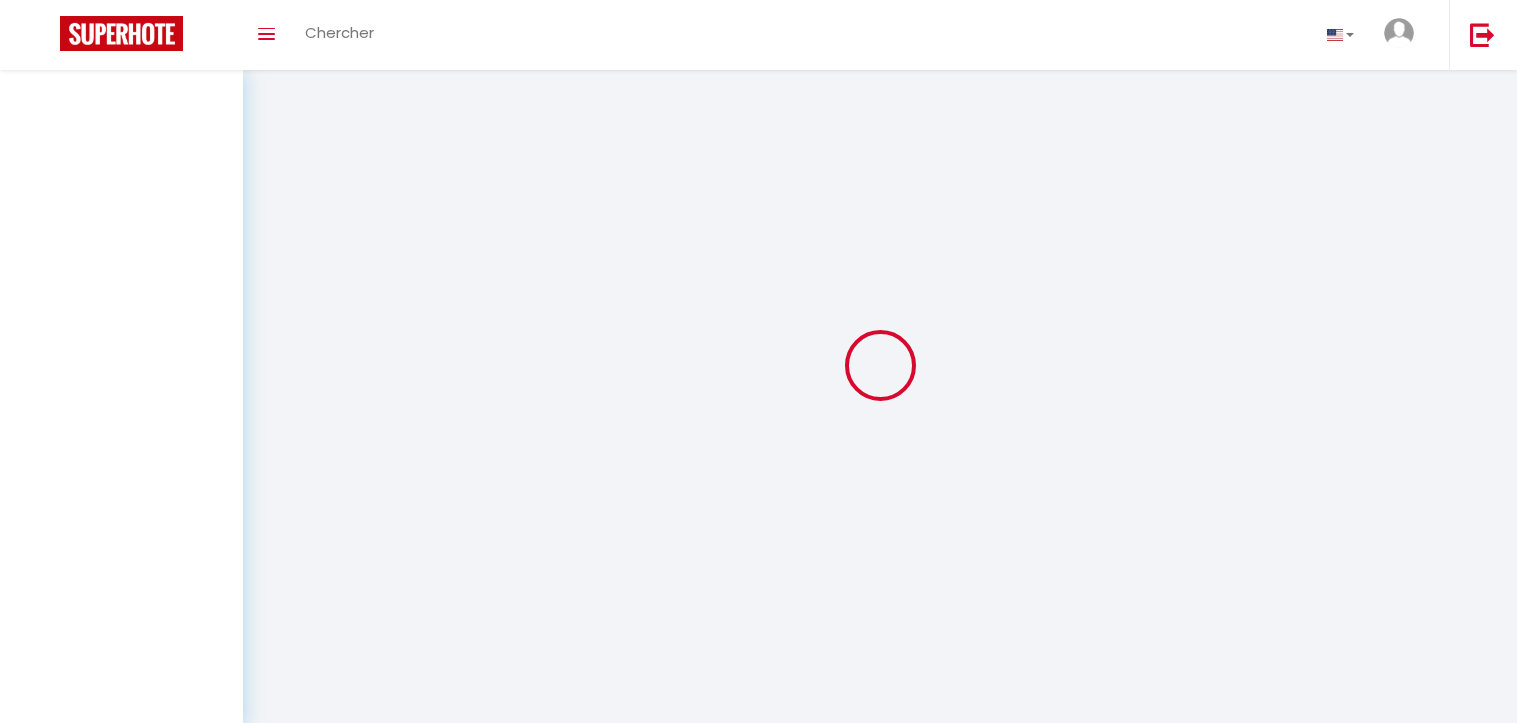 select on "message" 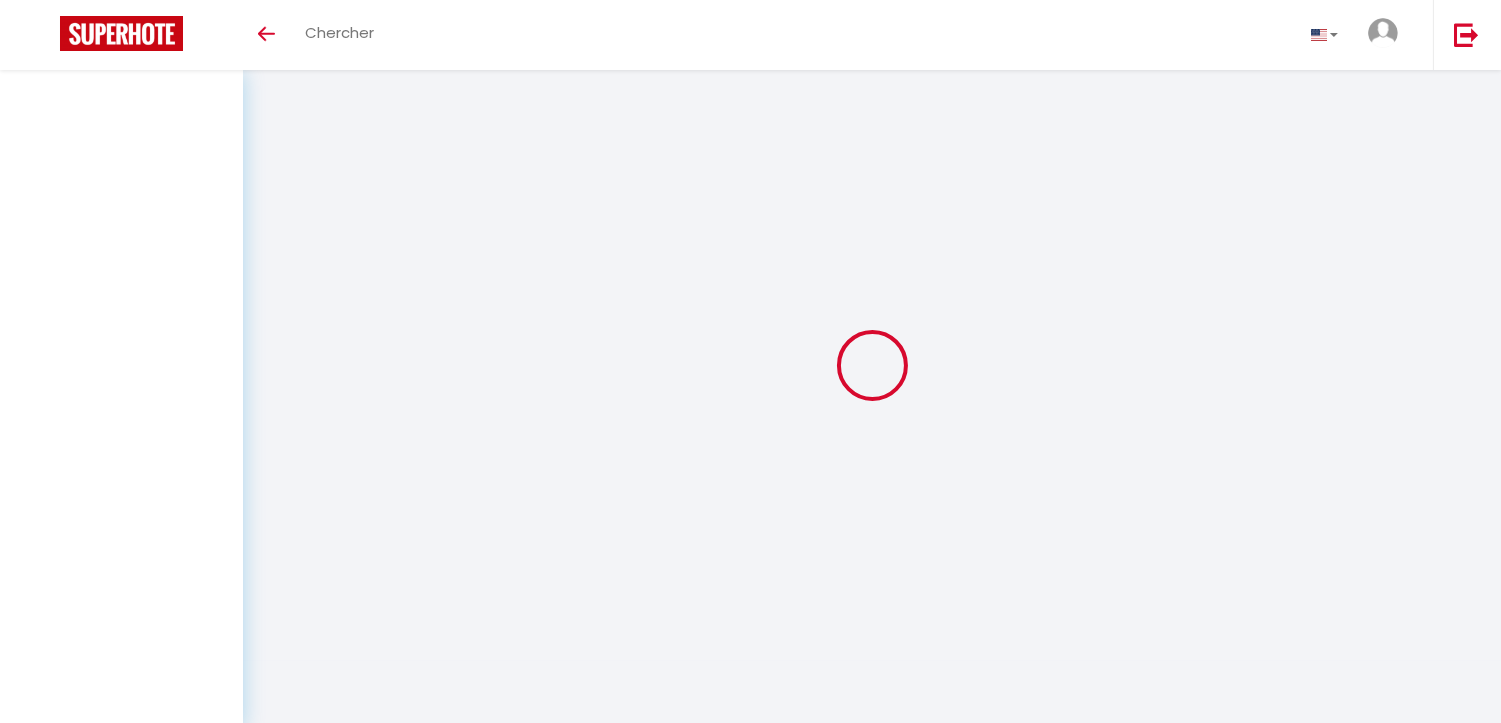 scroll, scrollTop: 176, scrollLeft: 0, axis: vertical 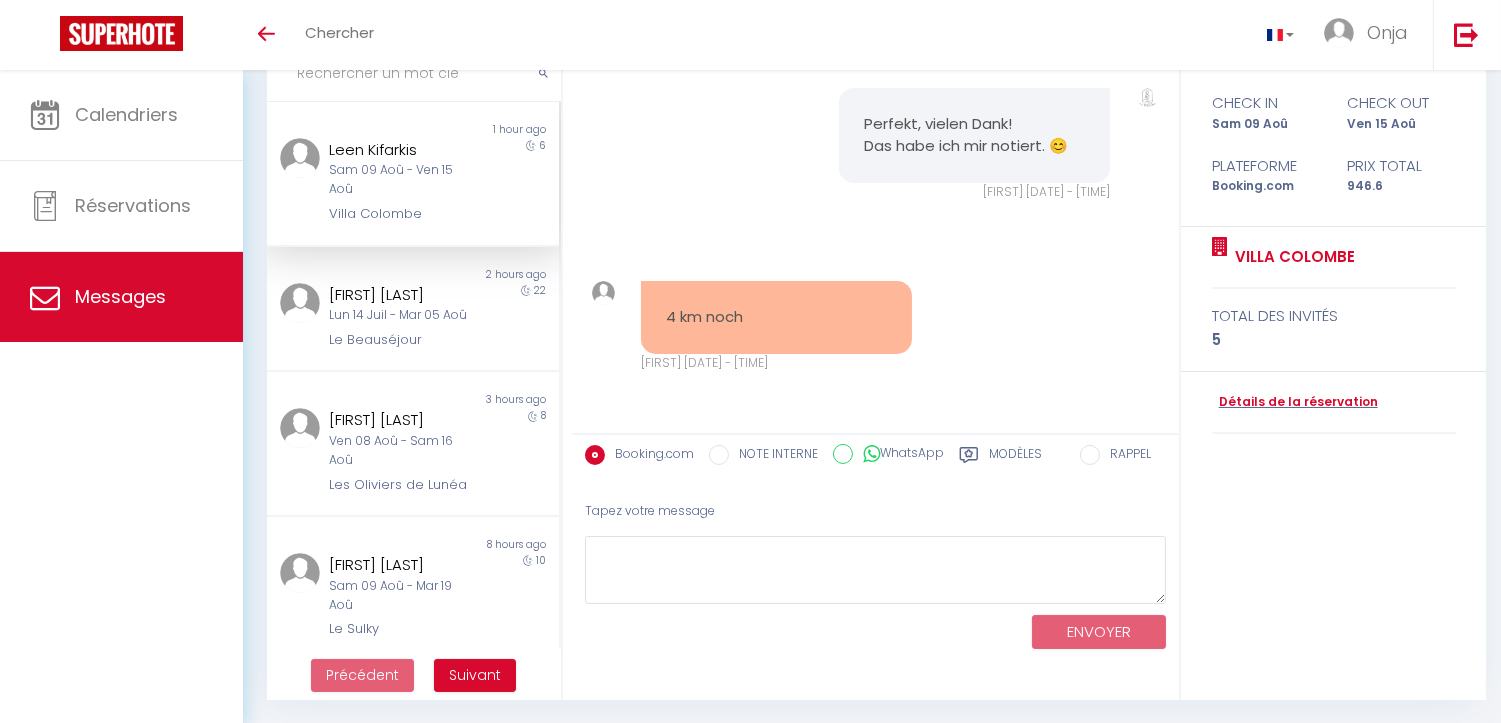 click on "4 km noch" at bounding box center (776, 317) 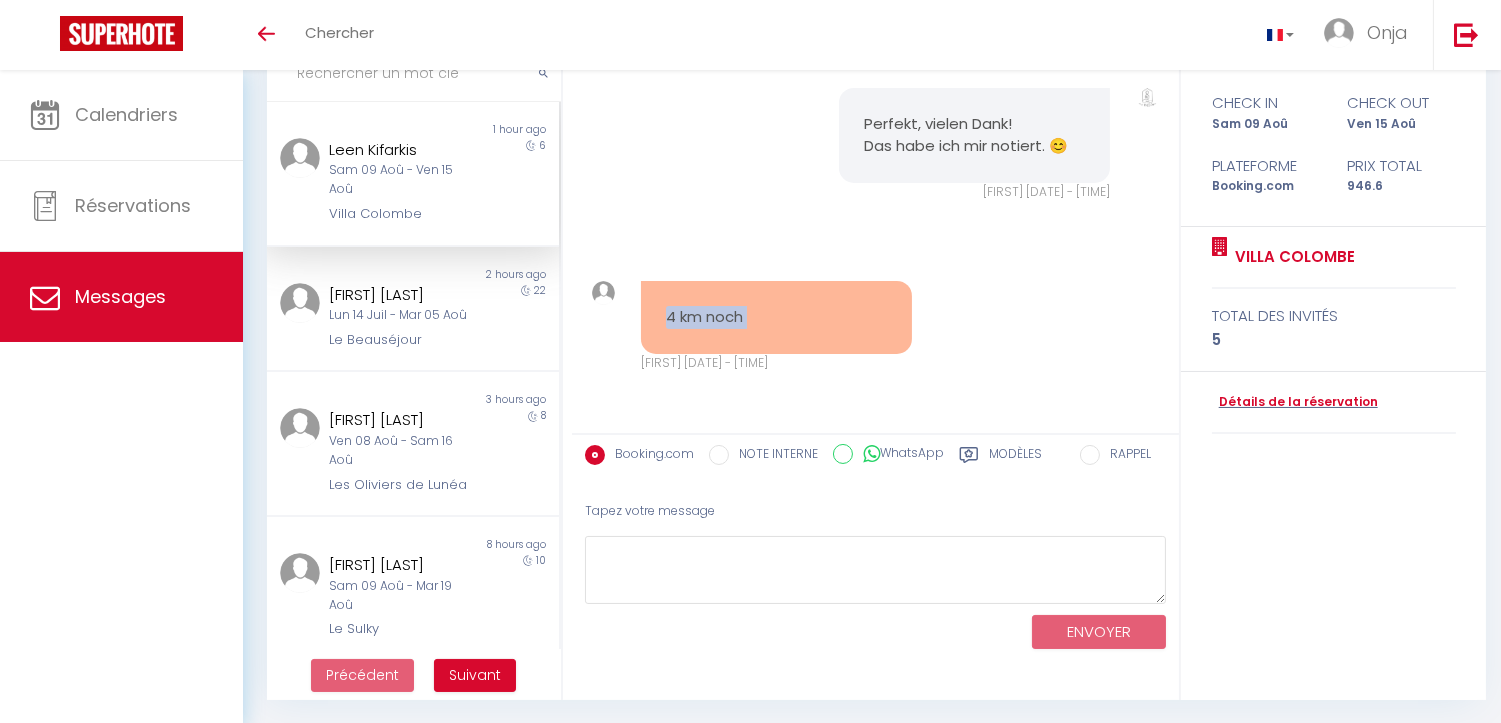 copy on "4 km noch" 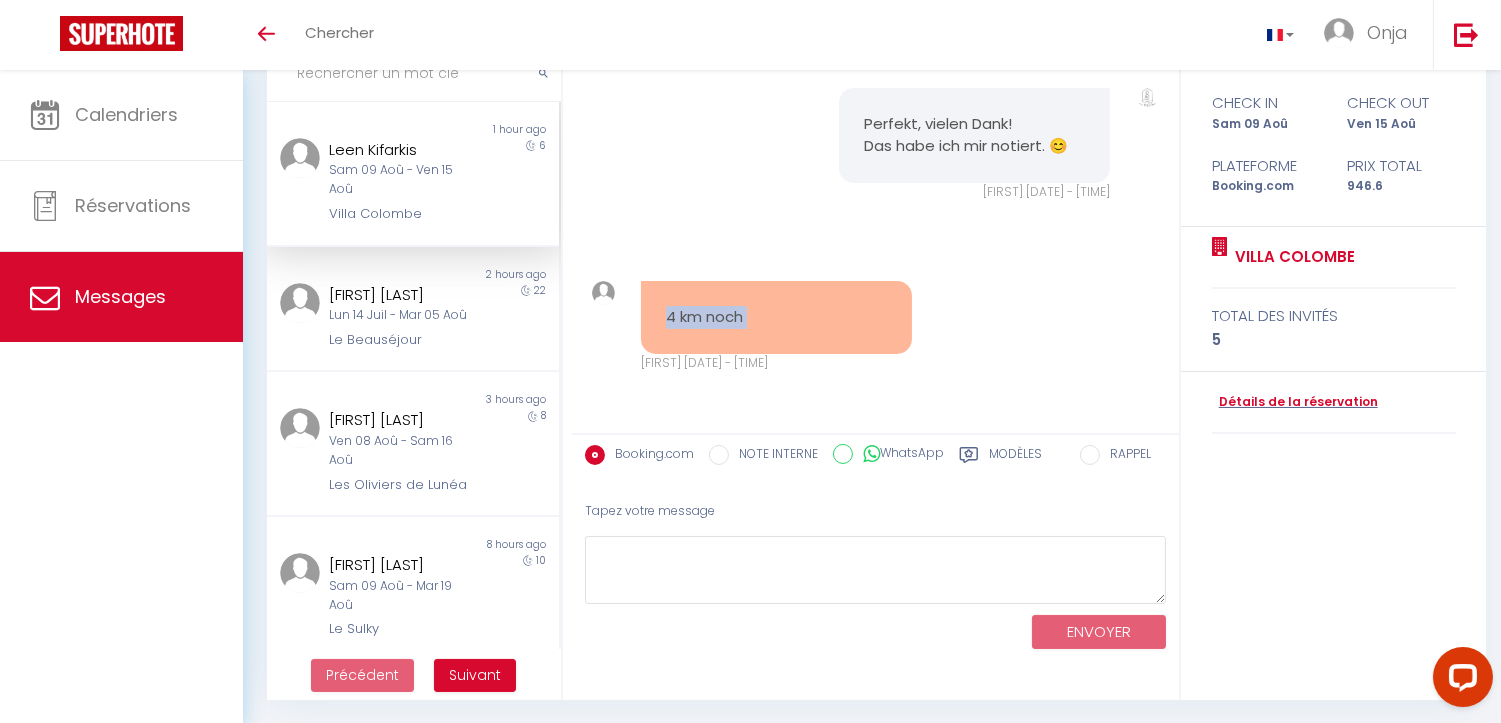 scroll, scrollTop: 0, scrollLeft: 0, axis: both 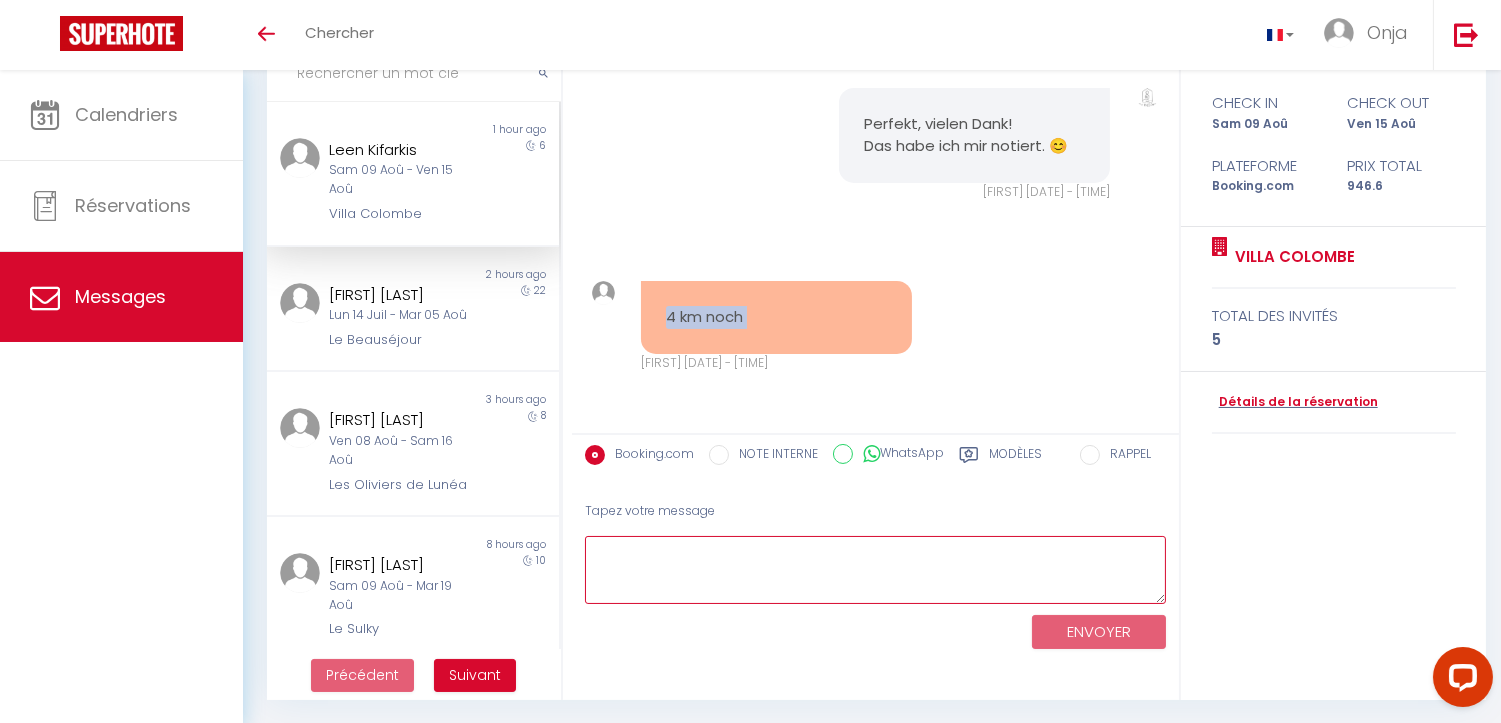 click at bounding box center [875, 570] 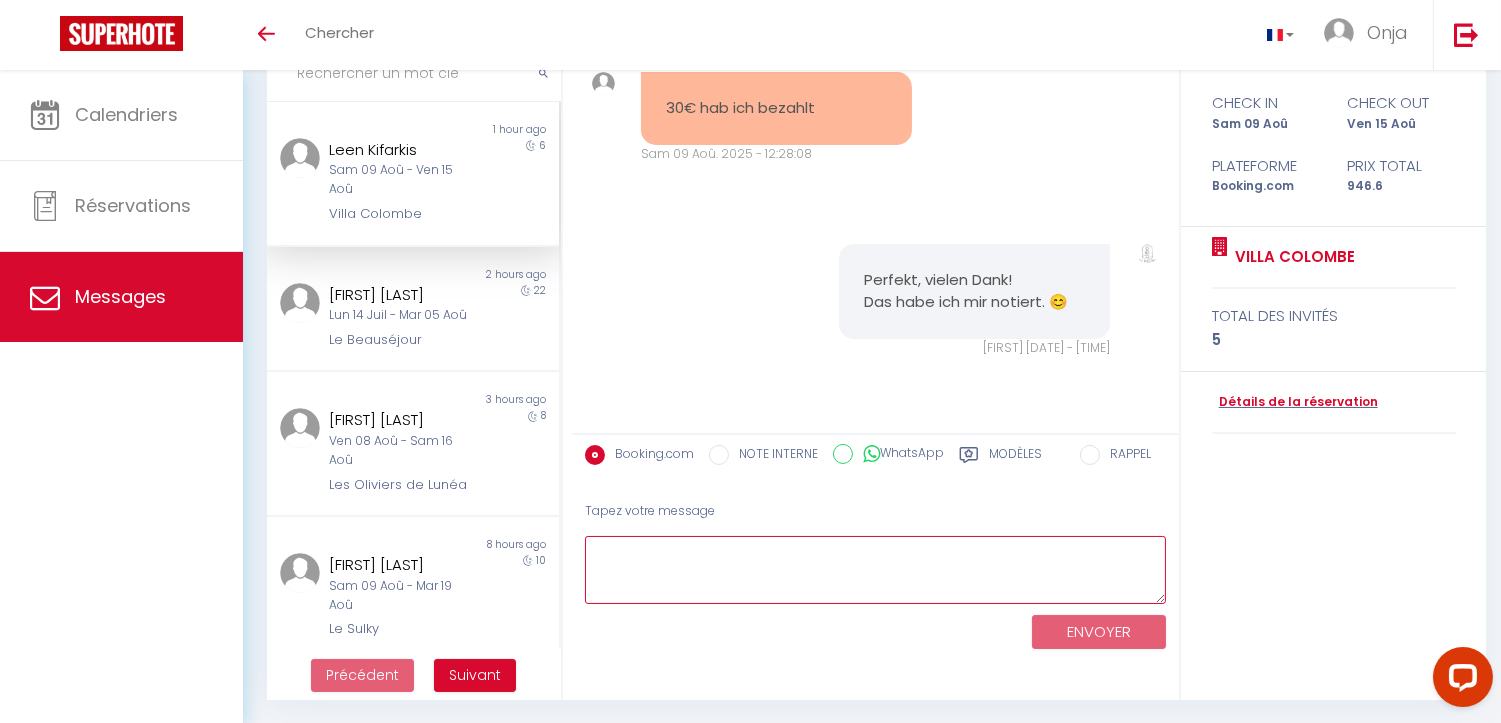 scroll, scrollTop: 11826, scrollLeft: 0, axis: vertical 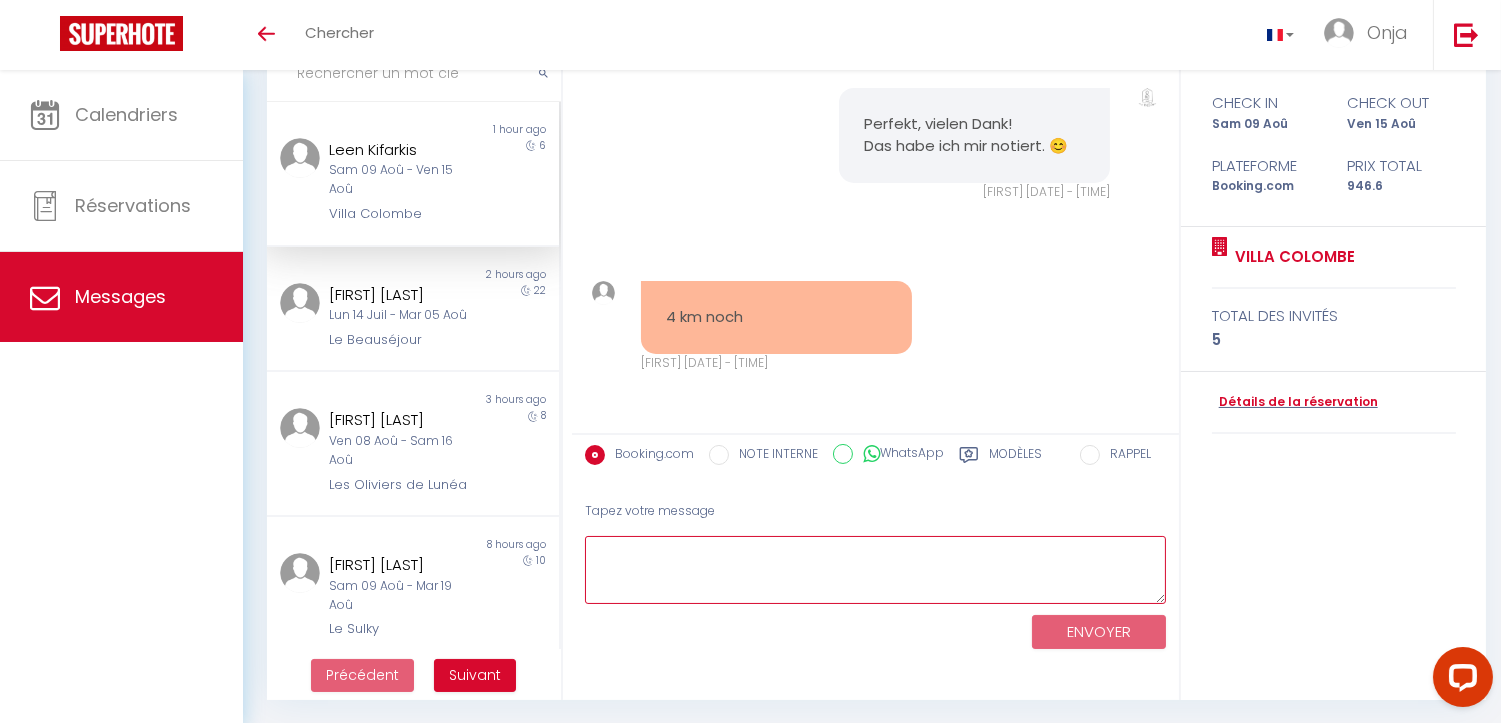 paste on "Einverstanden, wir freuen uns, Sie begrüßen zu dürfen." 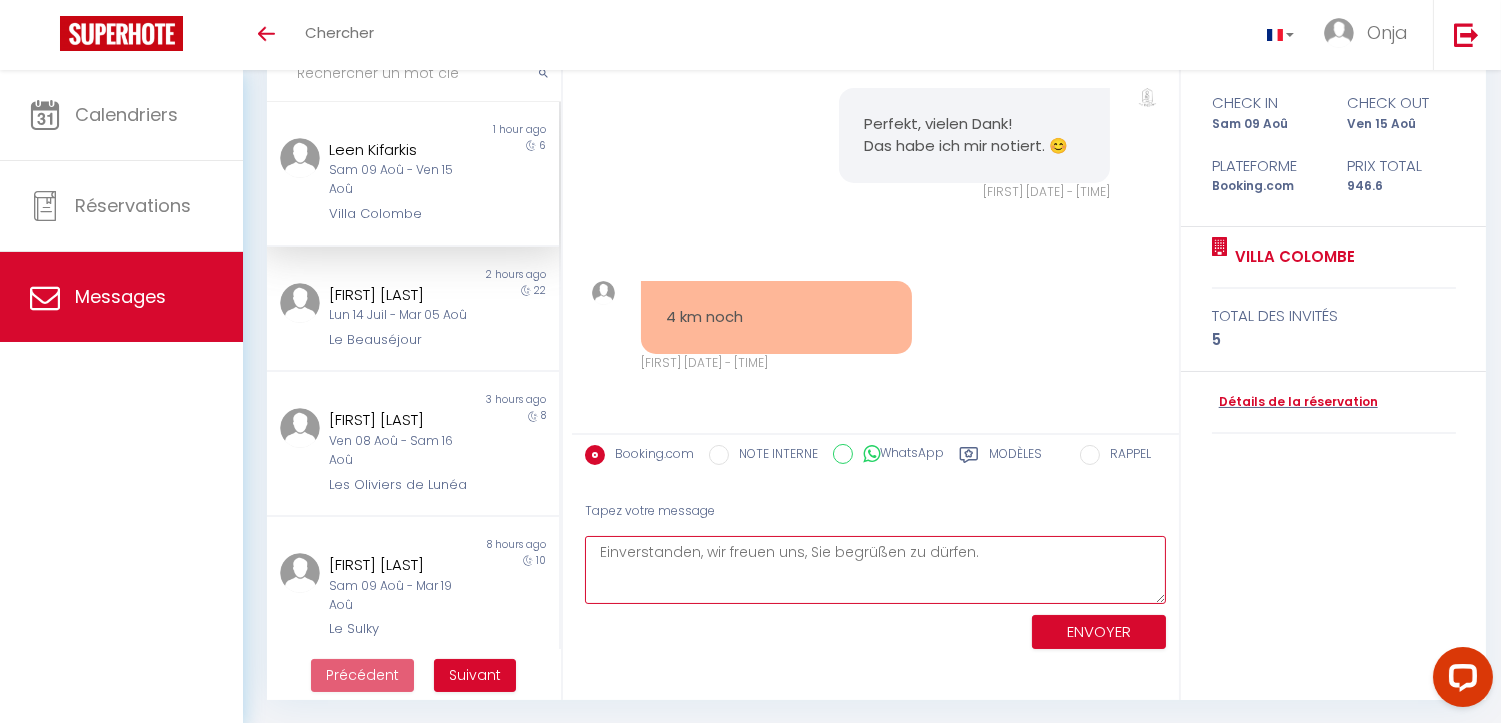 type on "Einverstanden, wir freuen uns, Sie begrüßen zu dürfen." 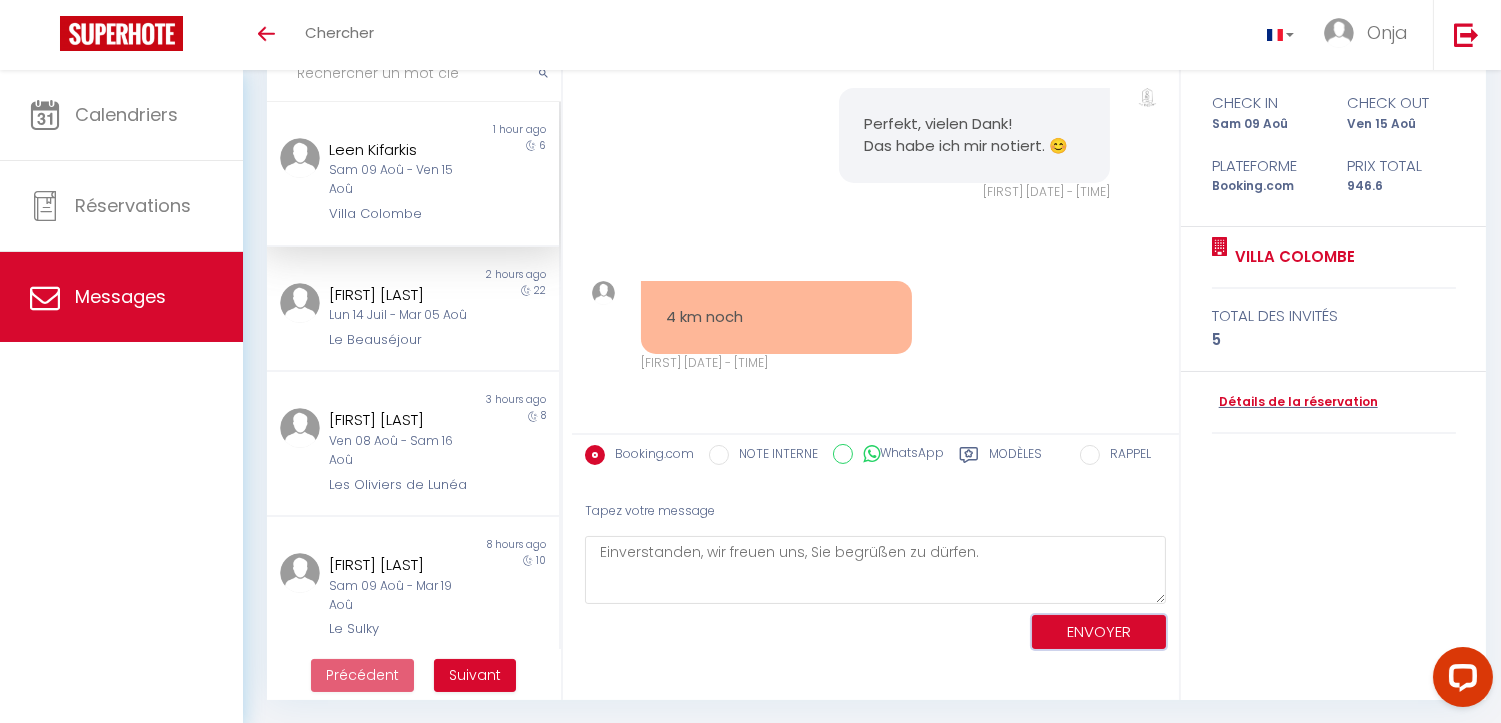 click on "ENVOYER" at bounding box center [1099, 632] 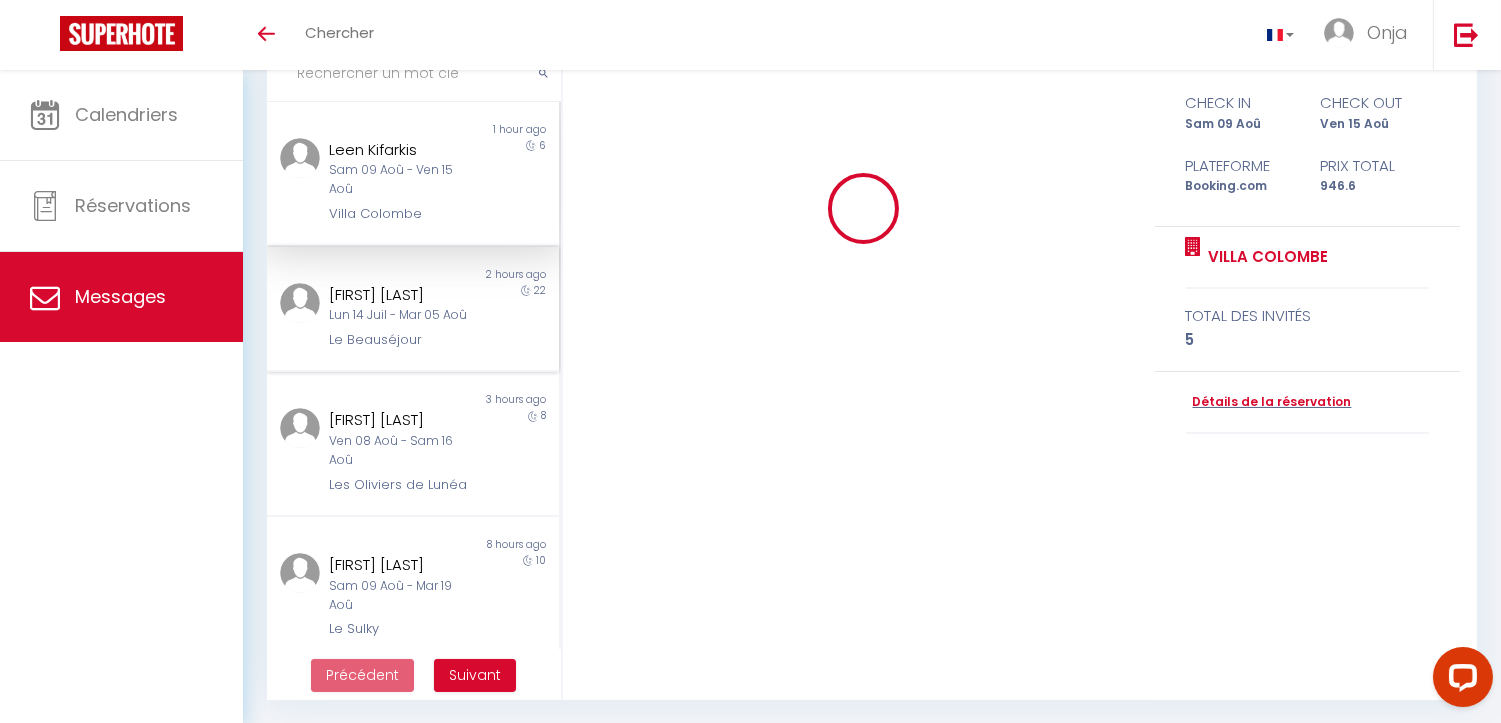 type 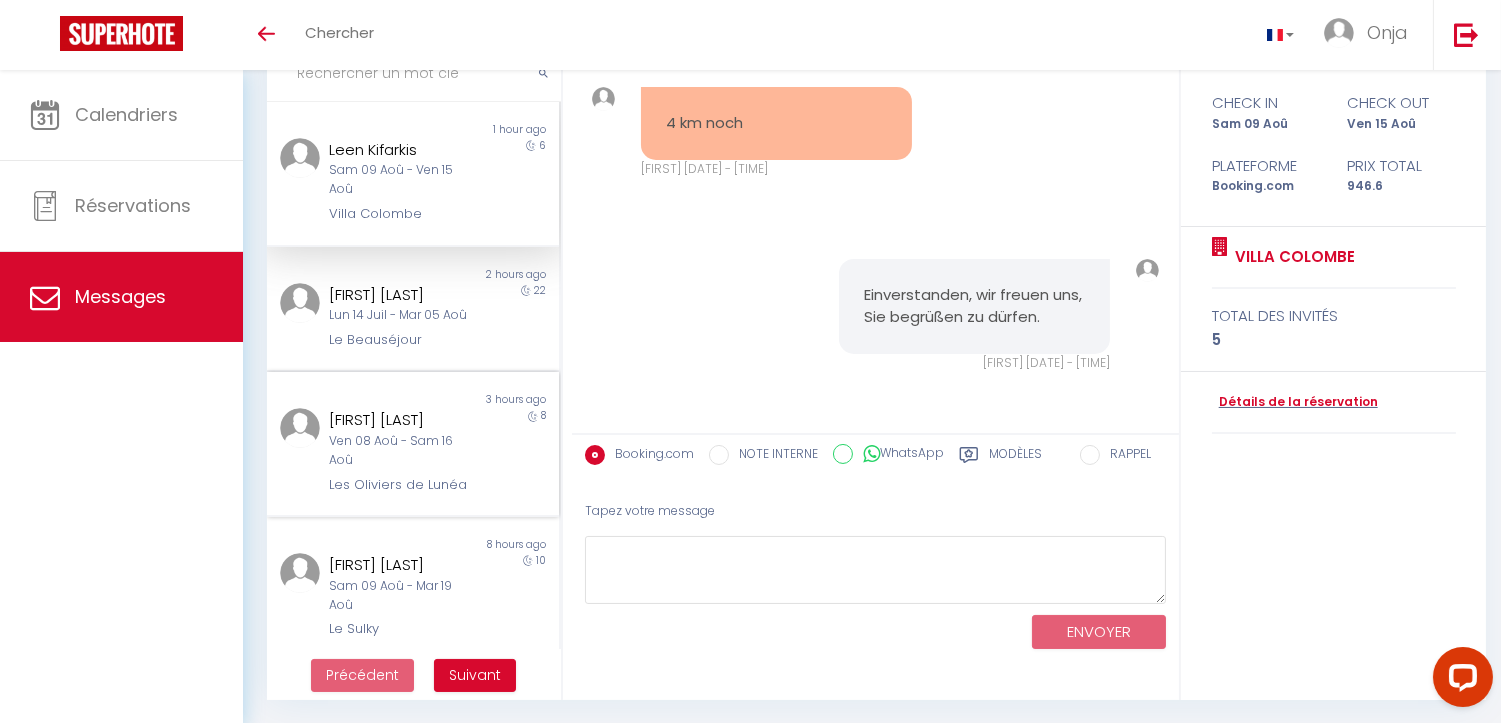 scroll, scrollTop: 12020, scrollLeft: 0, axis: vertical 